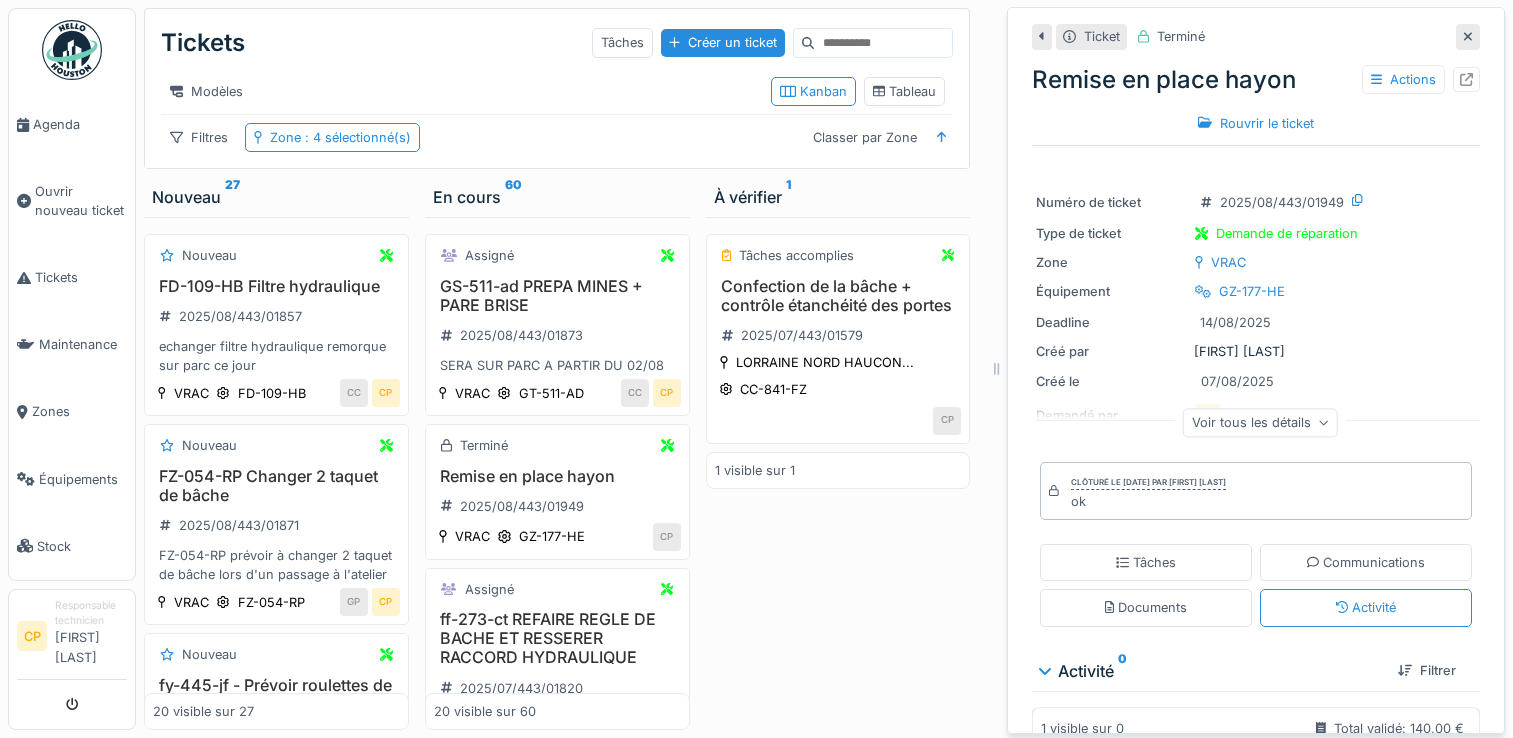 scroll, scrollTop: 15, scrollLeft: 0, axis: vertical 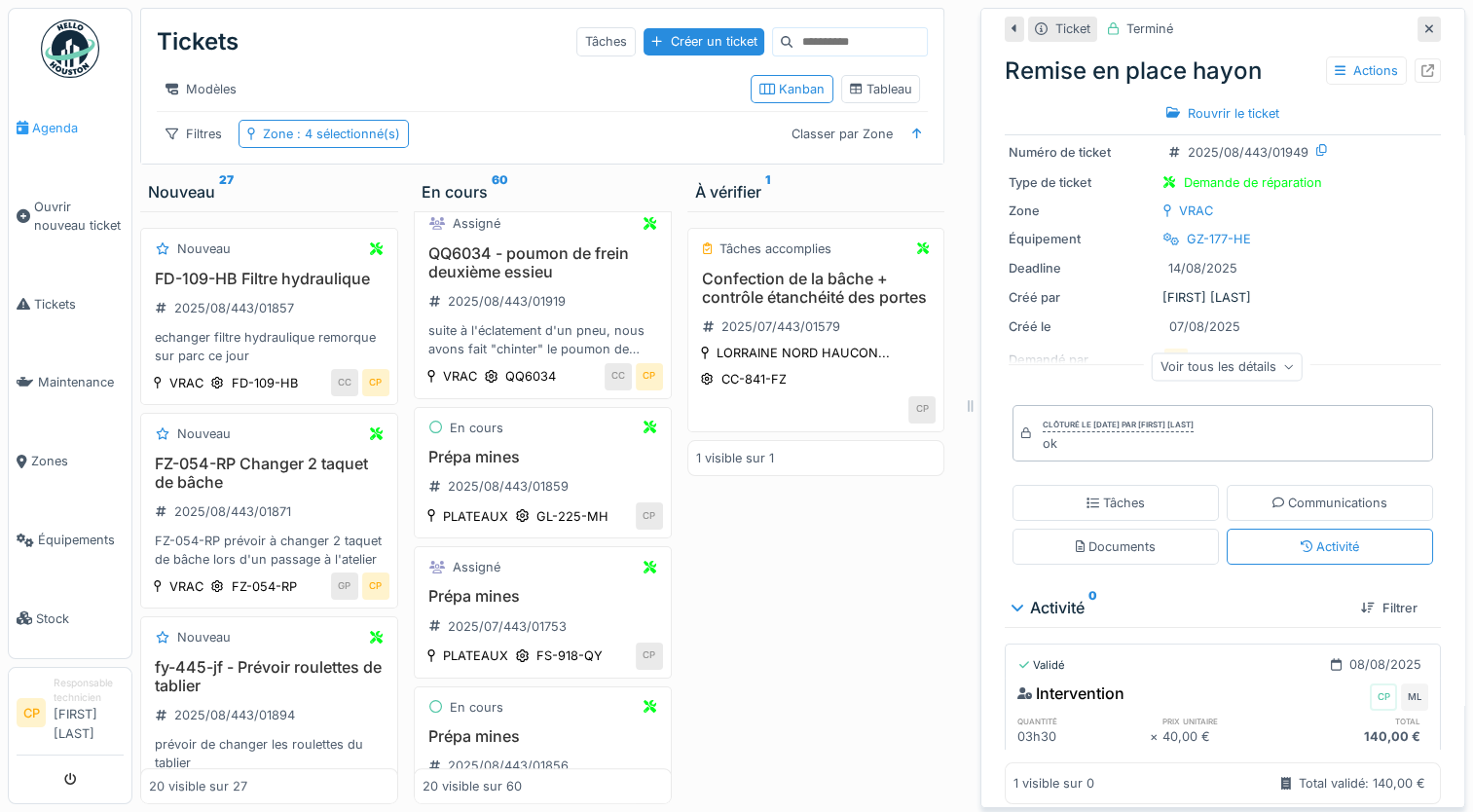 click on "Agenda" at bounding box center (78, 128) 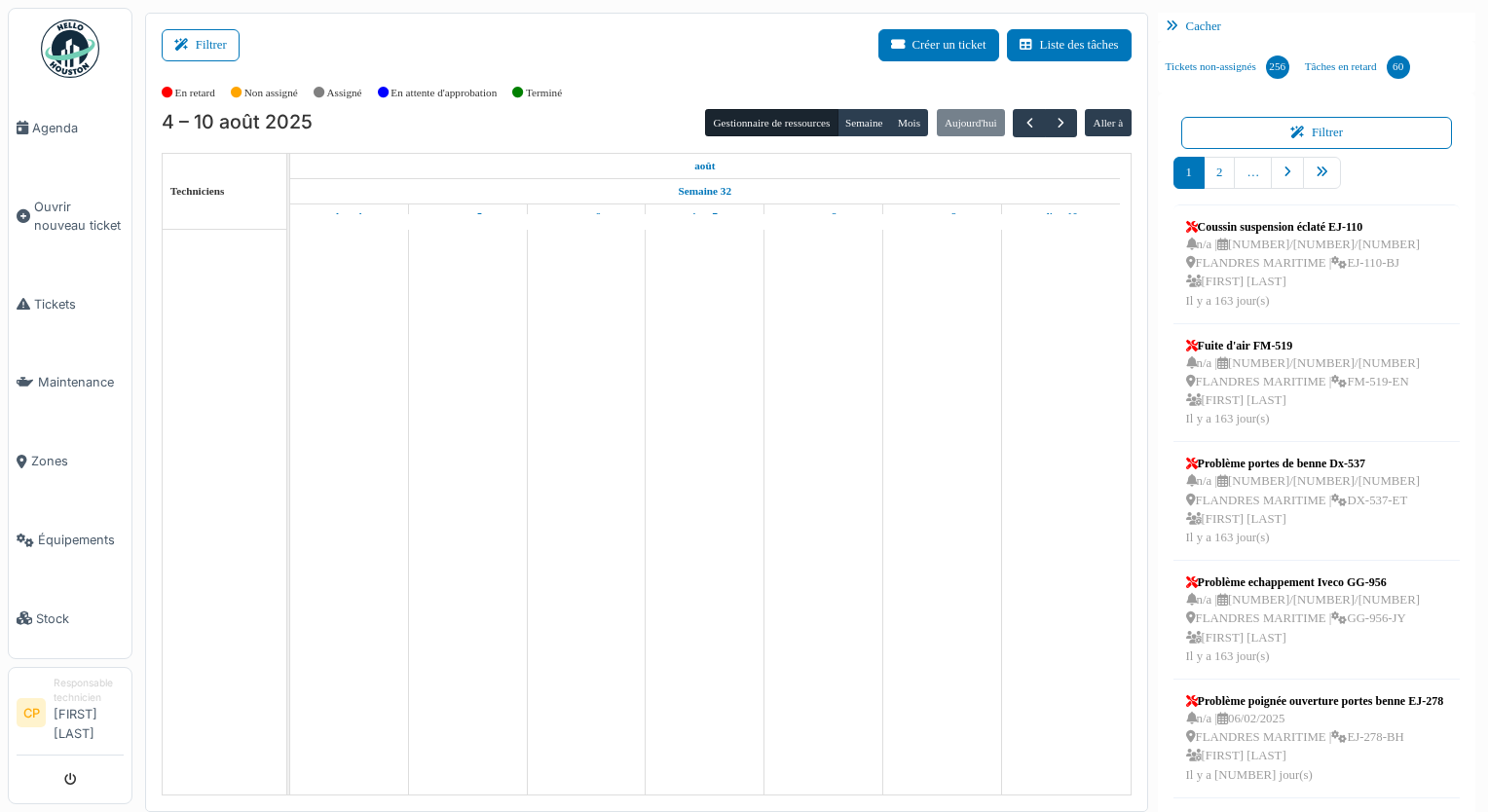 scroll, scrollTop: 0, scrollLeft: 0, axis: both 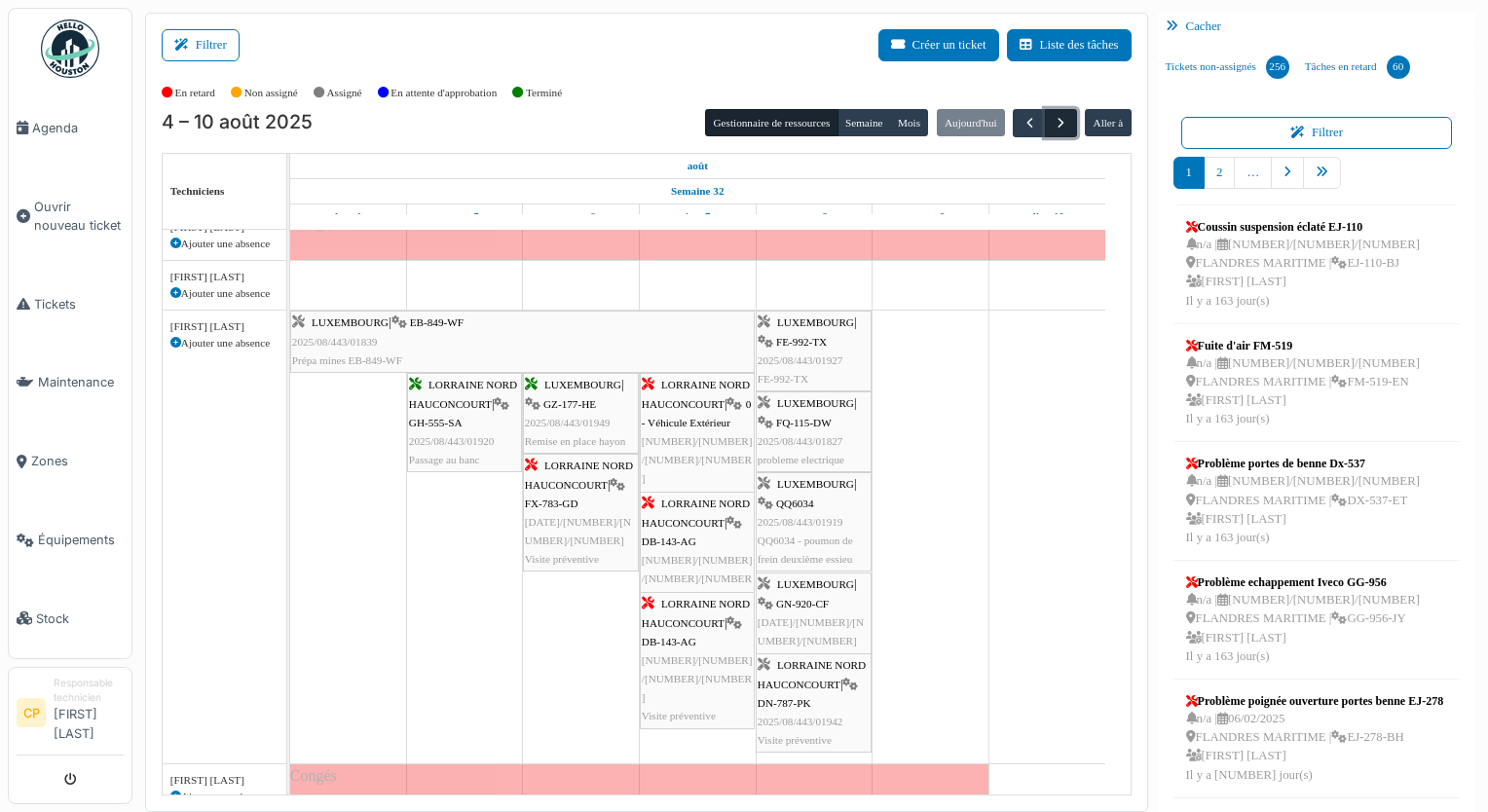 click at bounding box center [1060, 123] 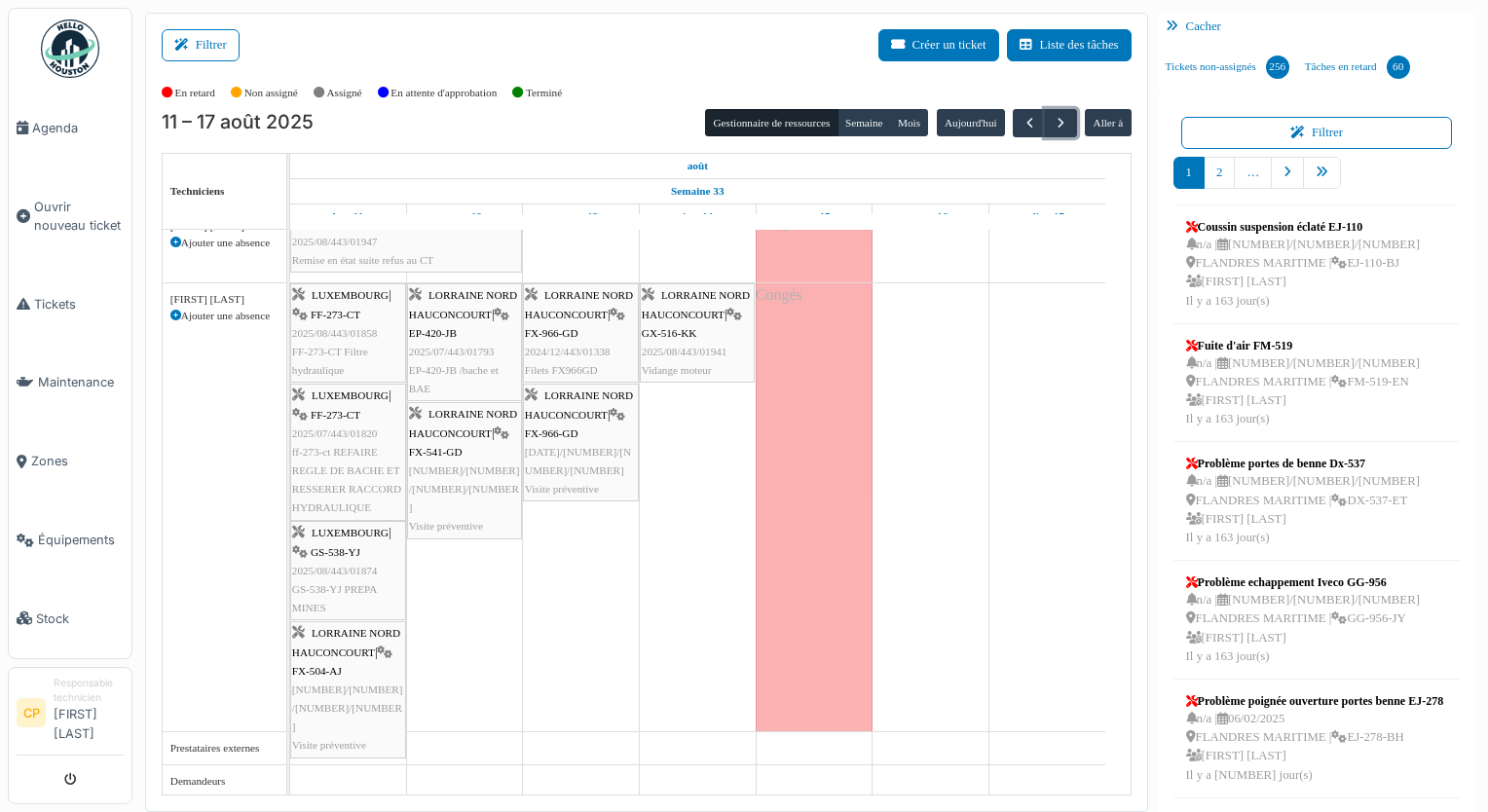 click on "LORRAINE NORD HAUCONCOURT
|     FX-966-GD
2025/08/443/01945
Visite préventive" at bounding box center (580, 442) 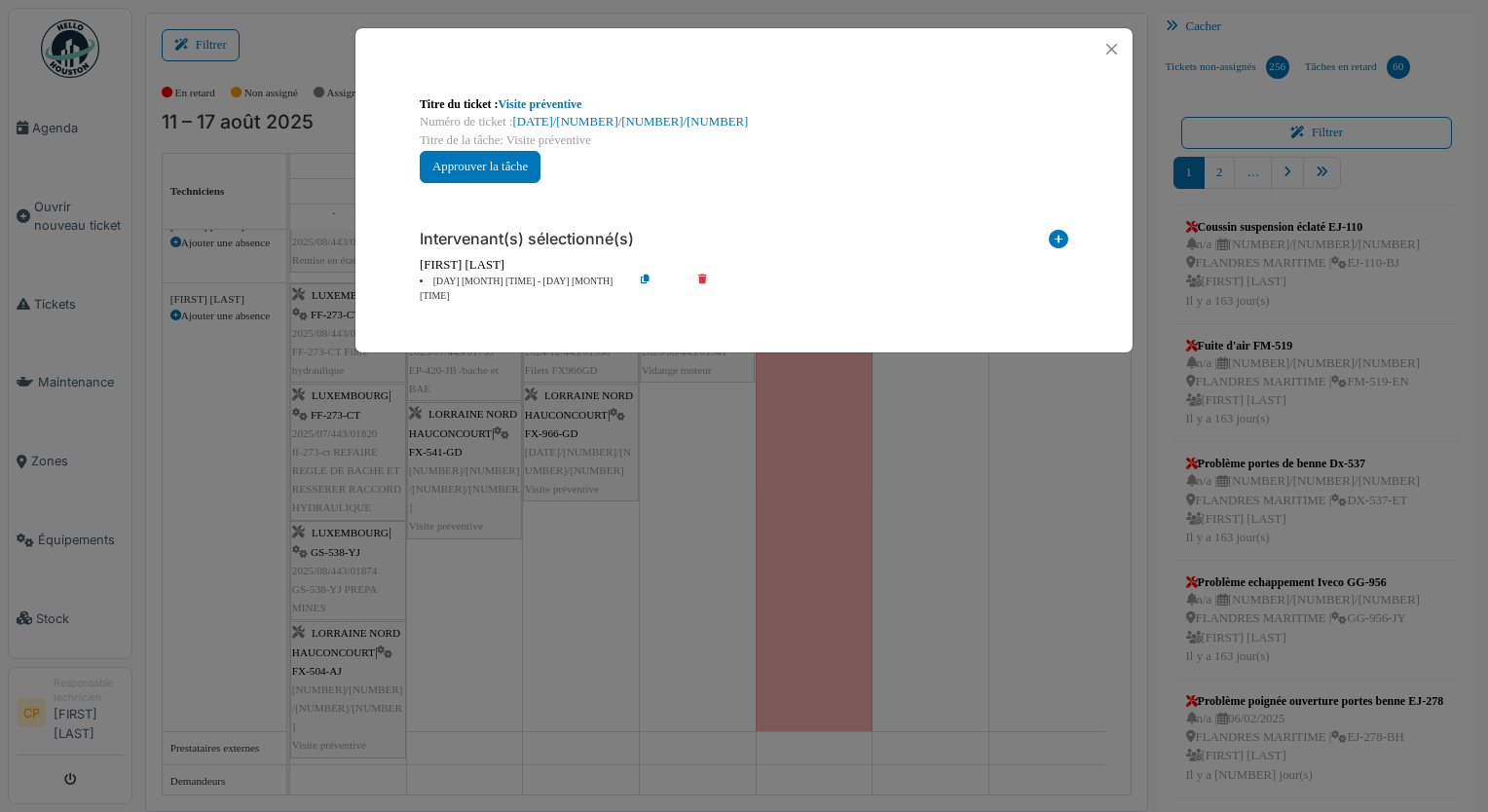 click at bounding box center (716, 288) 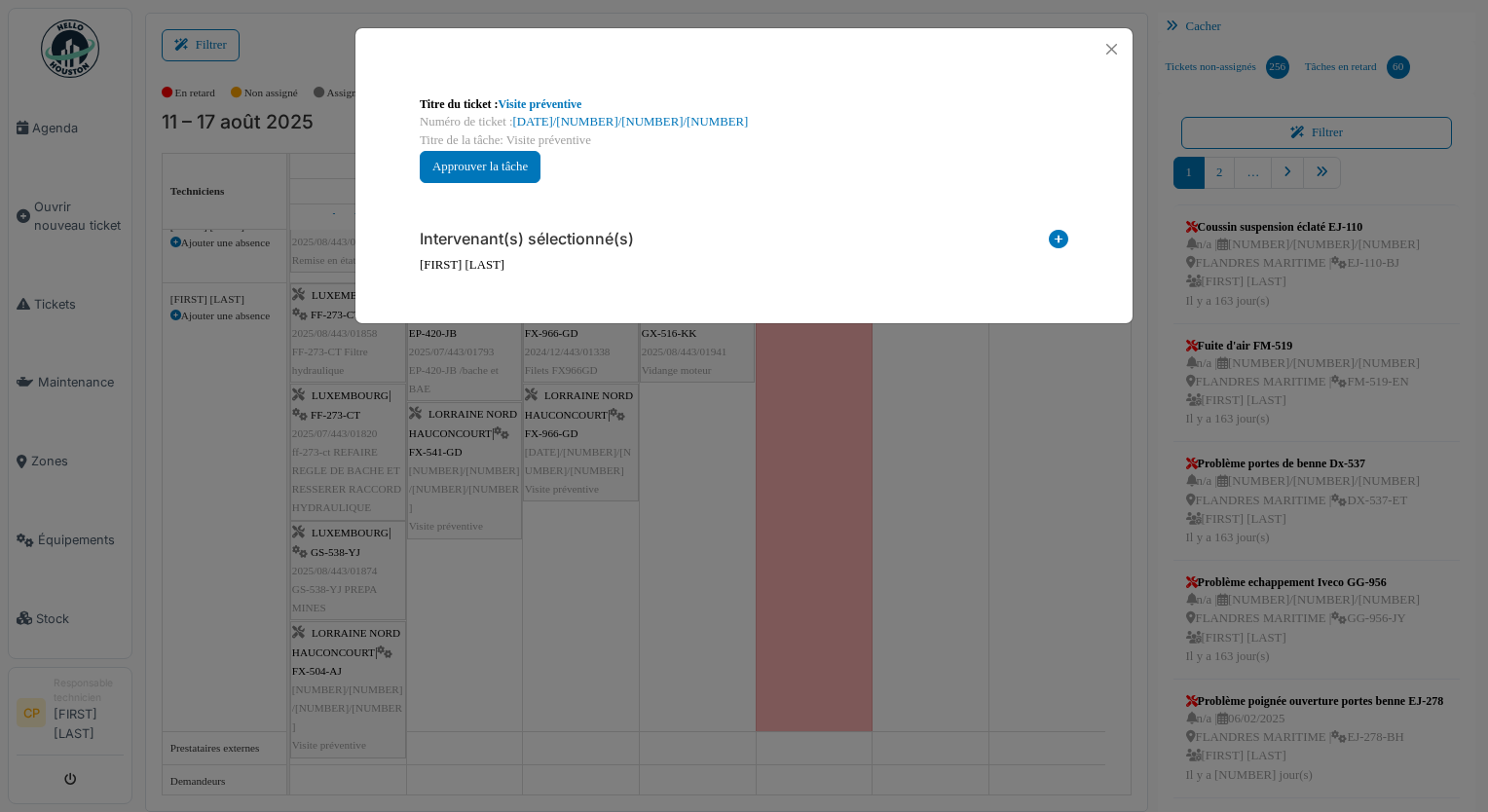 click on "**********" at bounding box center (744, 406) 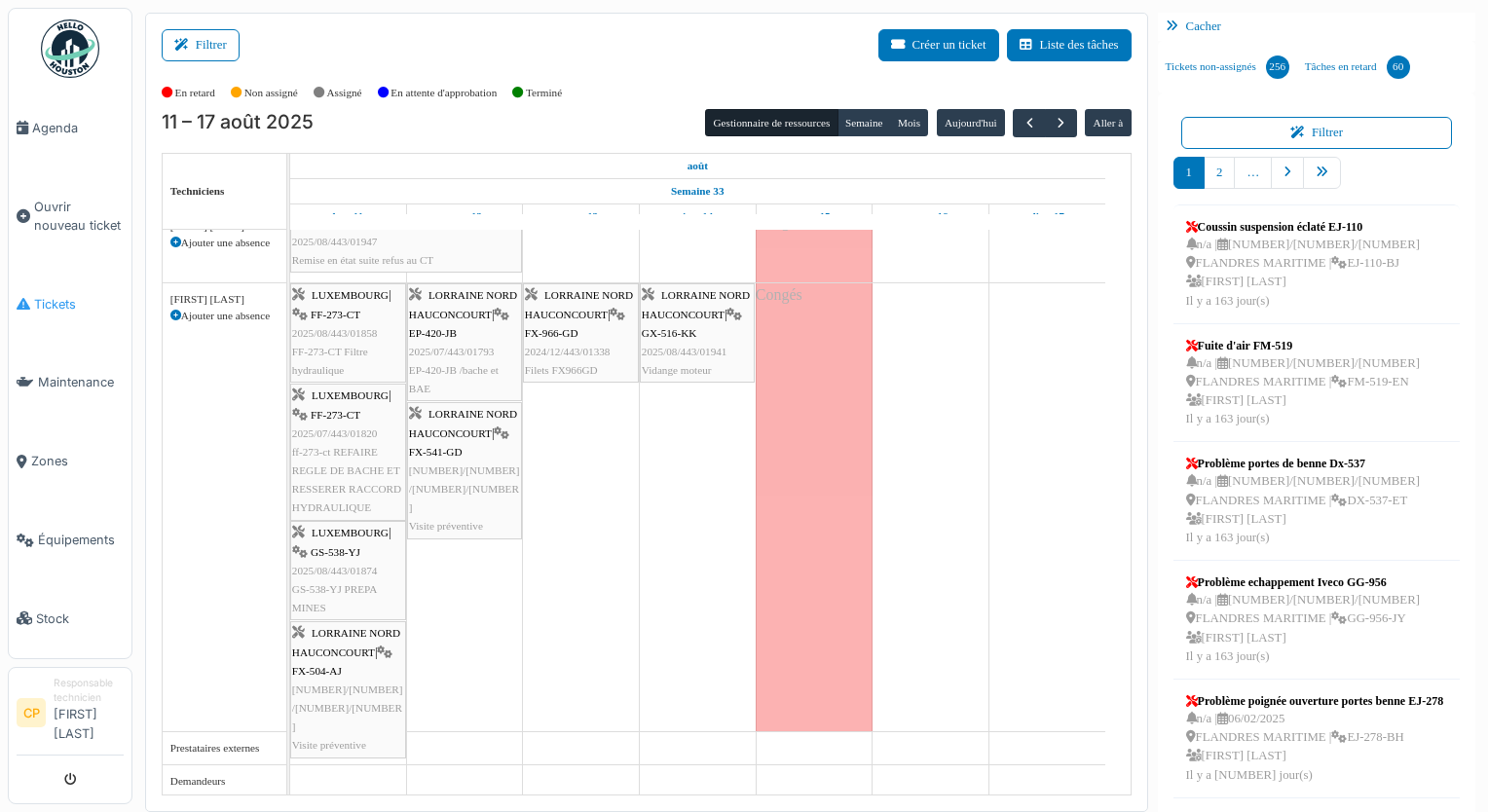 click on "Tickets" at bounding box center (79, 304) 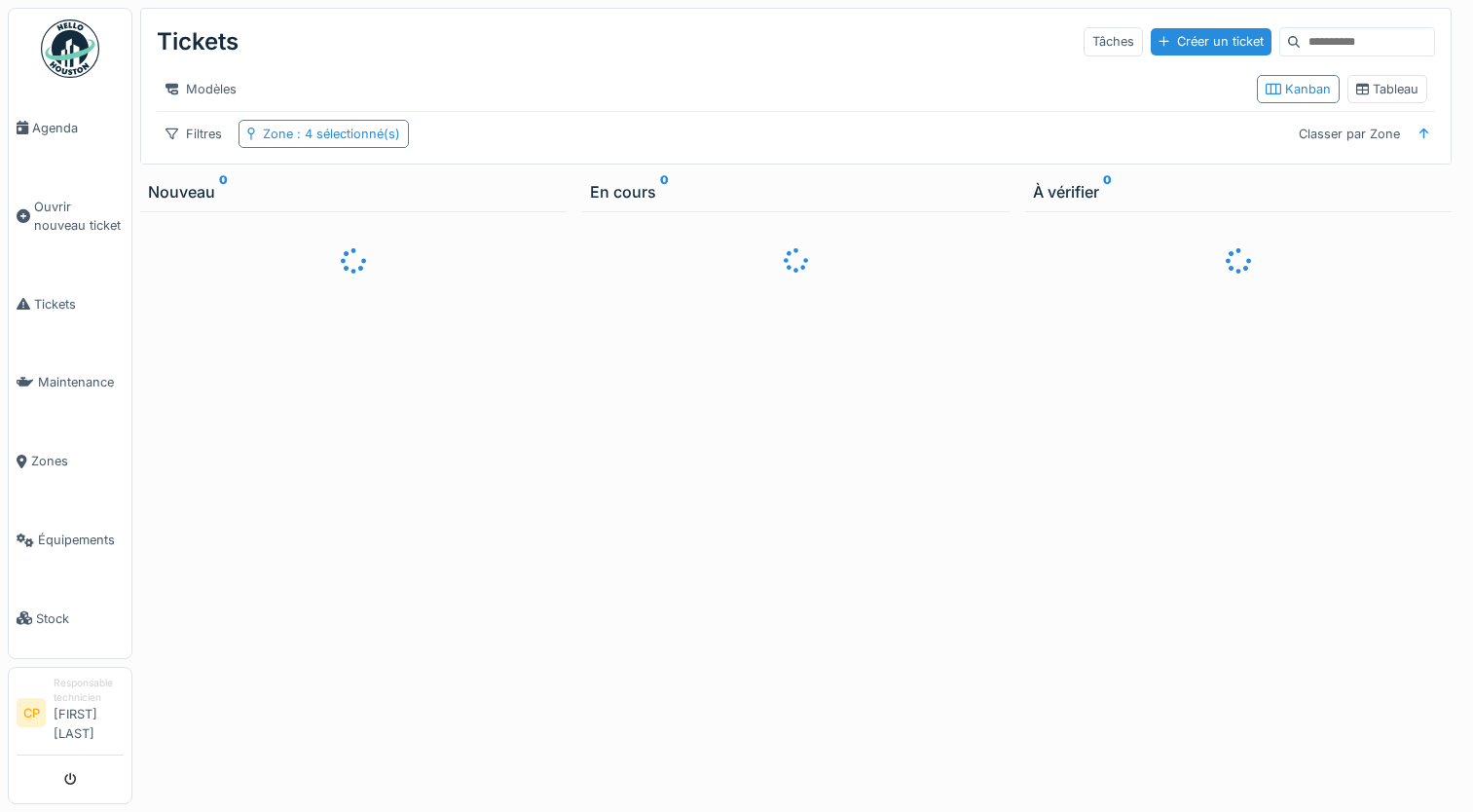 scroll, scrollTop: 0, scrollLeft: 0, axis: both 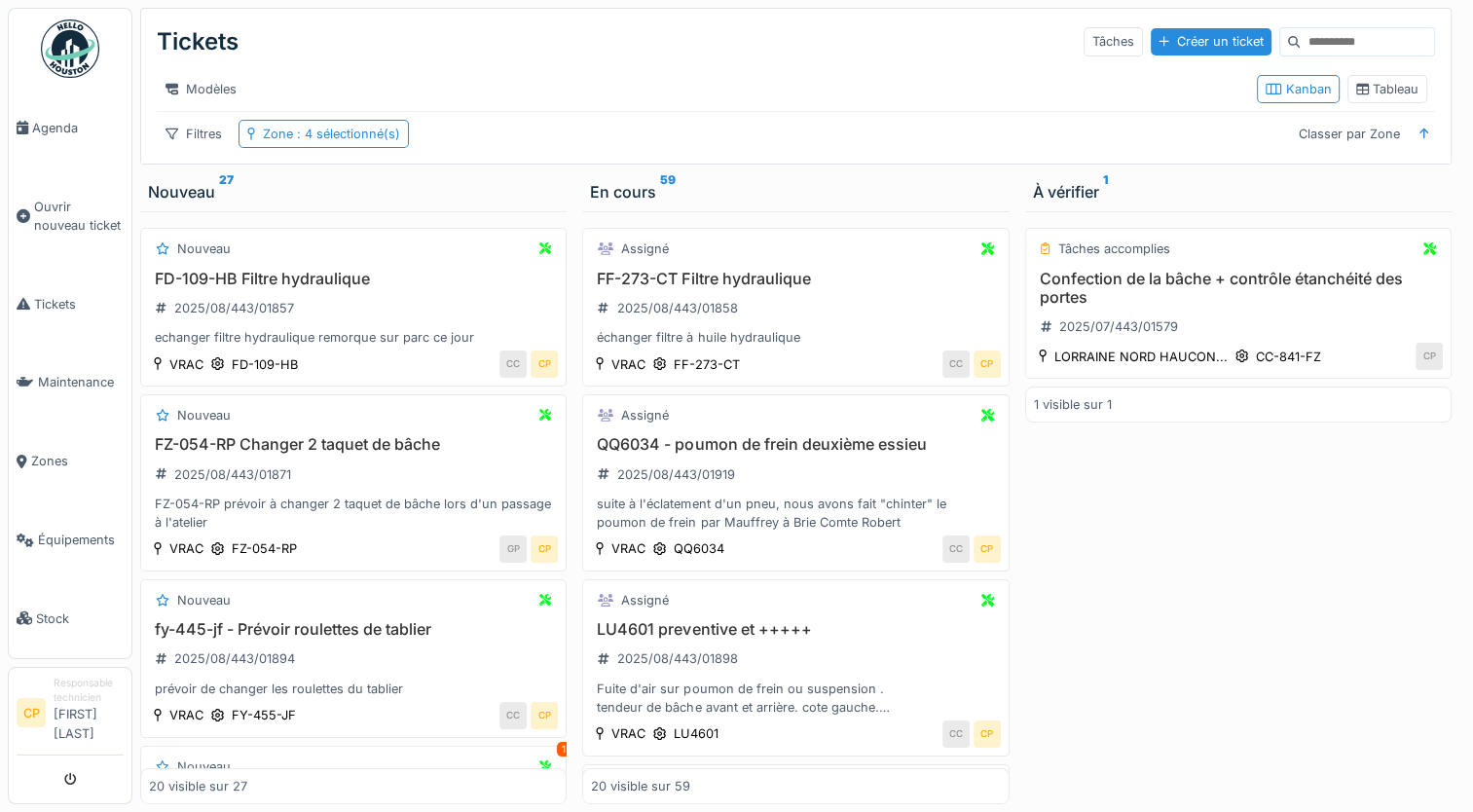 click at bounding box center [1367, 42] 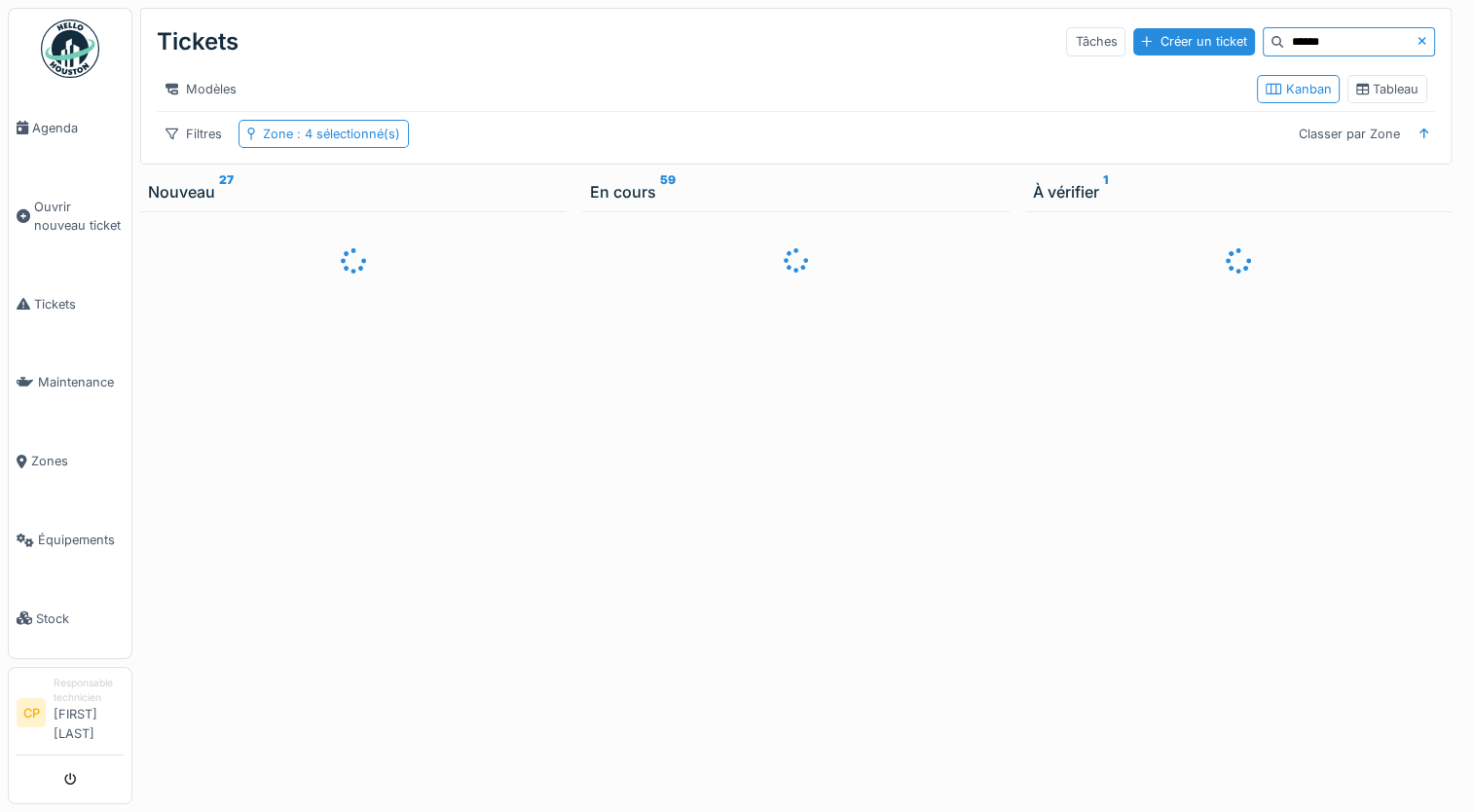 type on "******" 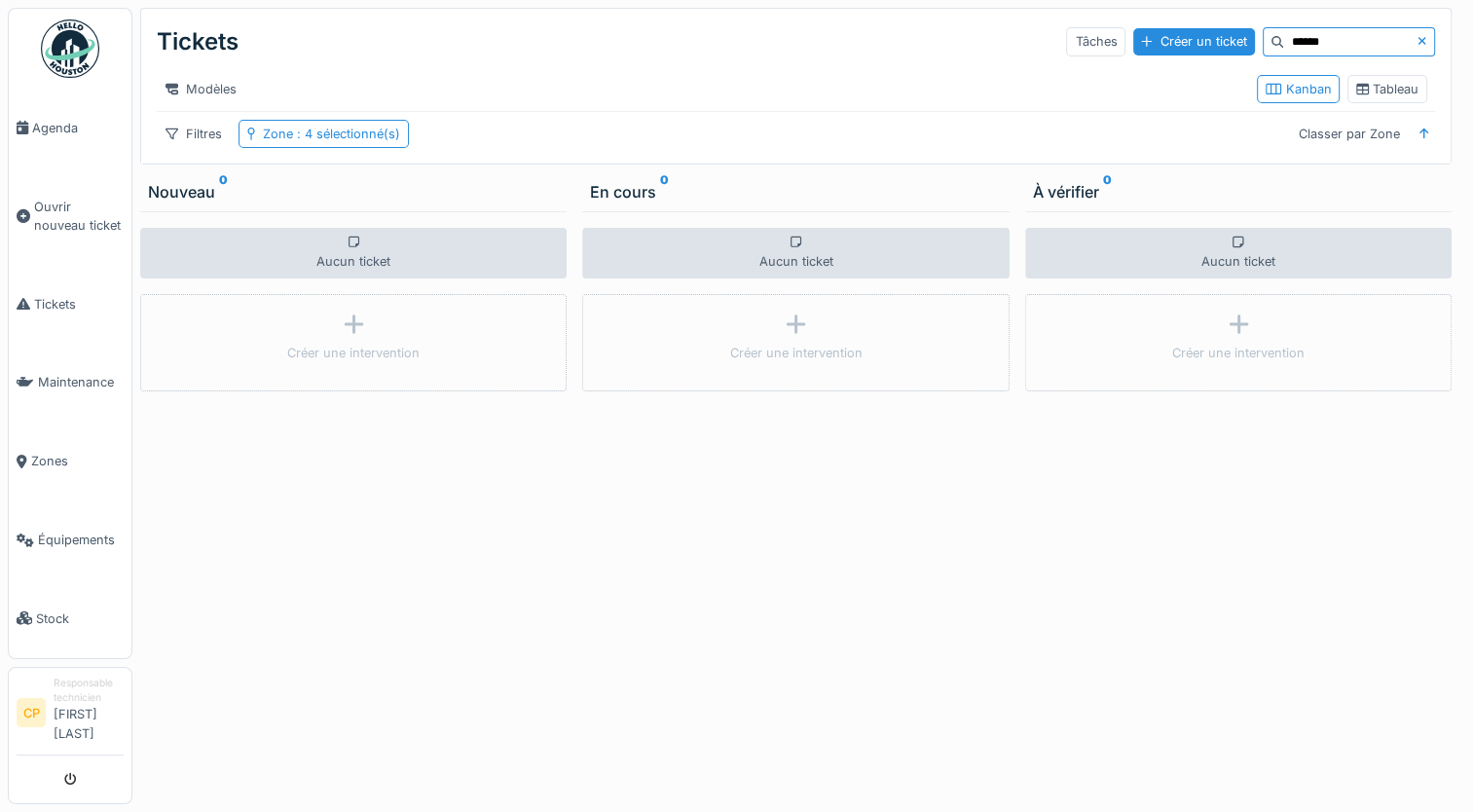 drag, startPoint x: 1312, startPoint y: 45, endPoint x: 1212, endPoint y: 91, distance: 110.072703 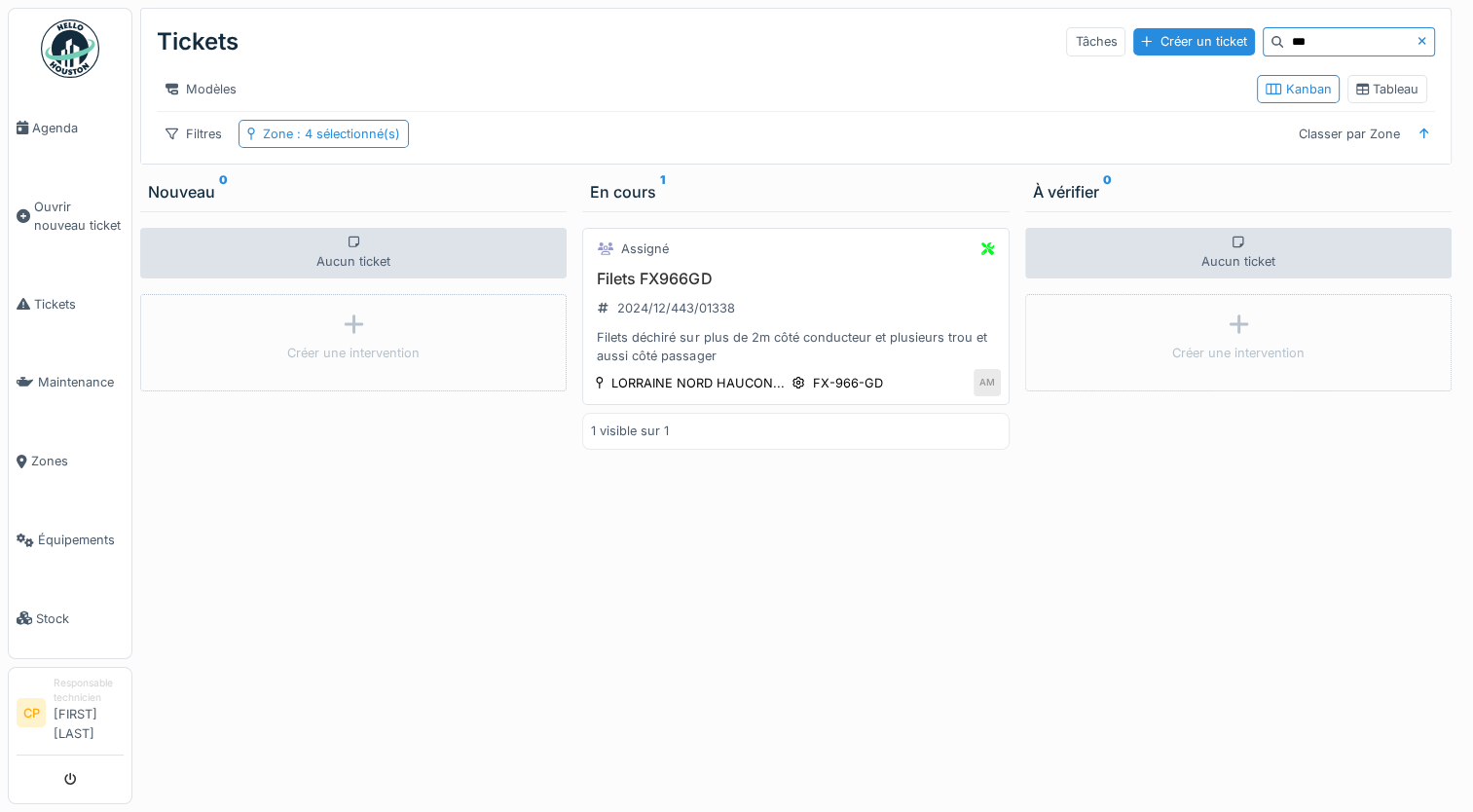 type on "***" 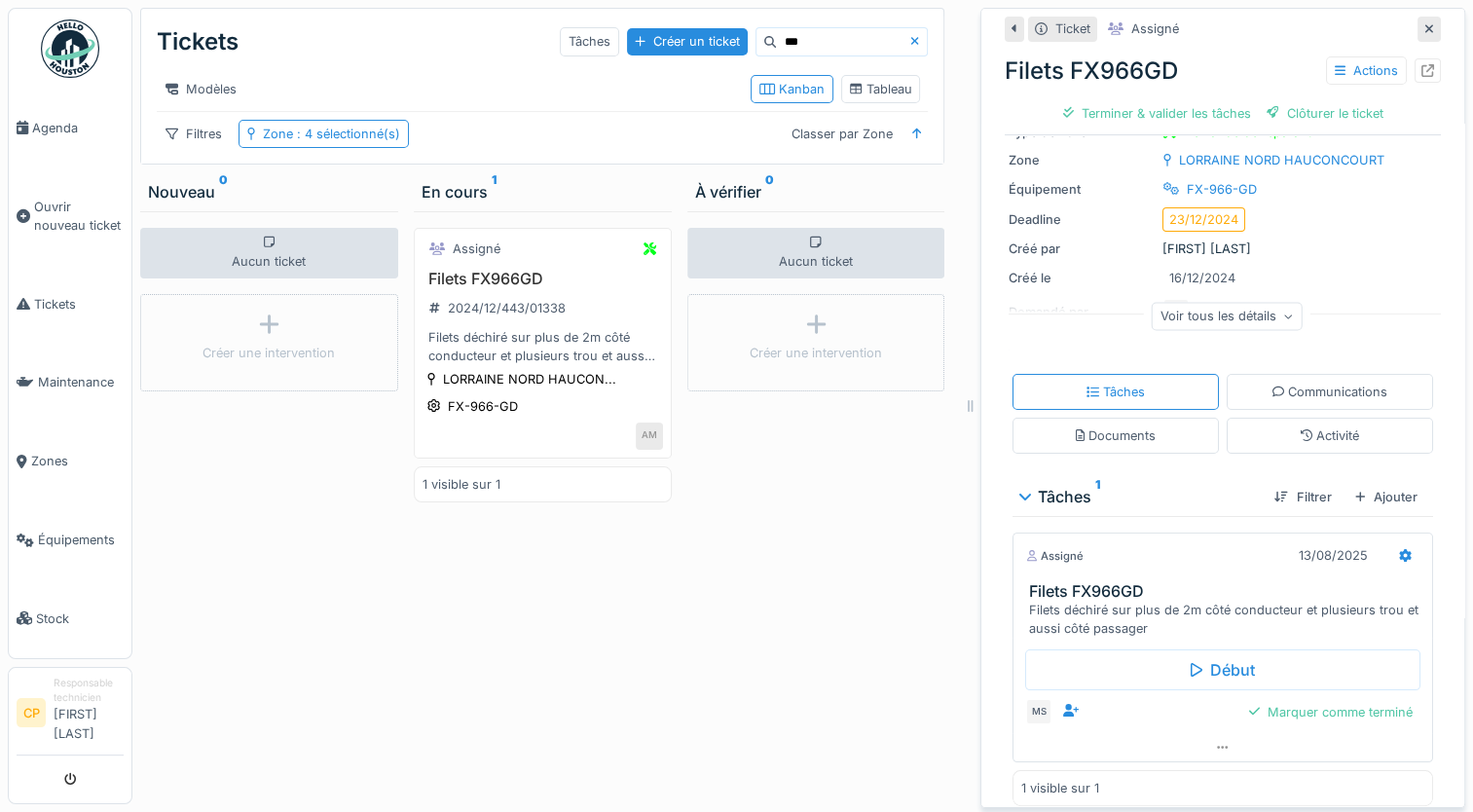 scroll, scrollTop: 146, scrollLeft: 0, axis: vertical 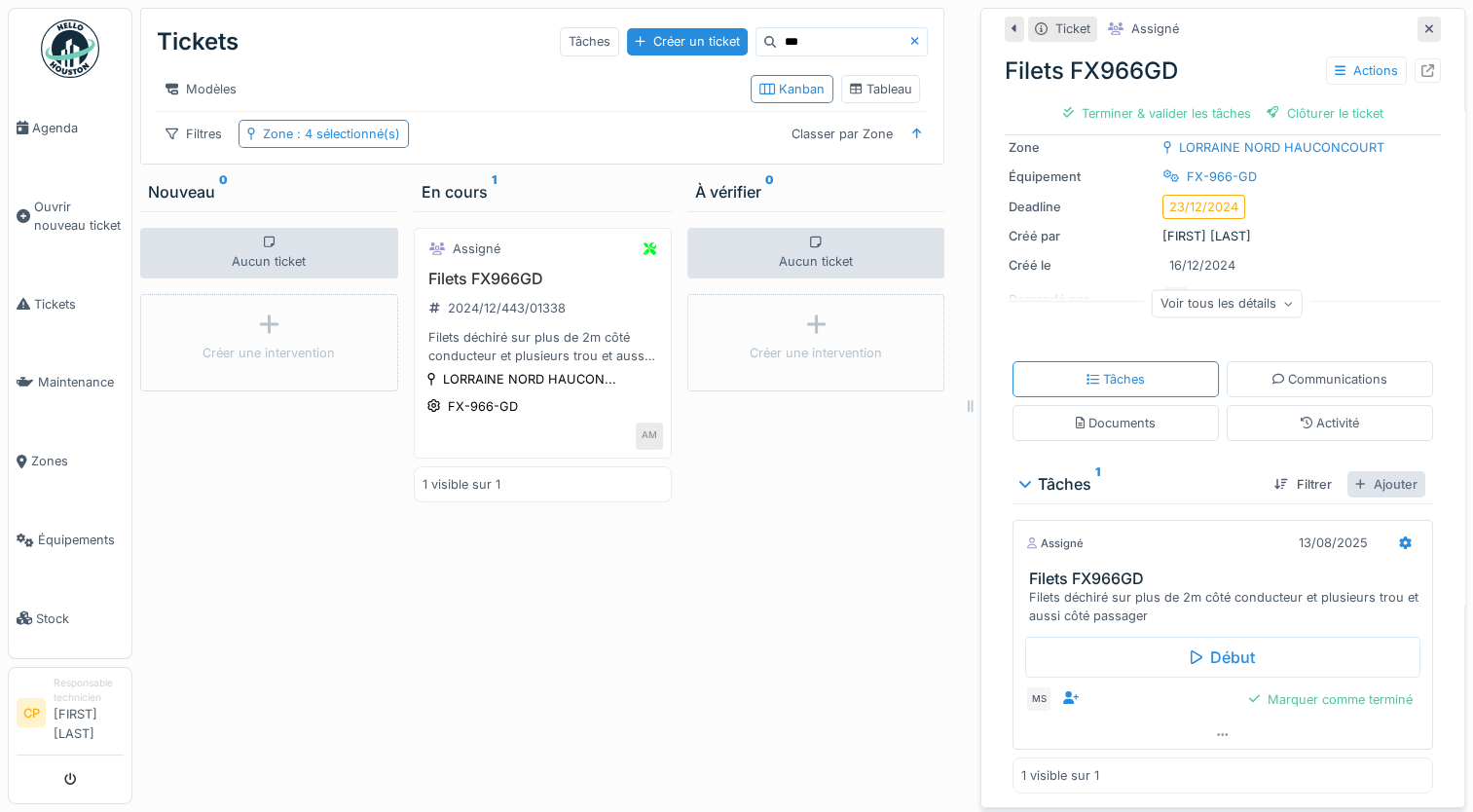 click on "Ajouter" at bounding box center [1386, 484] 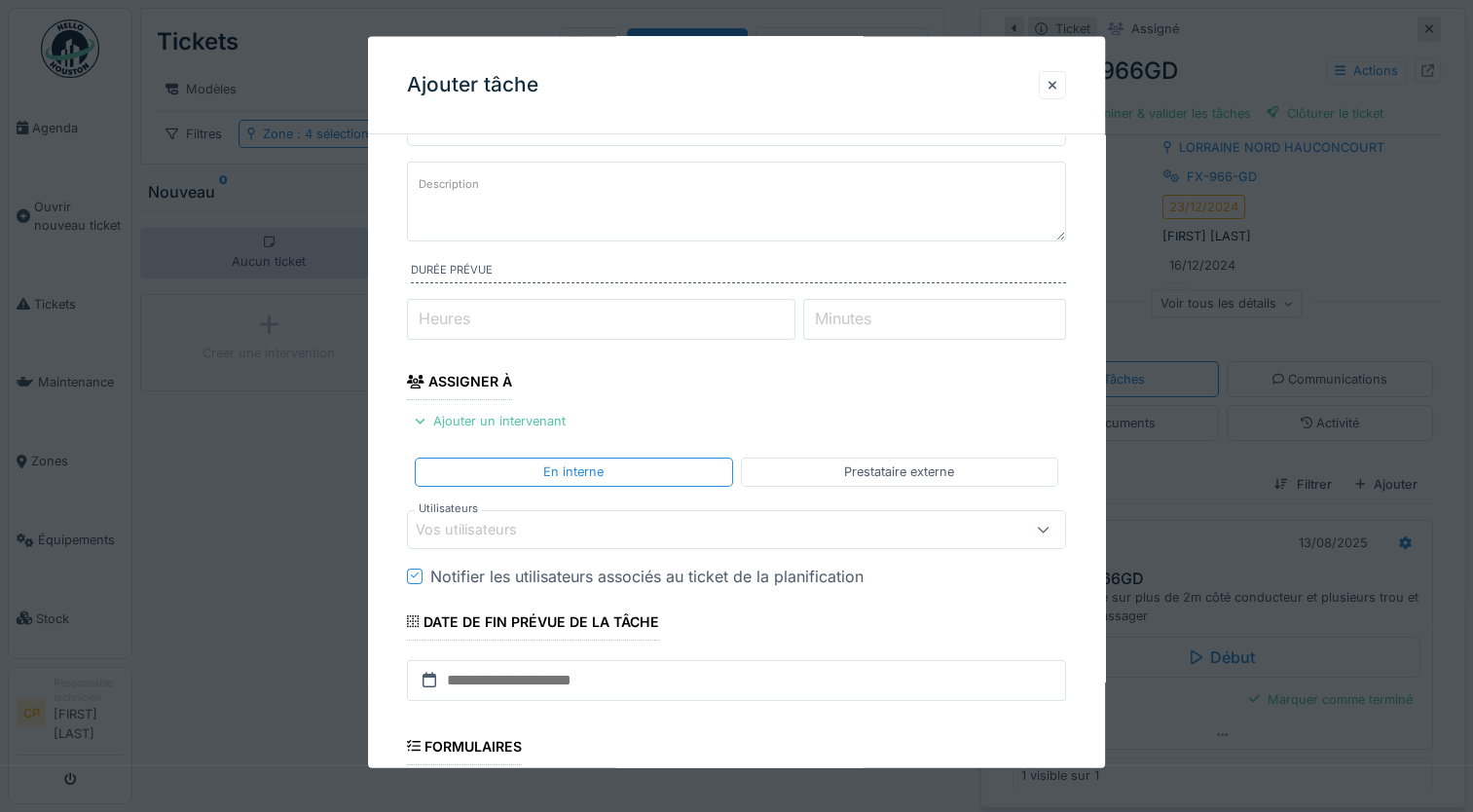 click on "Vos utilisateurs" at bounding box center (480, 529) 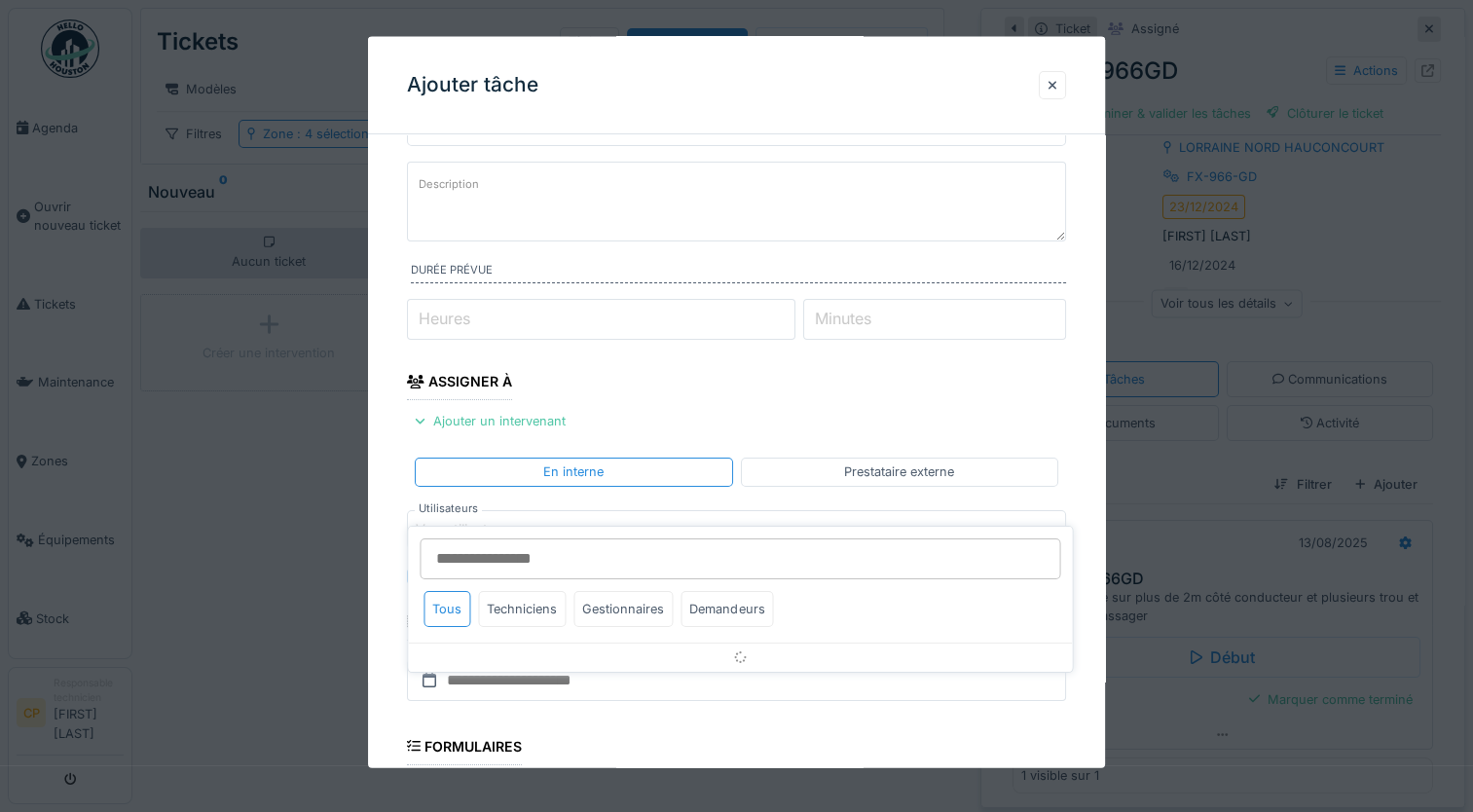 scroll, scrollTop: 221, scrollLeft: 0, axis: vertical 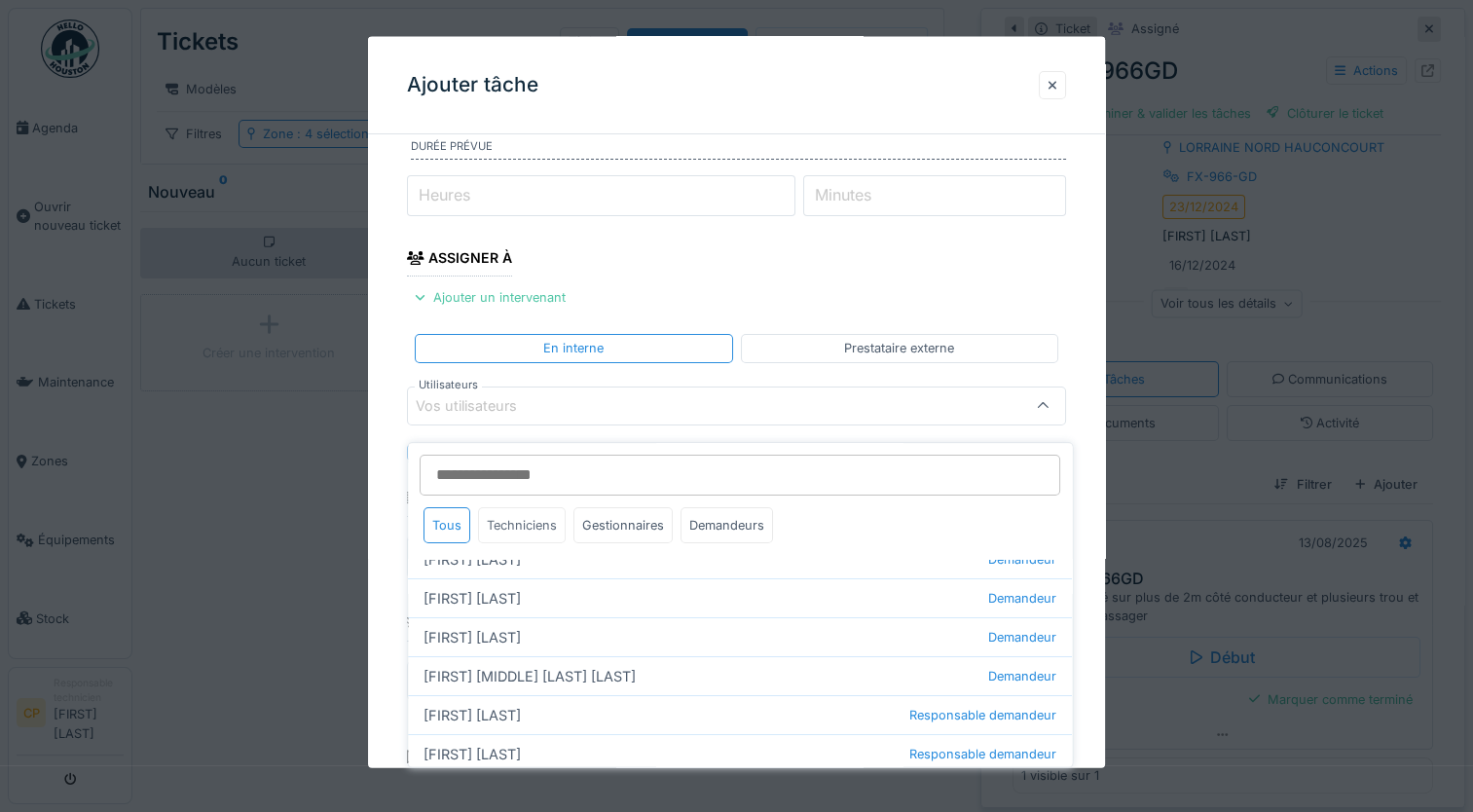 click on "Techniciens" at bounding box center [522, 525] 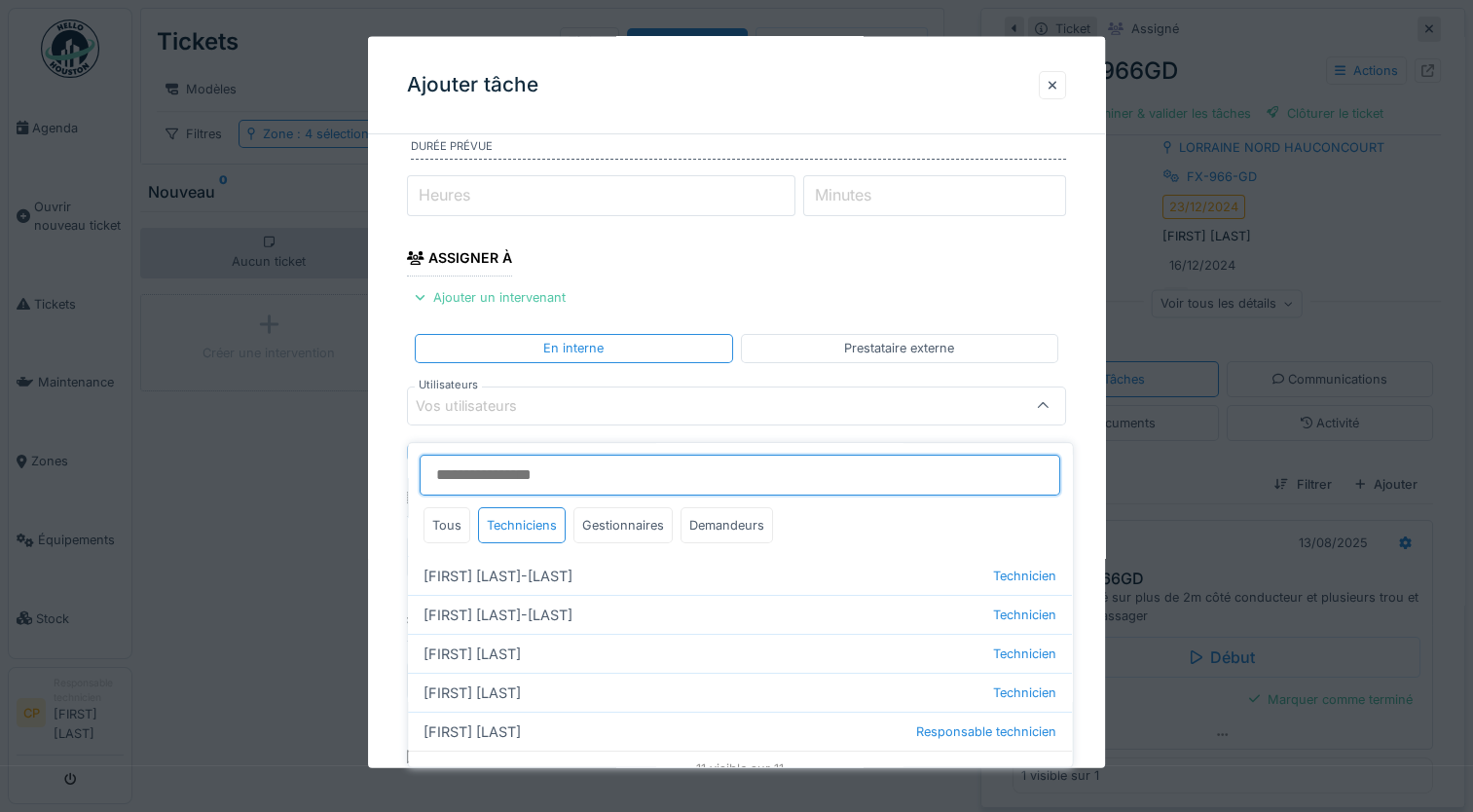 scroll, scrollTop: 255, scrollLeft: 0, axis: vertical 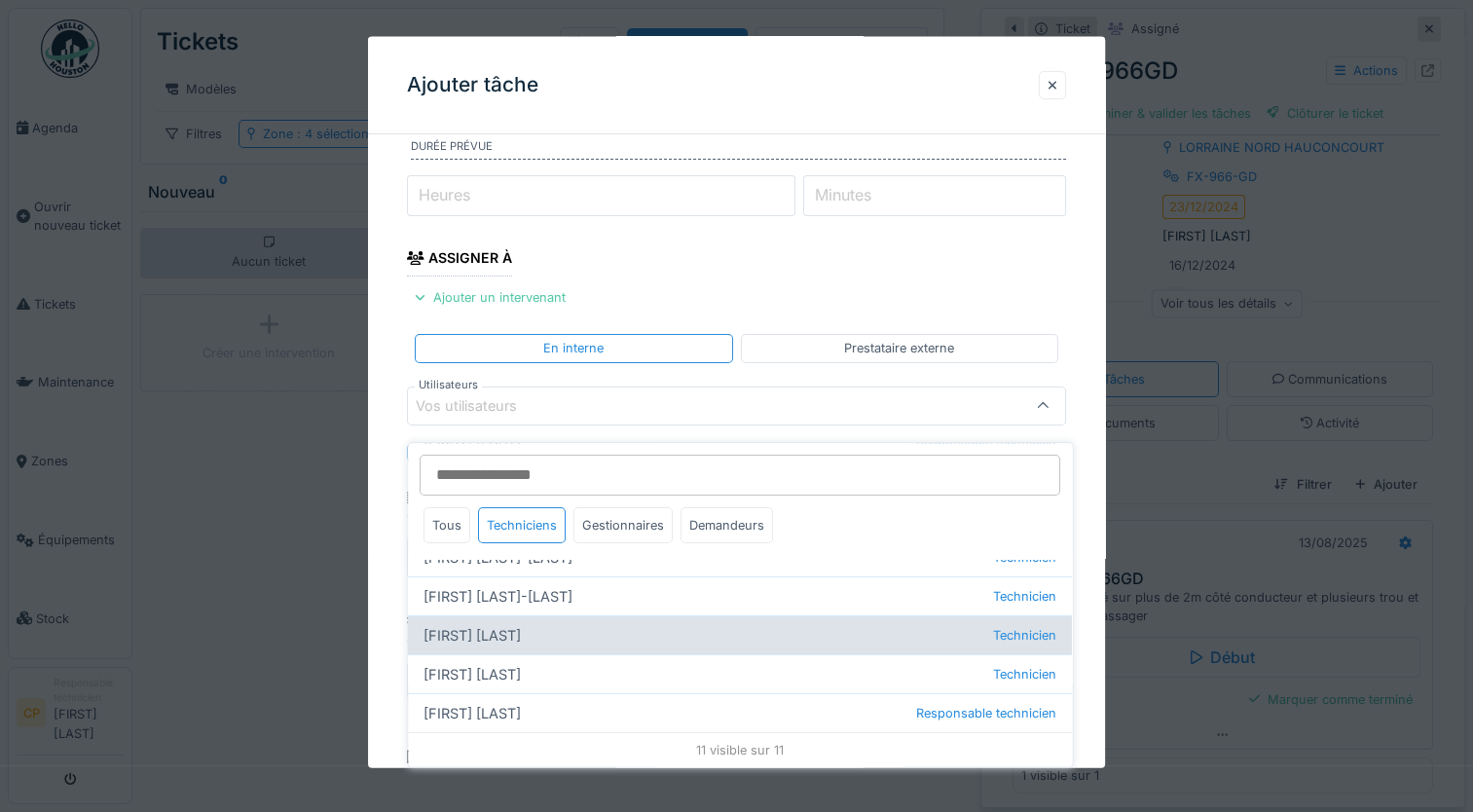 click on "Michel Lay Technicien" at bounding box center (740, 636) 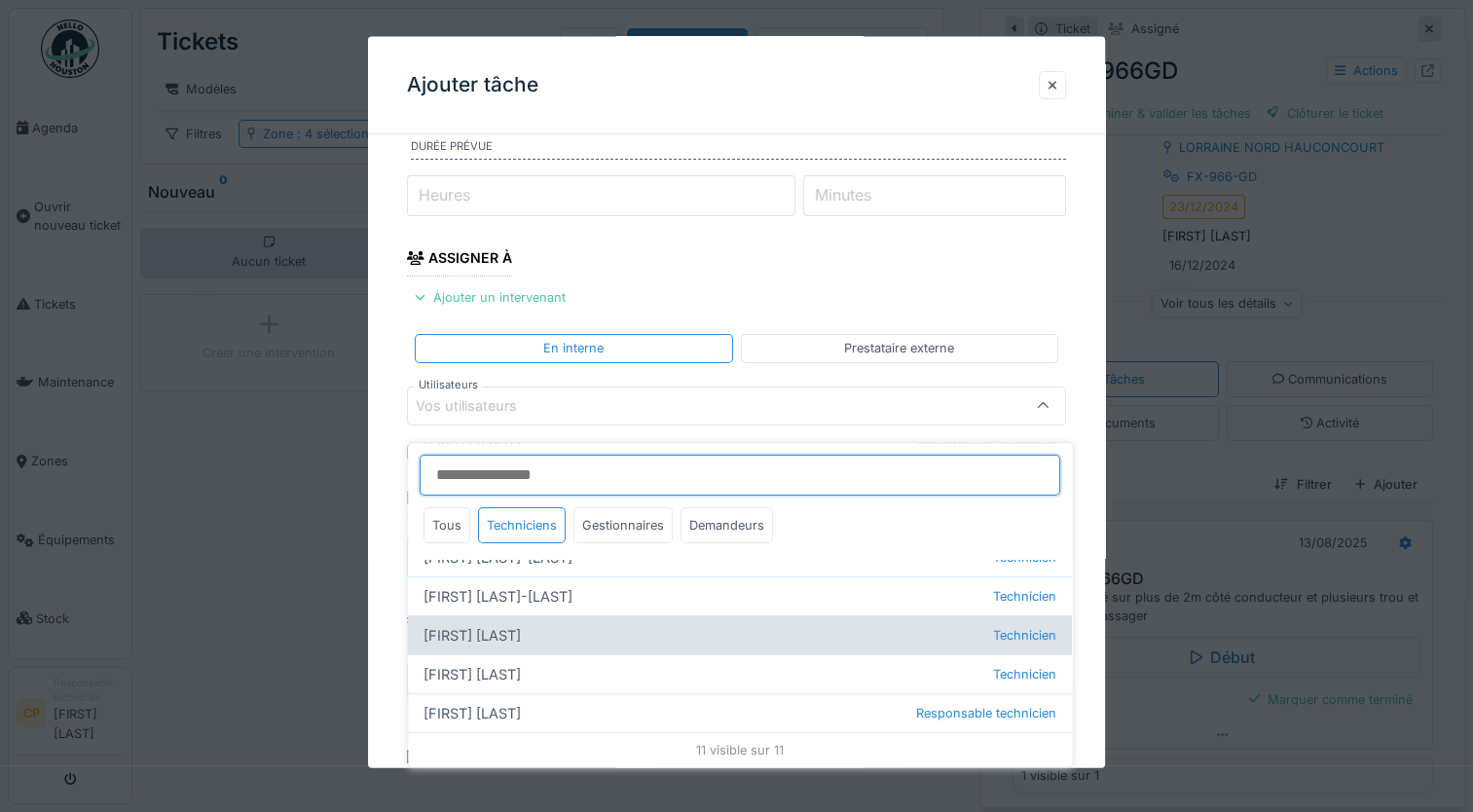 type on "*****" 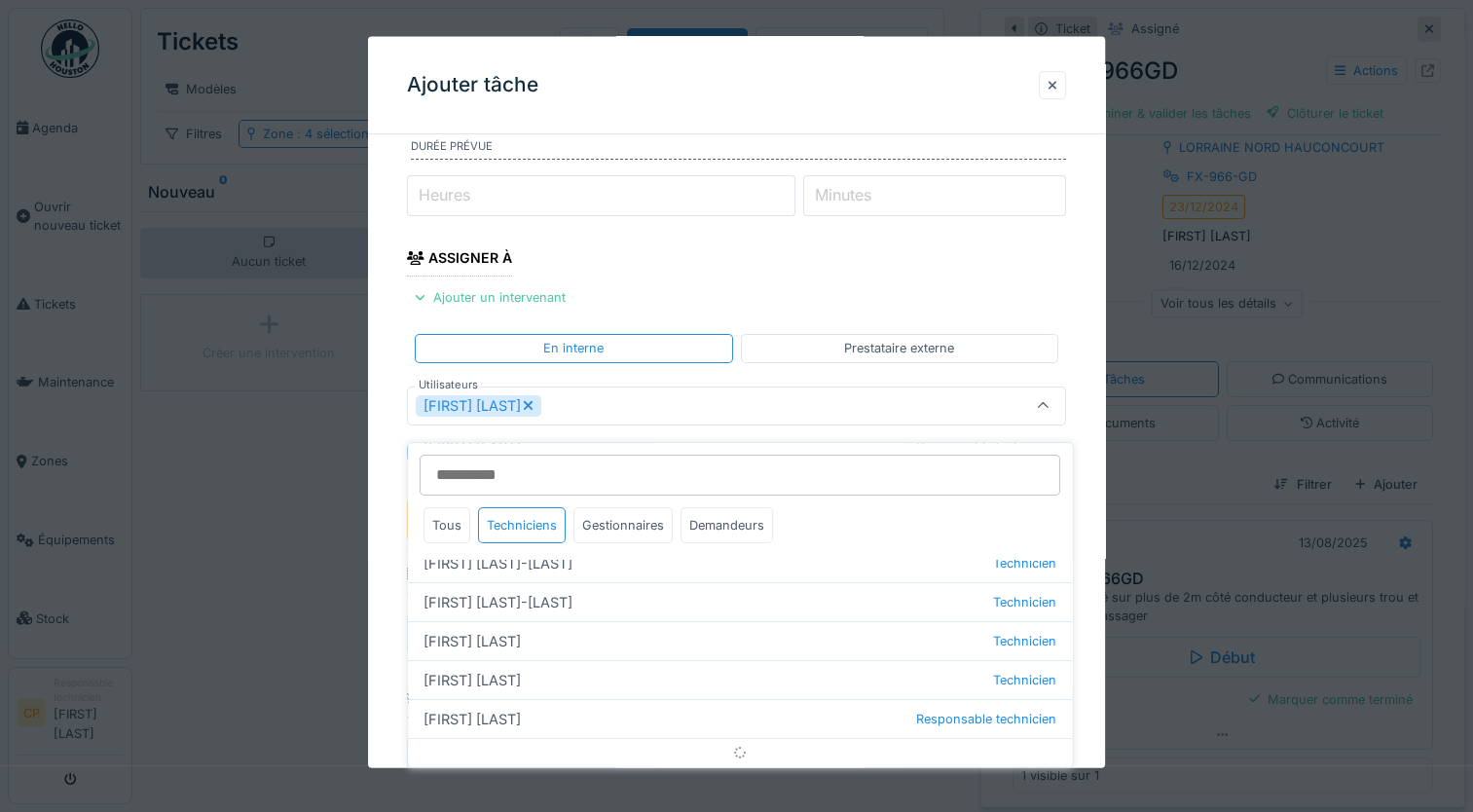 click 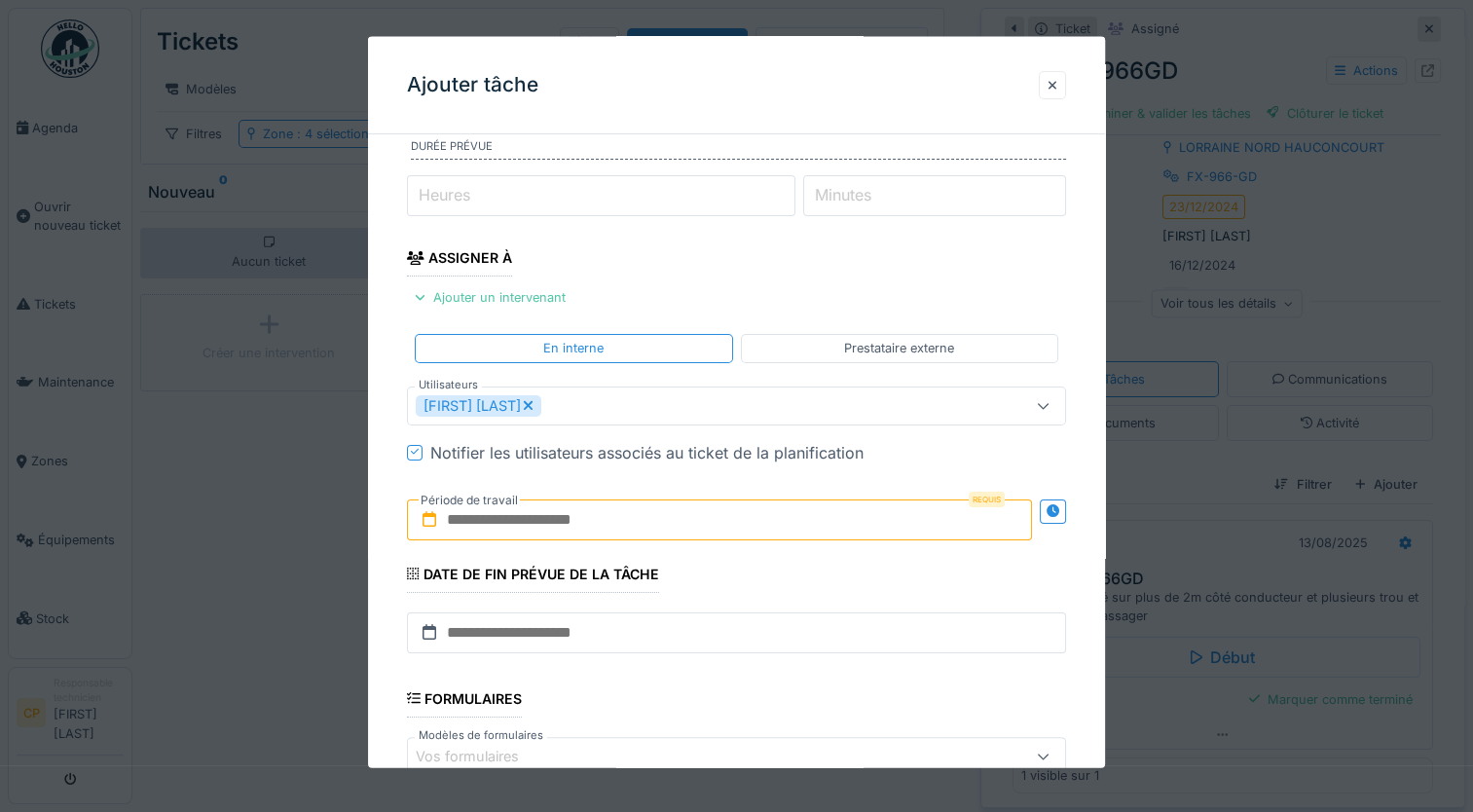 click at bounding box center (719, 519) 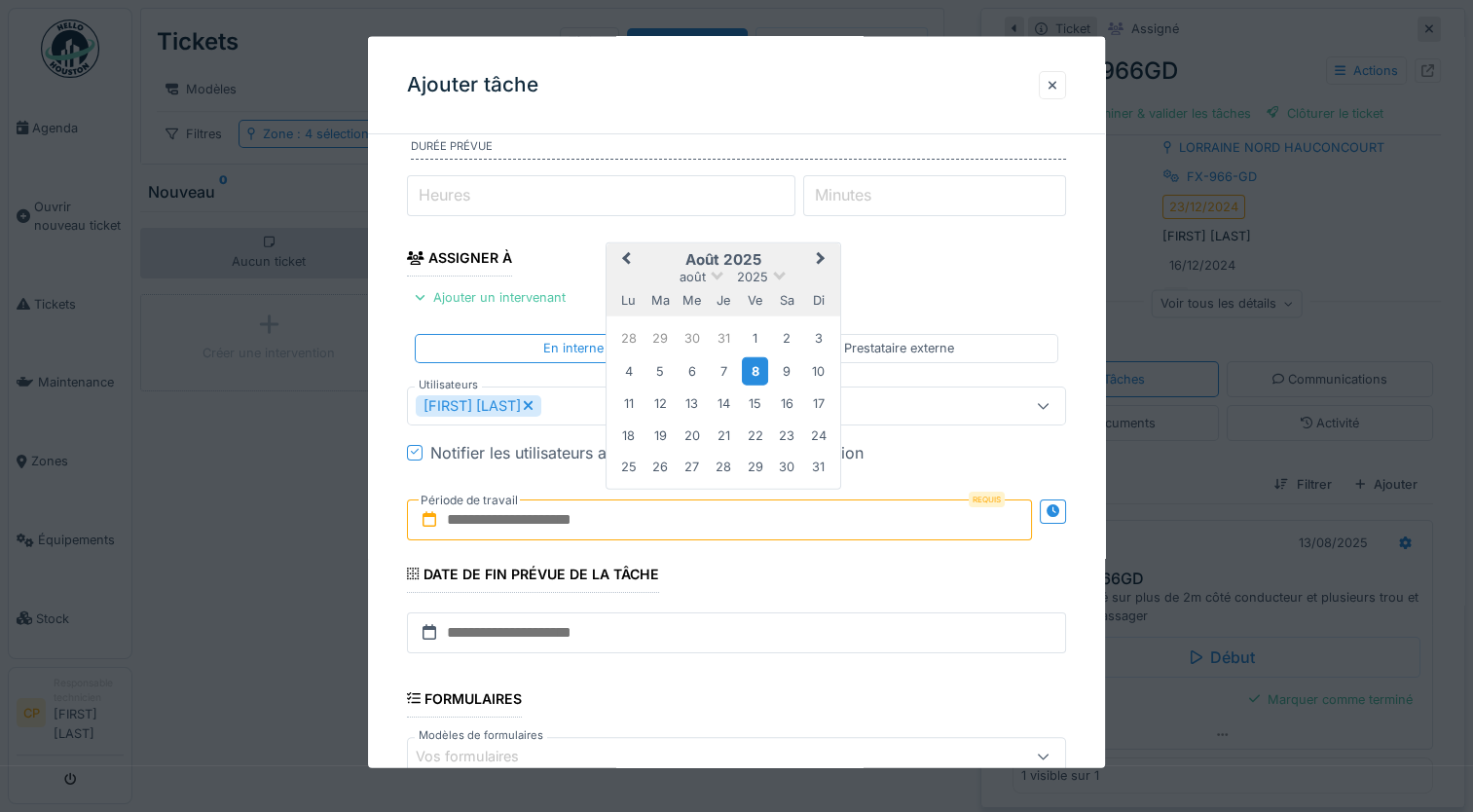 click on "8" at bounding box center [755, 370] 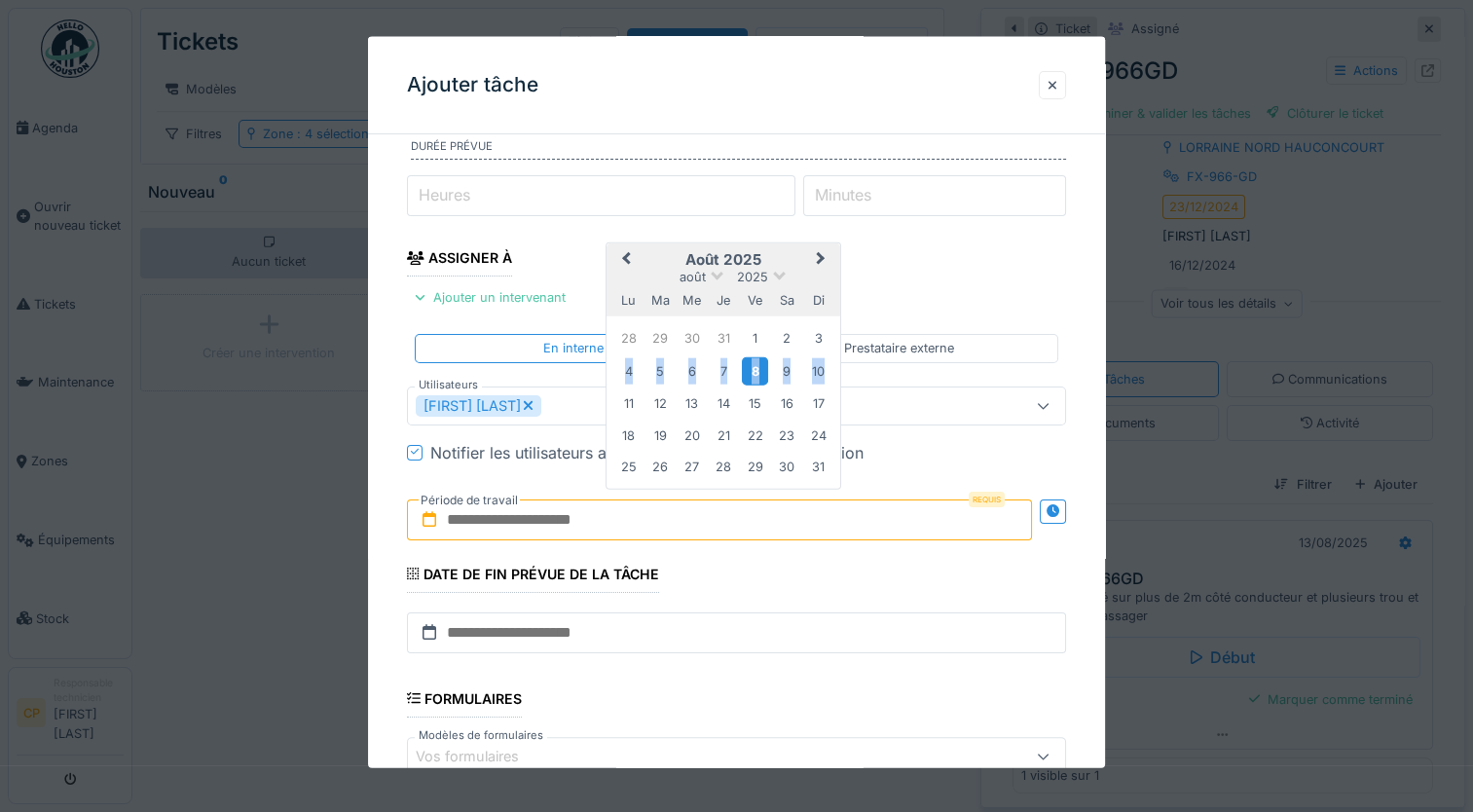 click on "8" at bounding box center (755, 370) 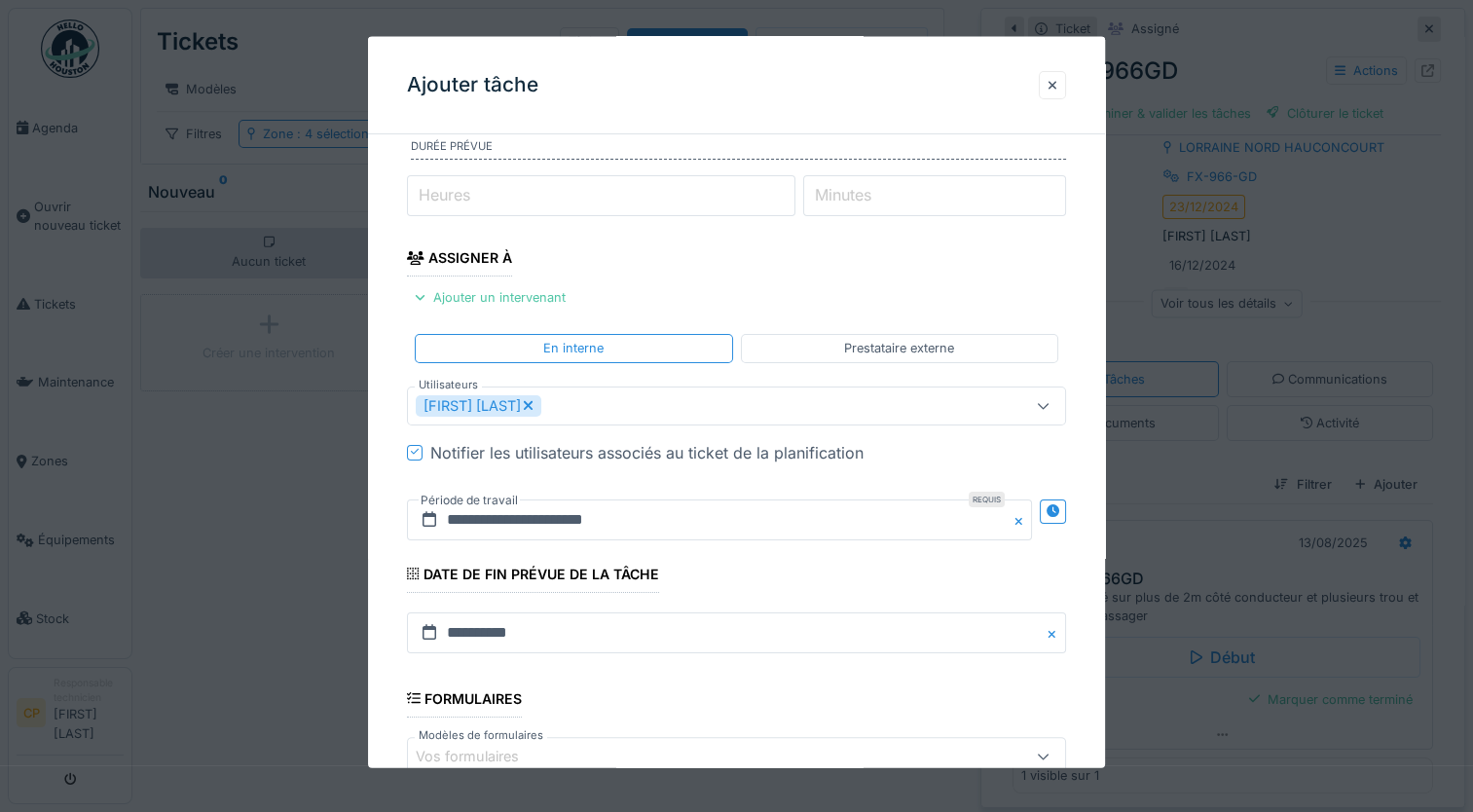 scroll, scrollTop: 416, scrollLeft: 0, axis: vertical 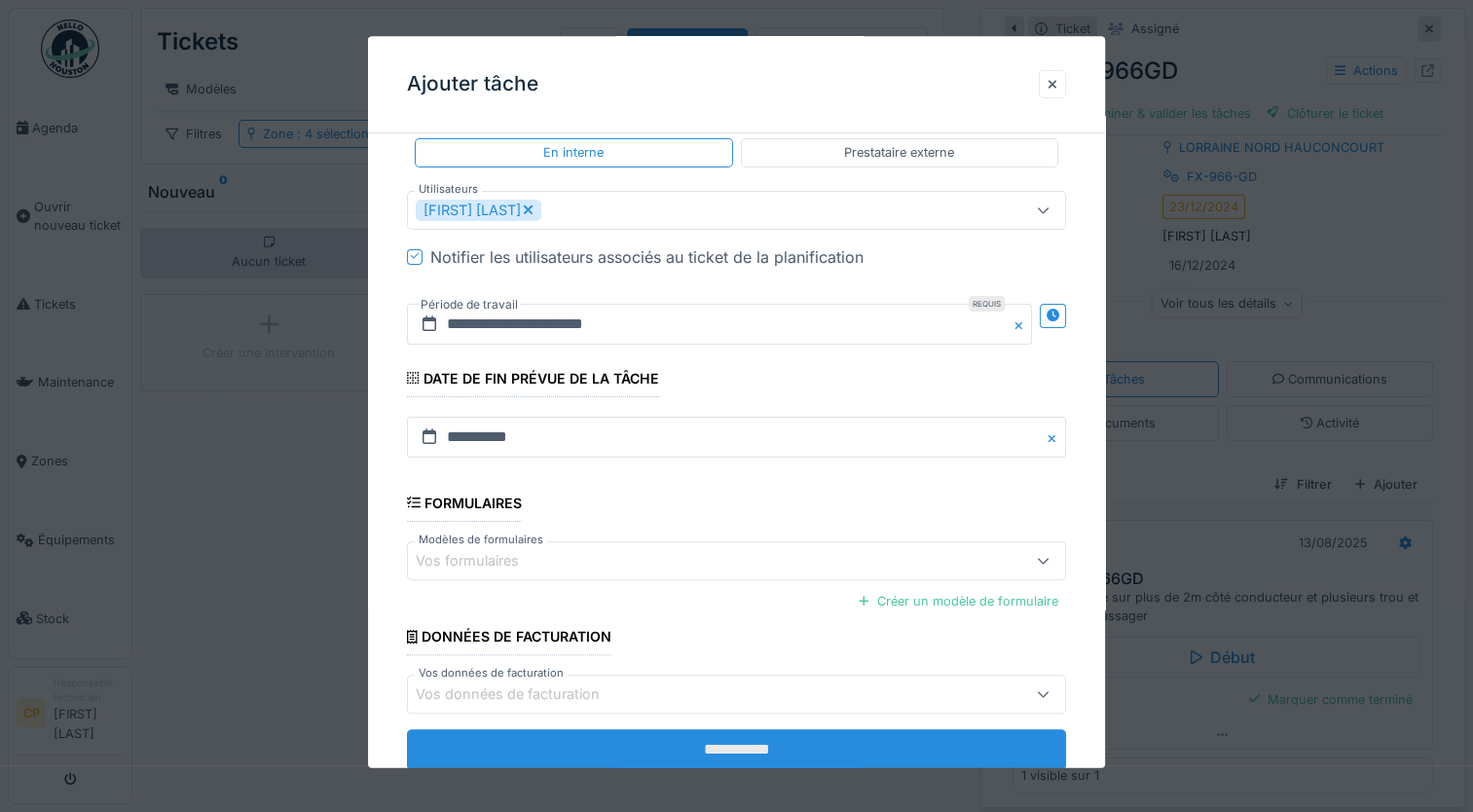 click on "**********" at bounding box center (736, 751) 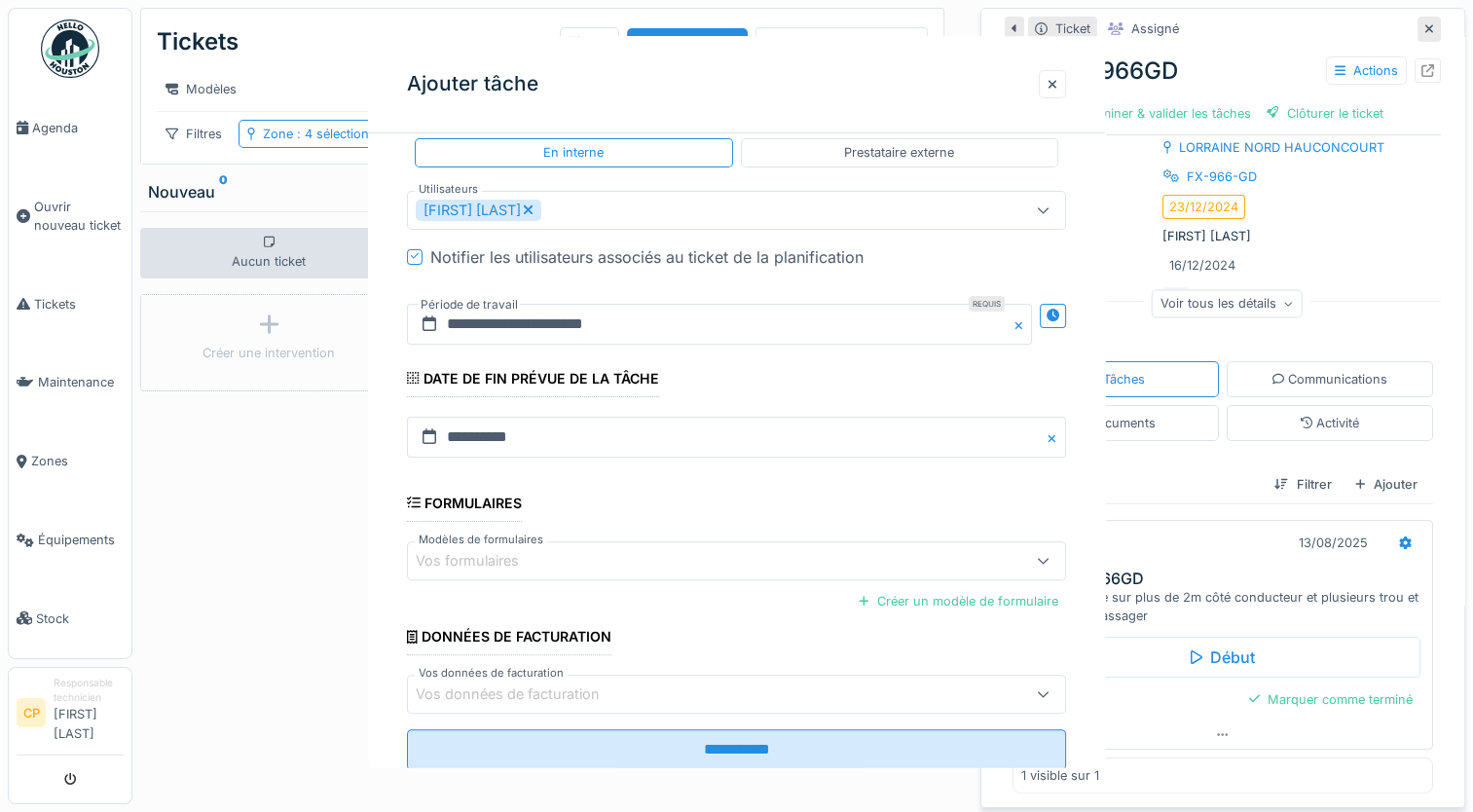 scroll, scrollTop: 0, scrollLeft: 0, axis: both 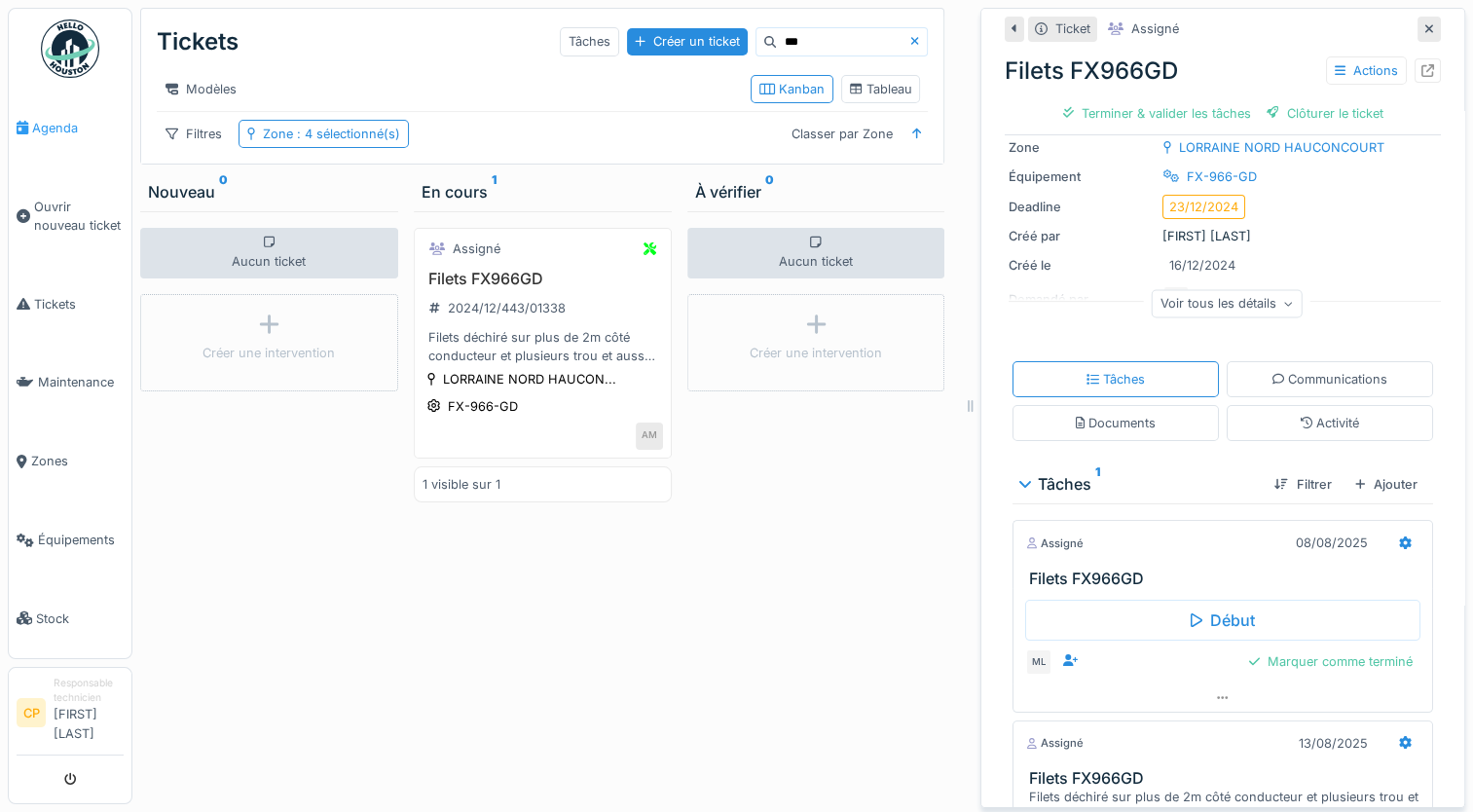 click on "Agenda" at bounding box center (78, 128) 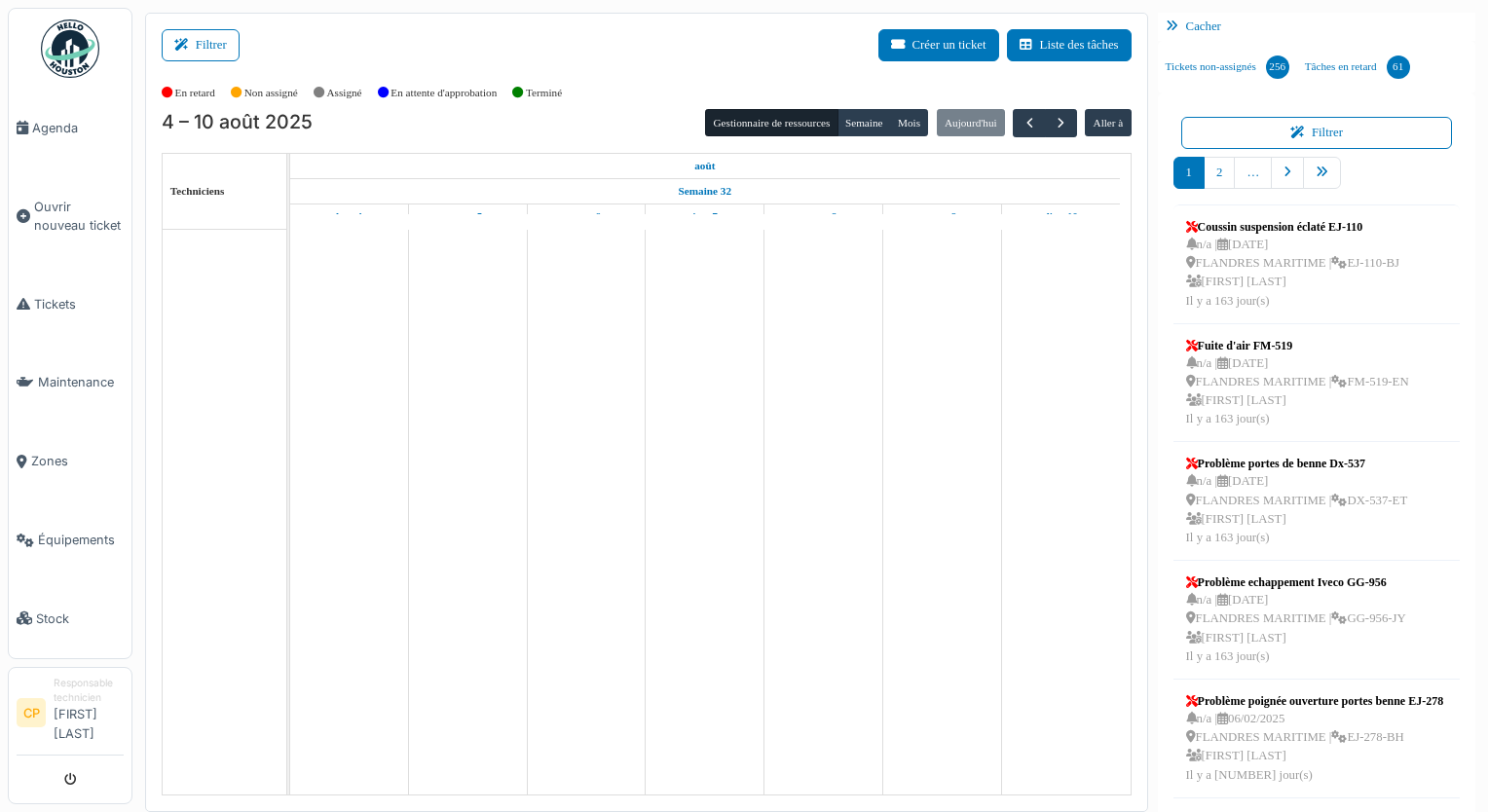 scroll, scrollTop: 0, scrollLeft: 0, axis: both 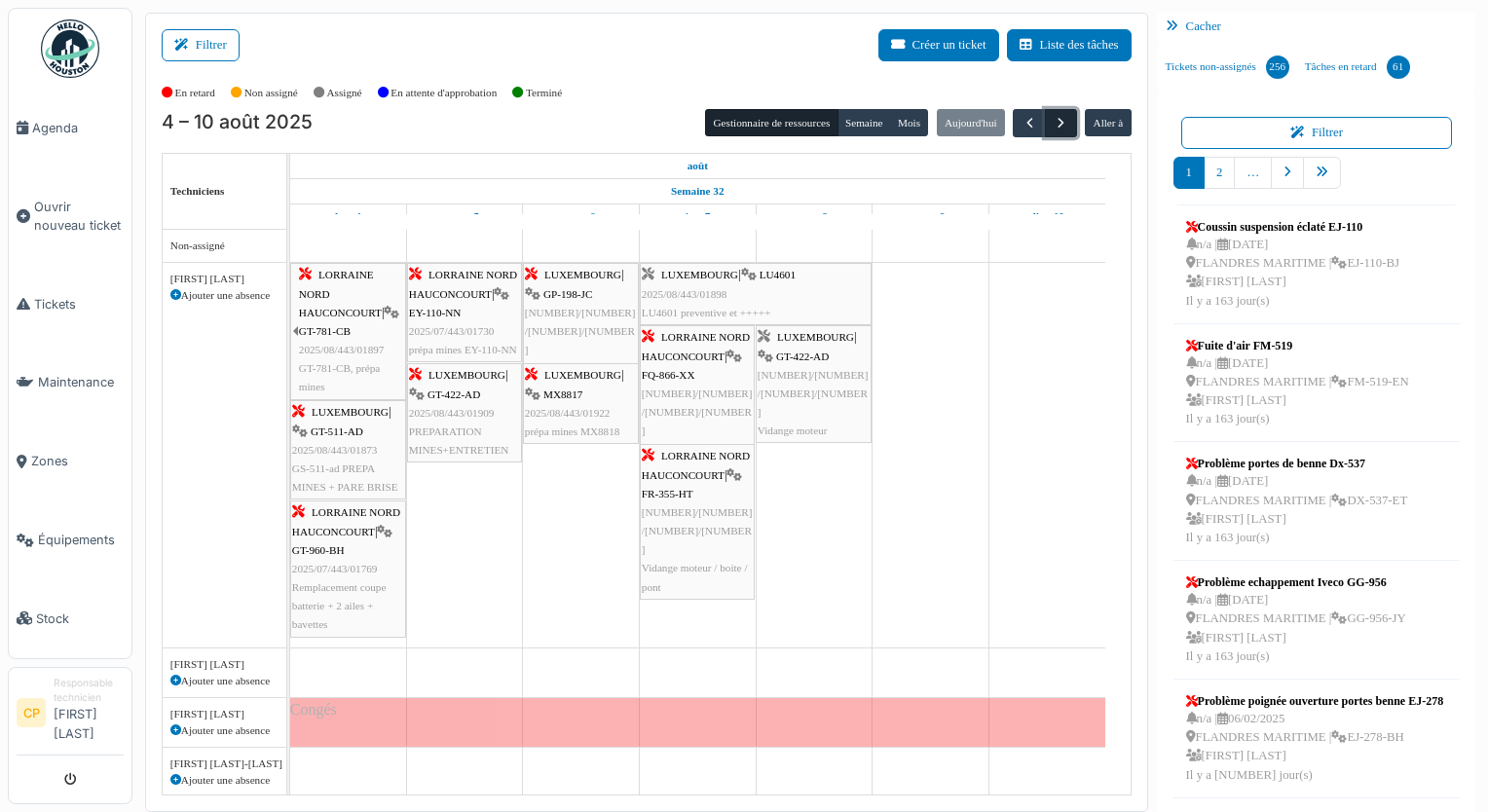 click at bounding box center [1060, 123] 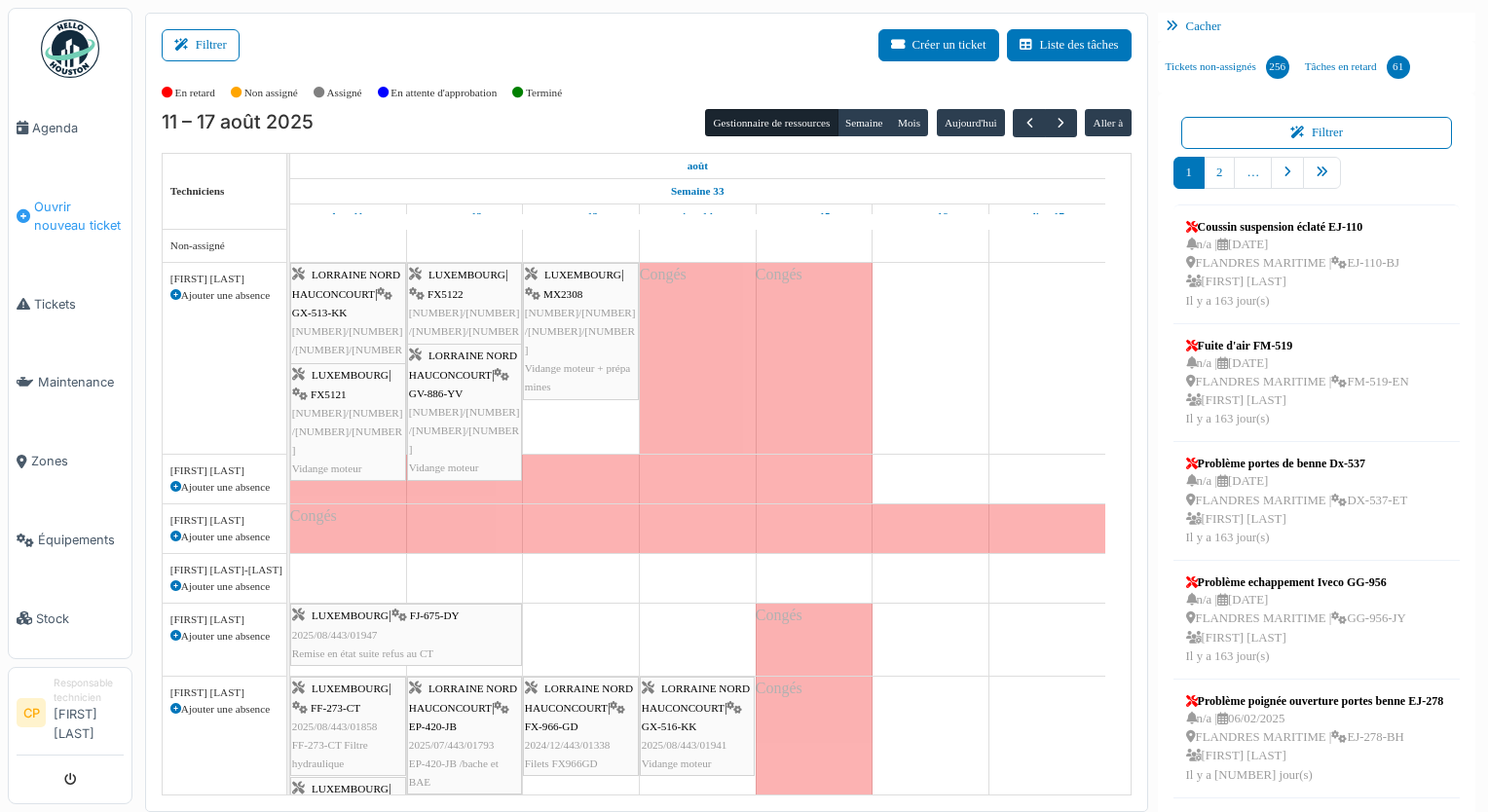 click on "Ouvrir nouveau ticket" at bounding box center [70, 216] 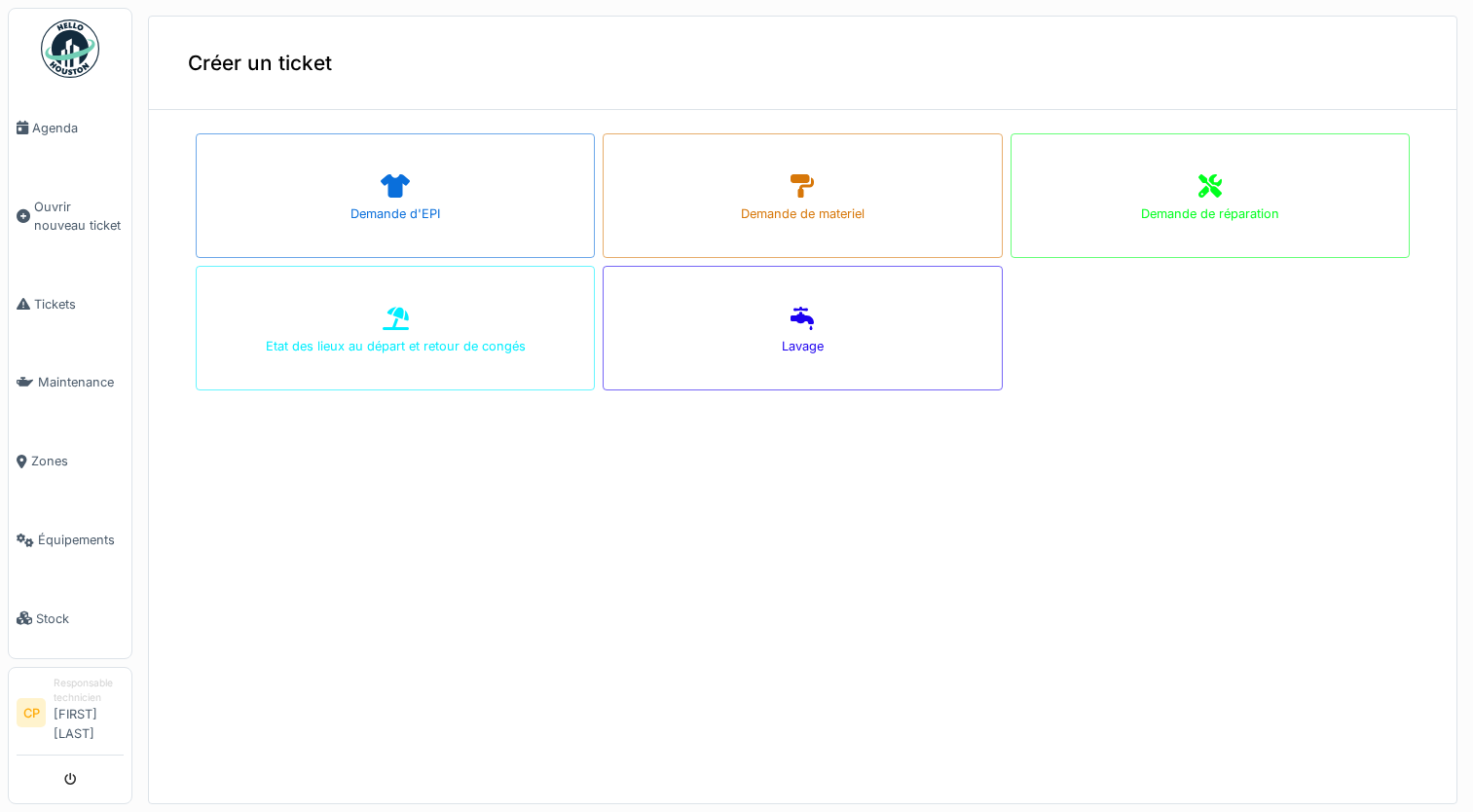 scroll, scrollTop: 0, scrollLeft: 0, axis: both 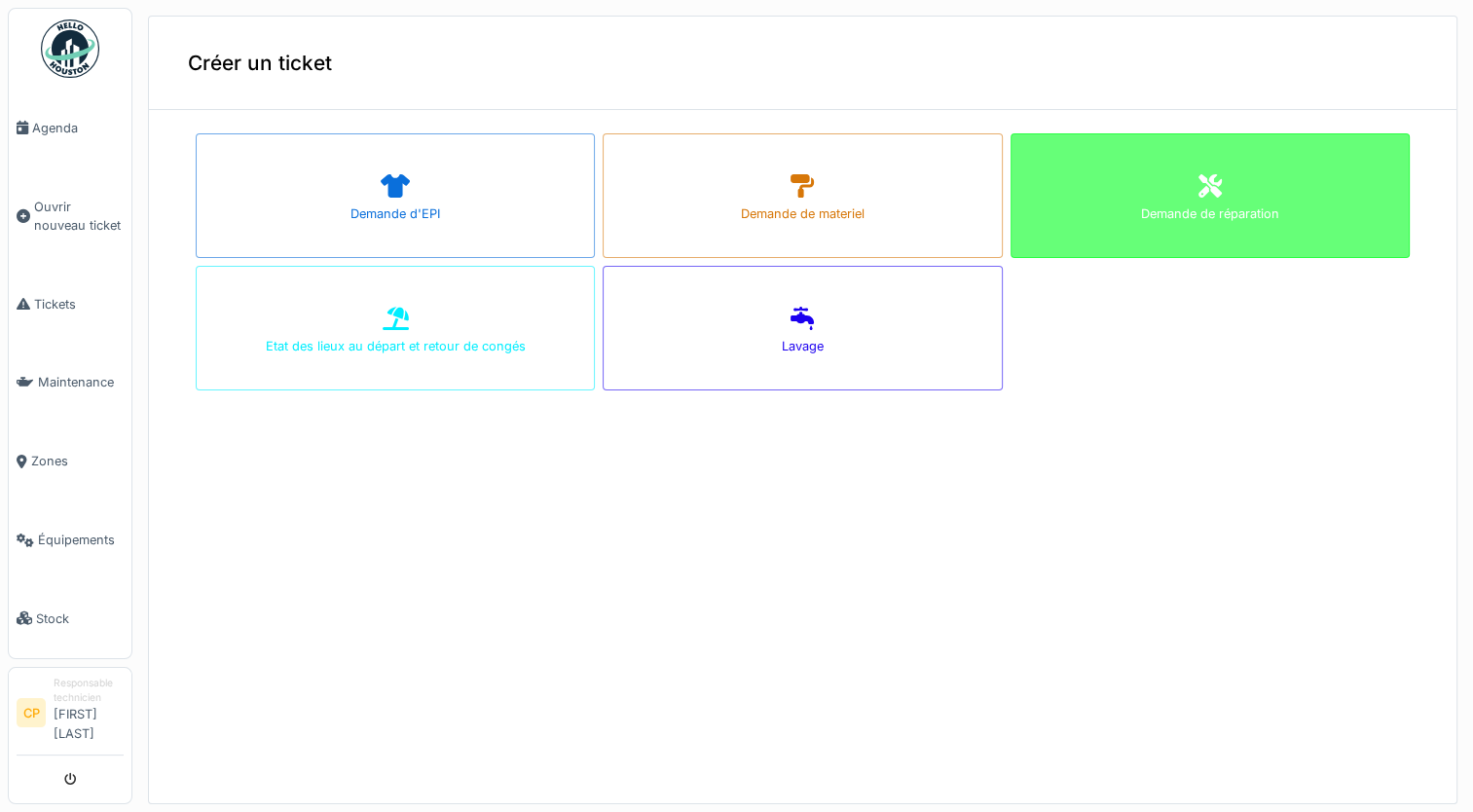 click on "Demande de réparation" at bounding box center (1210, 196) 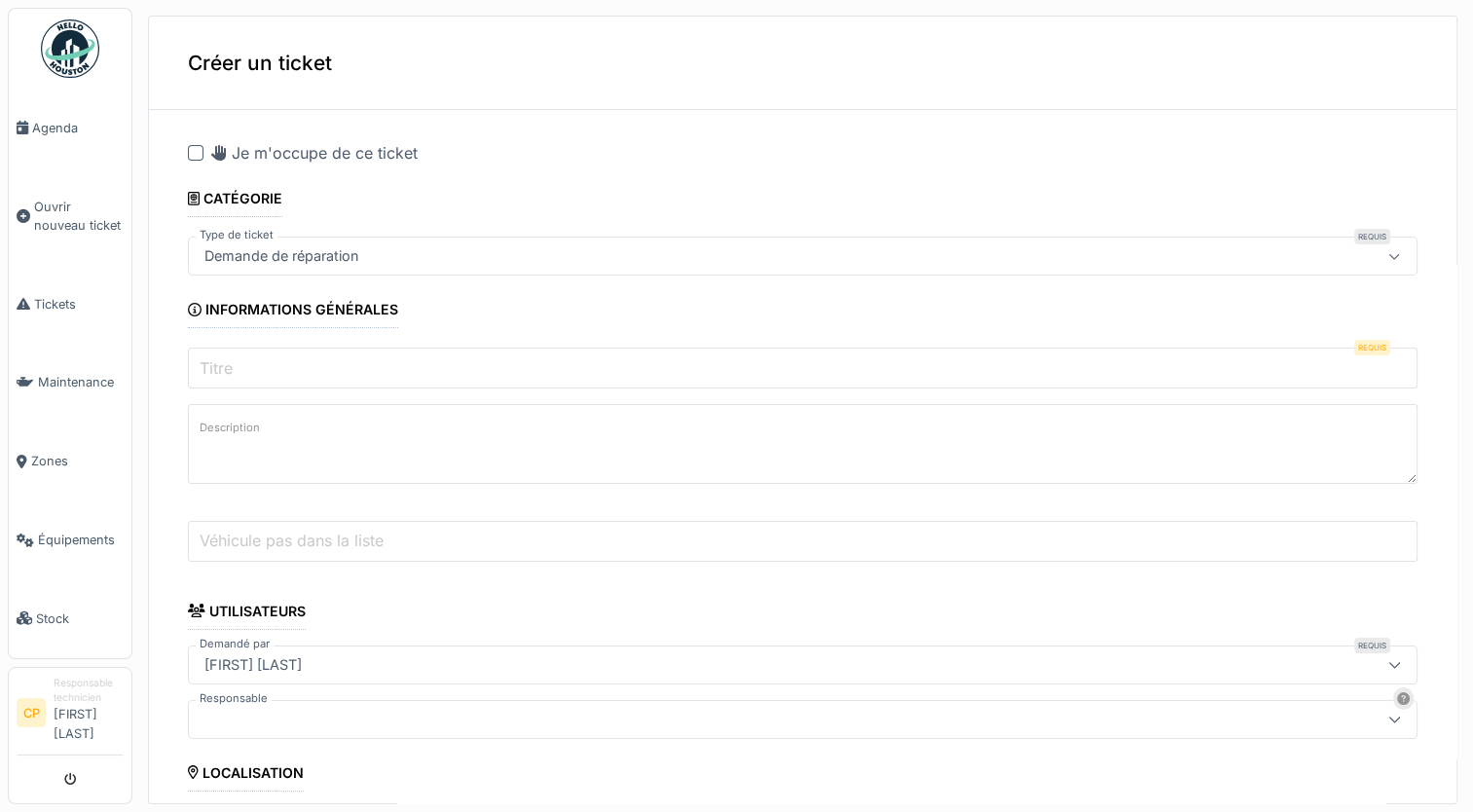 click on "Titre" at bounding box center (802, 368) 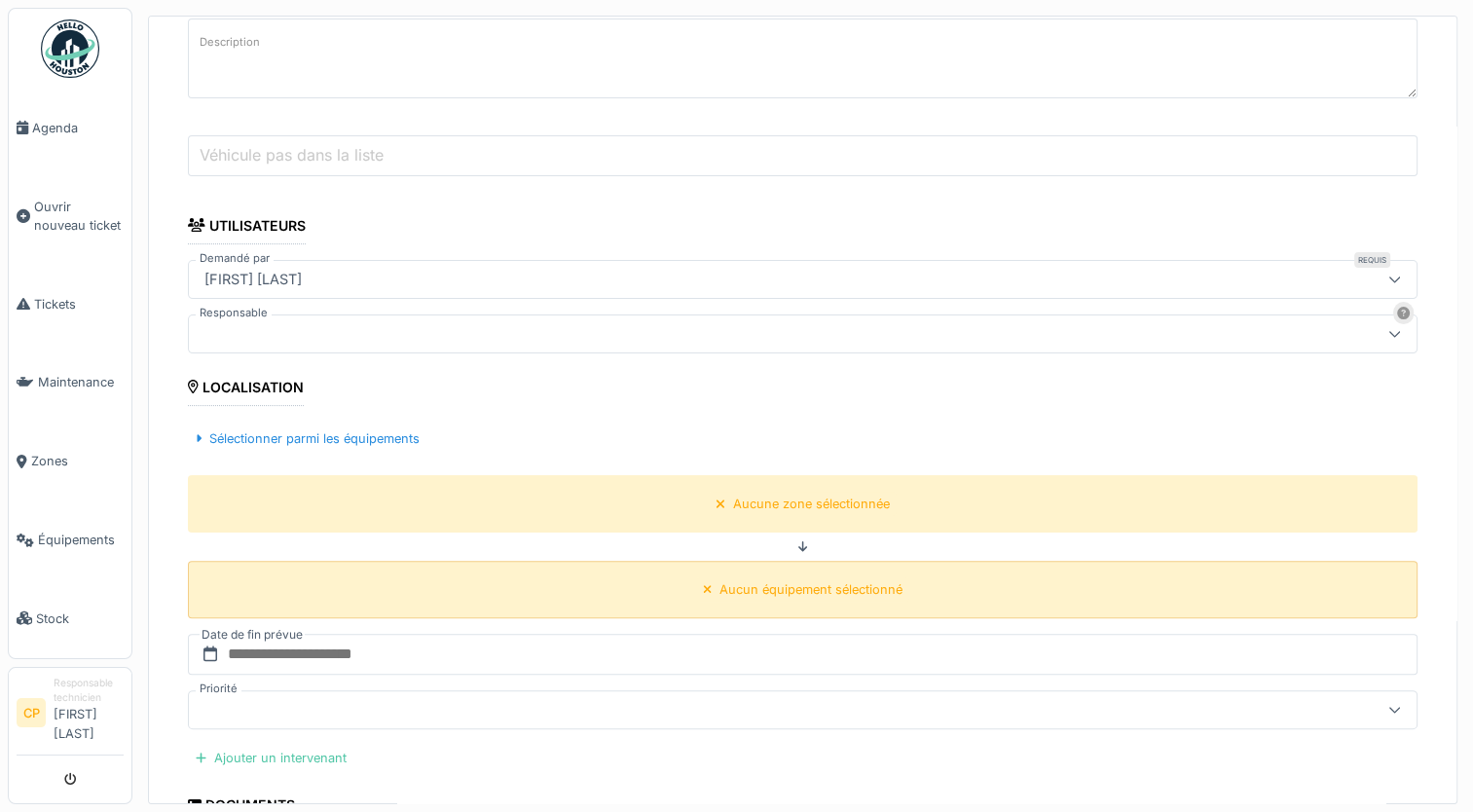 scroll, scrollTop: 389, scrollLeft: 0, axis: vertical 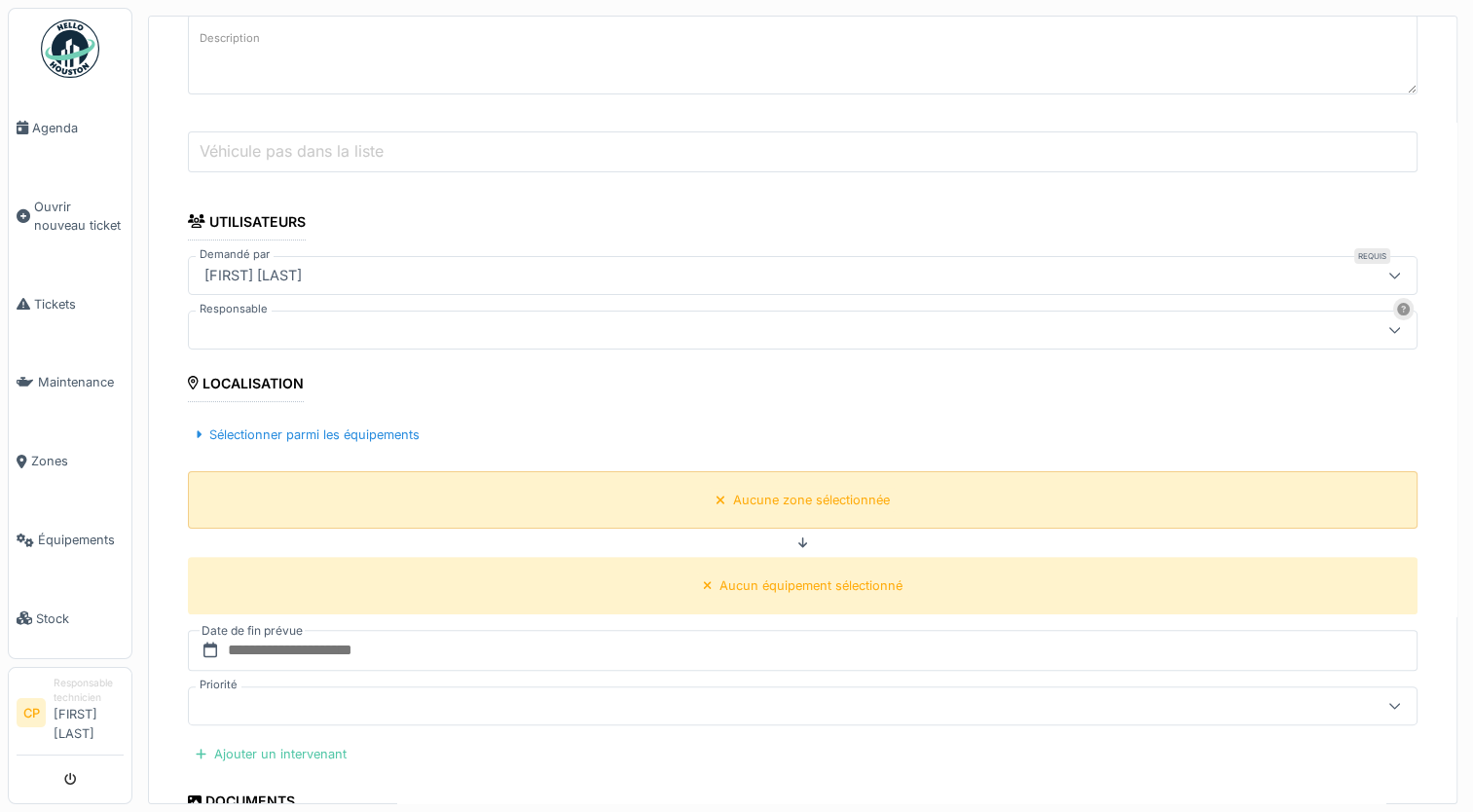type on "**********" 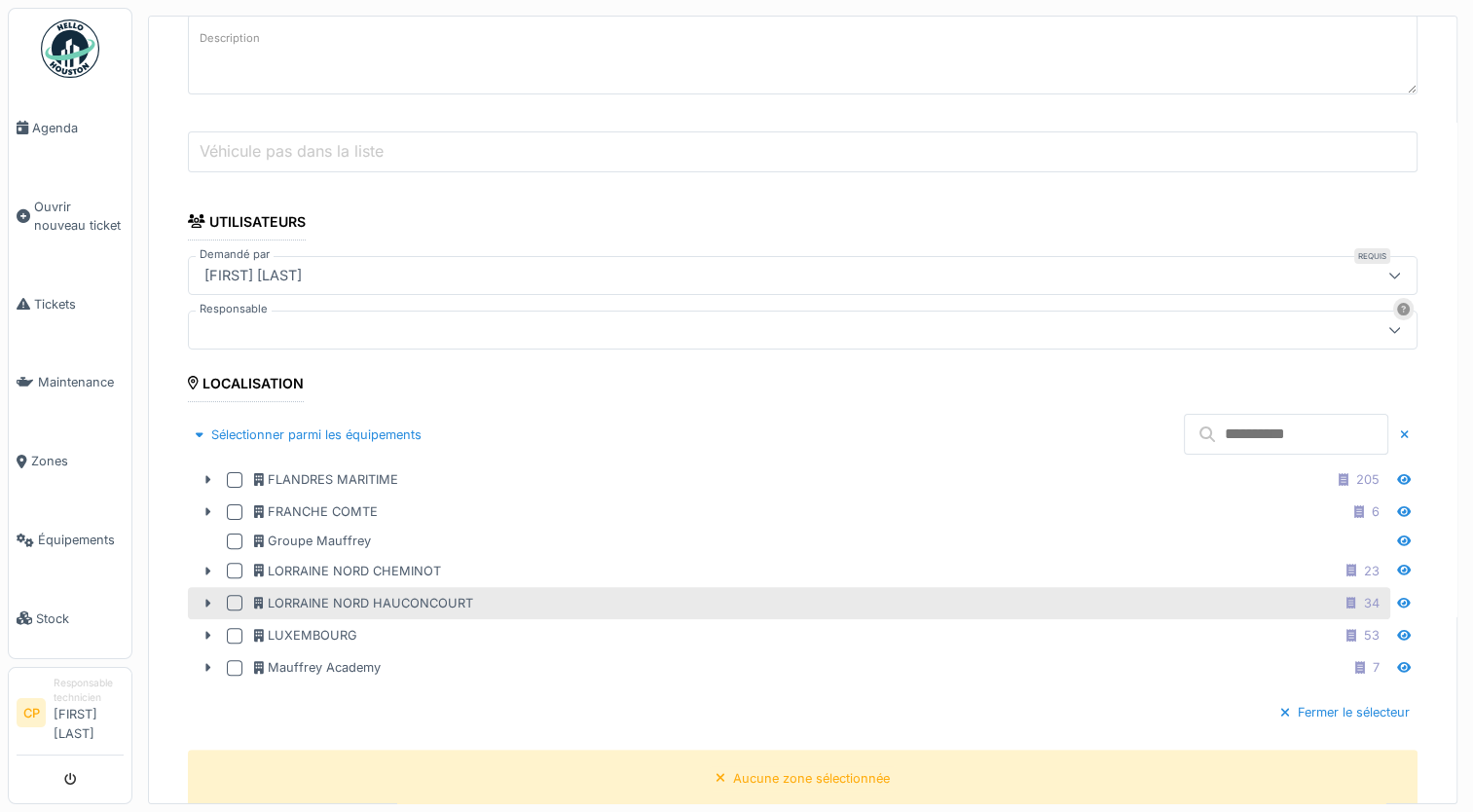 click at bounding box center (235, 603) 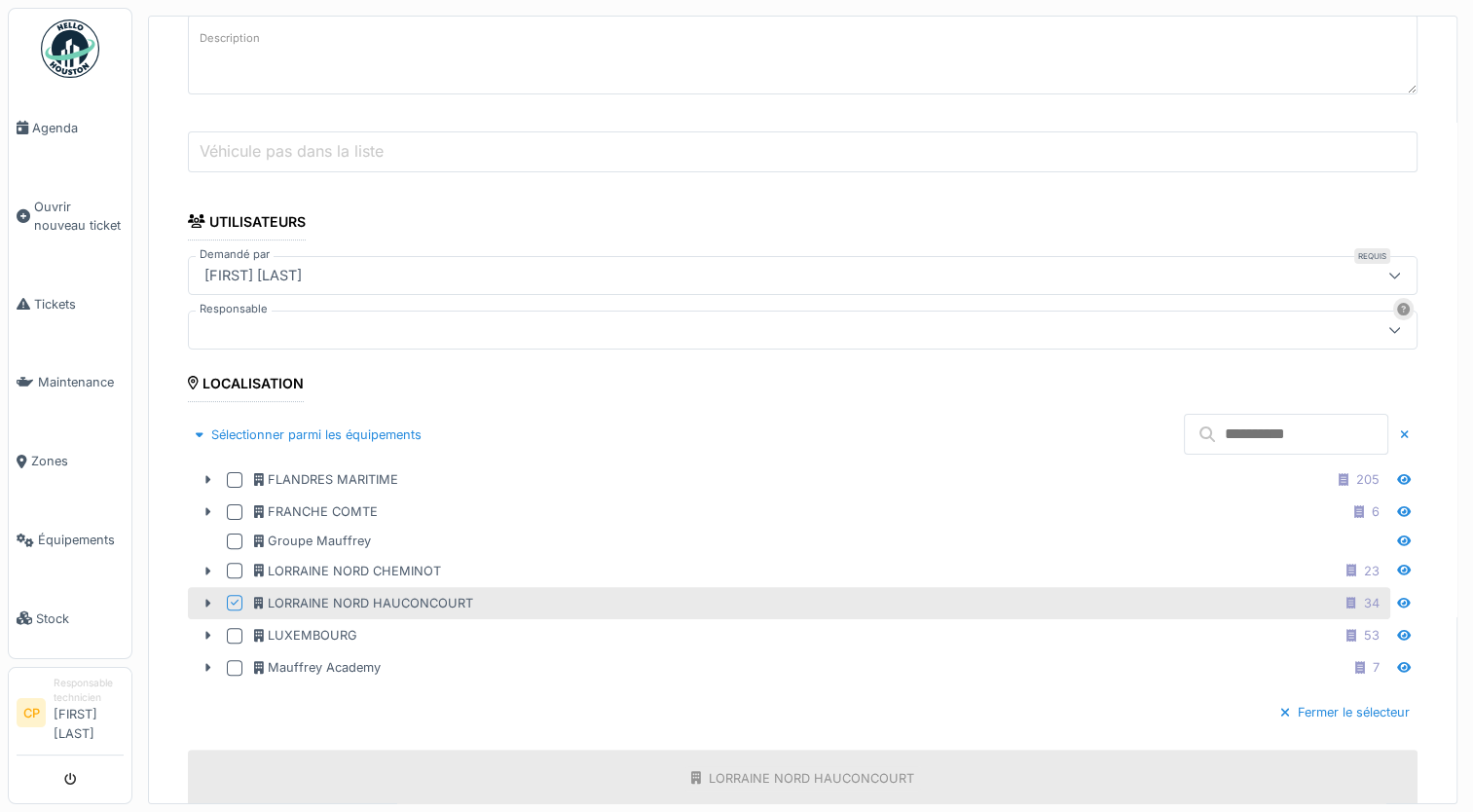 click at bounding box center [1286, 434] 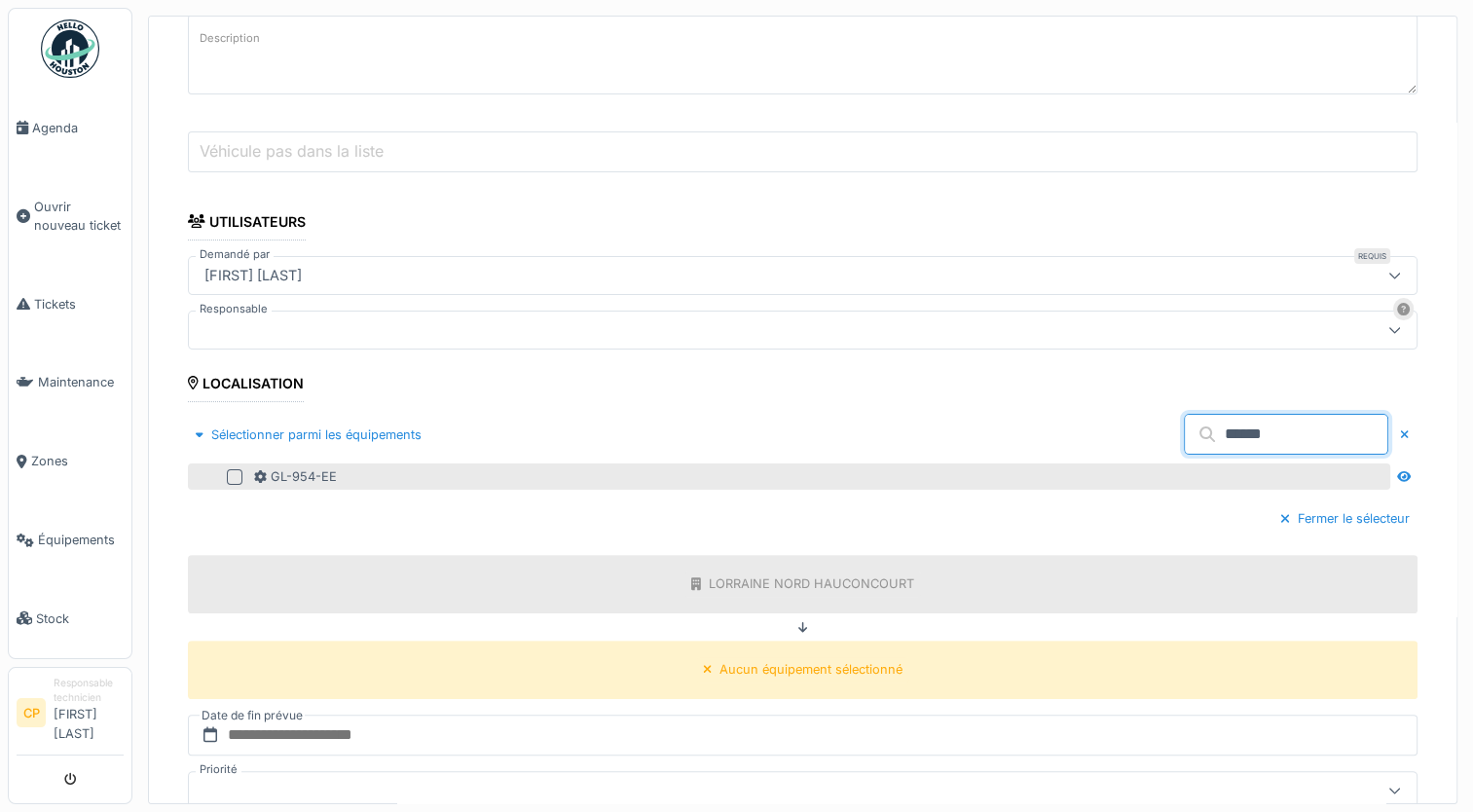 type on "******" 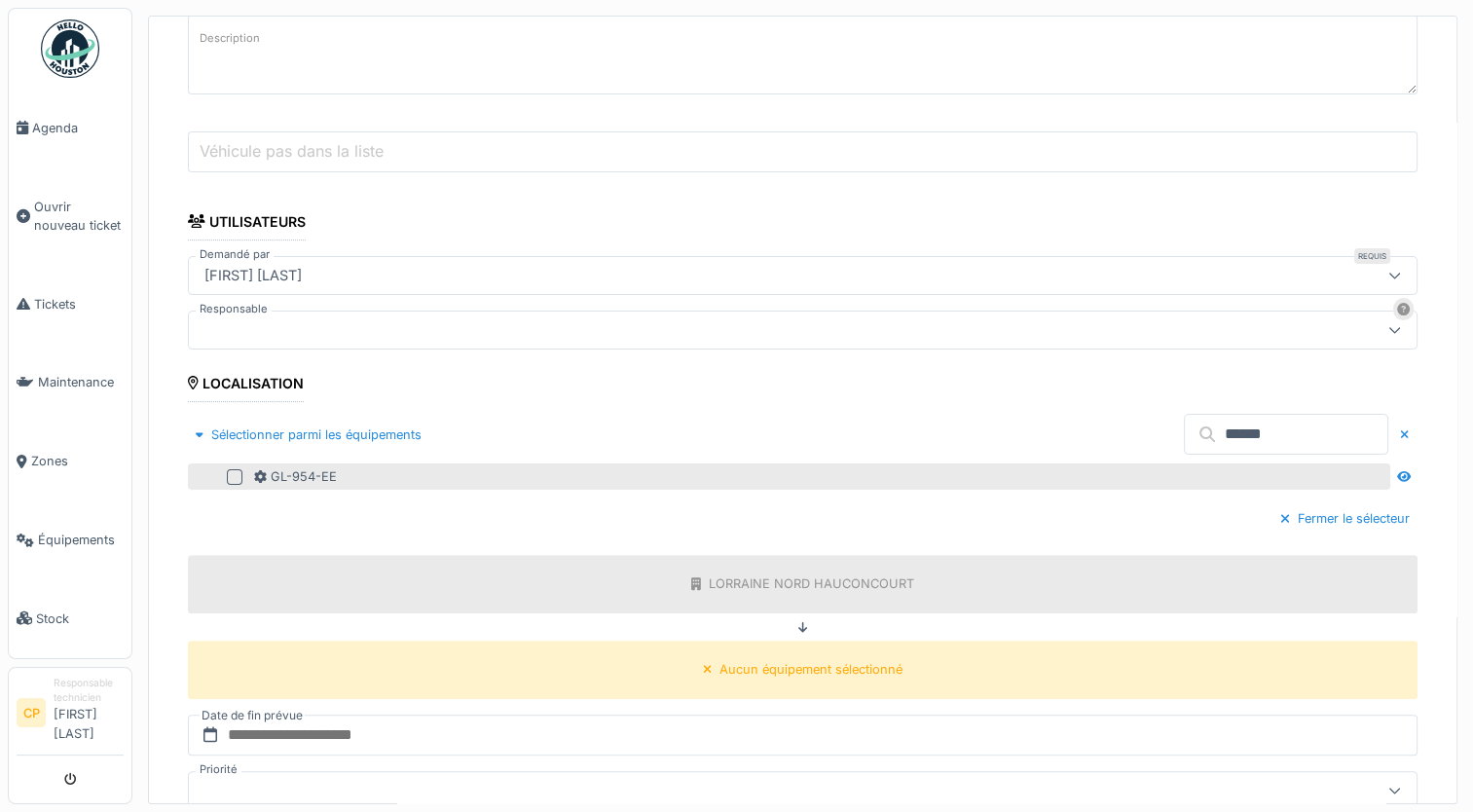 click at bounding box center [235, 477] 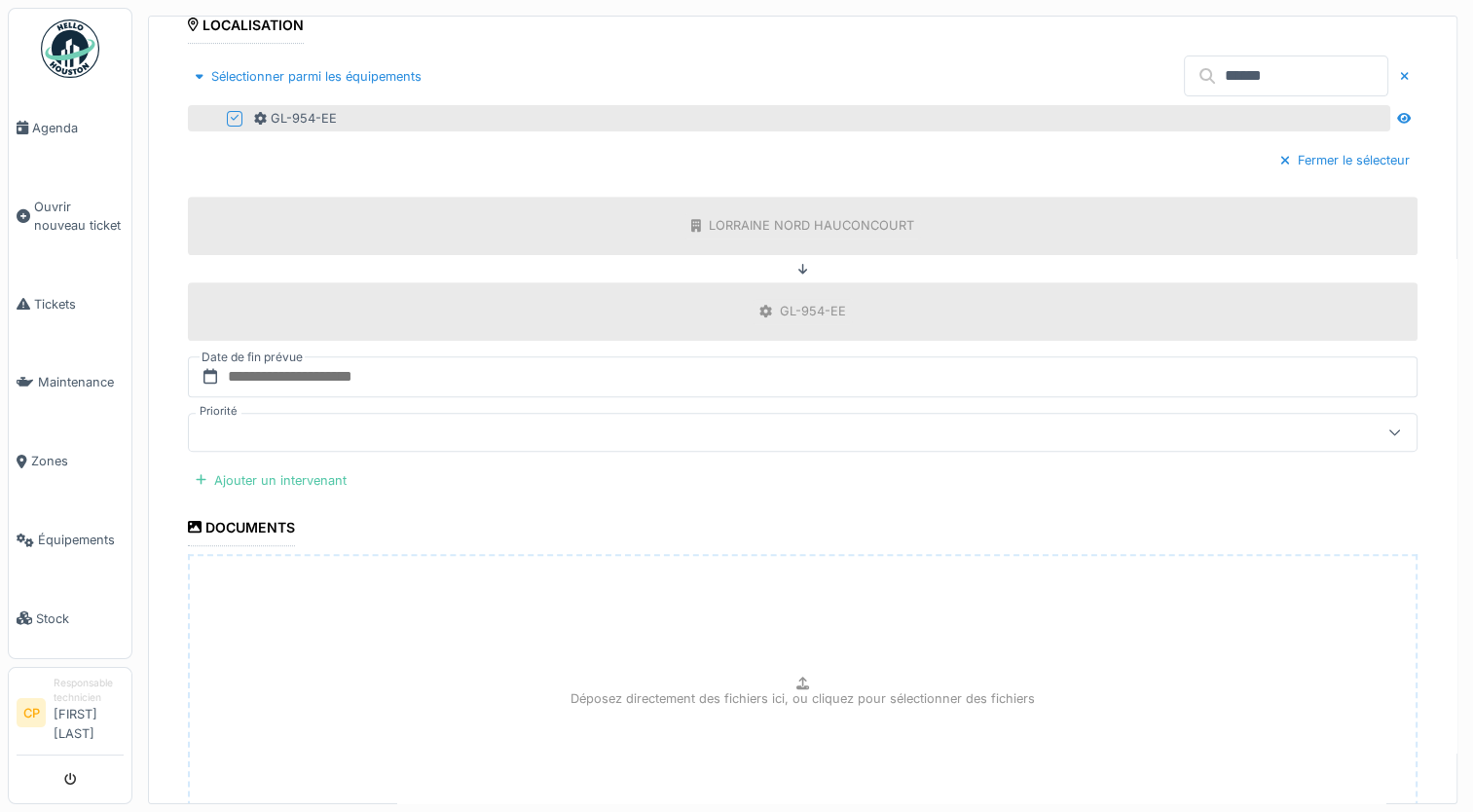 scroll, scrollTop: 779, scrollLeft: 0, axis: vertical 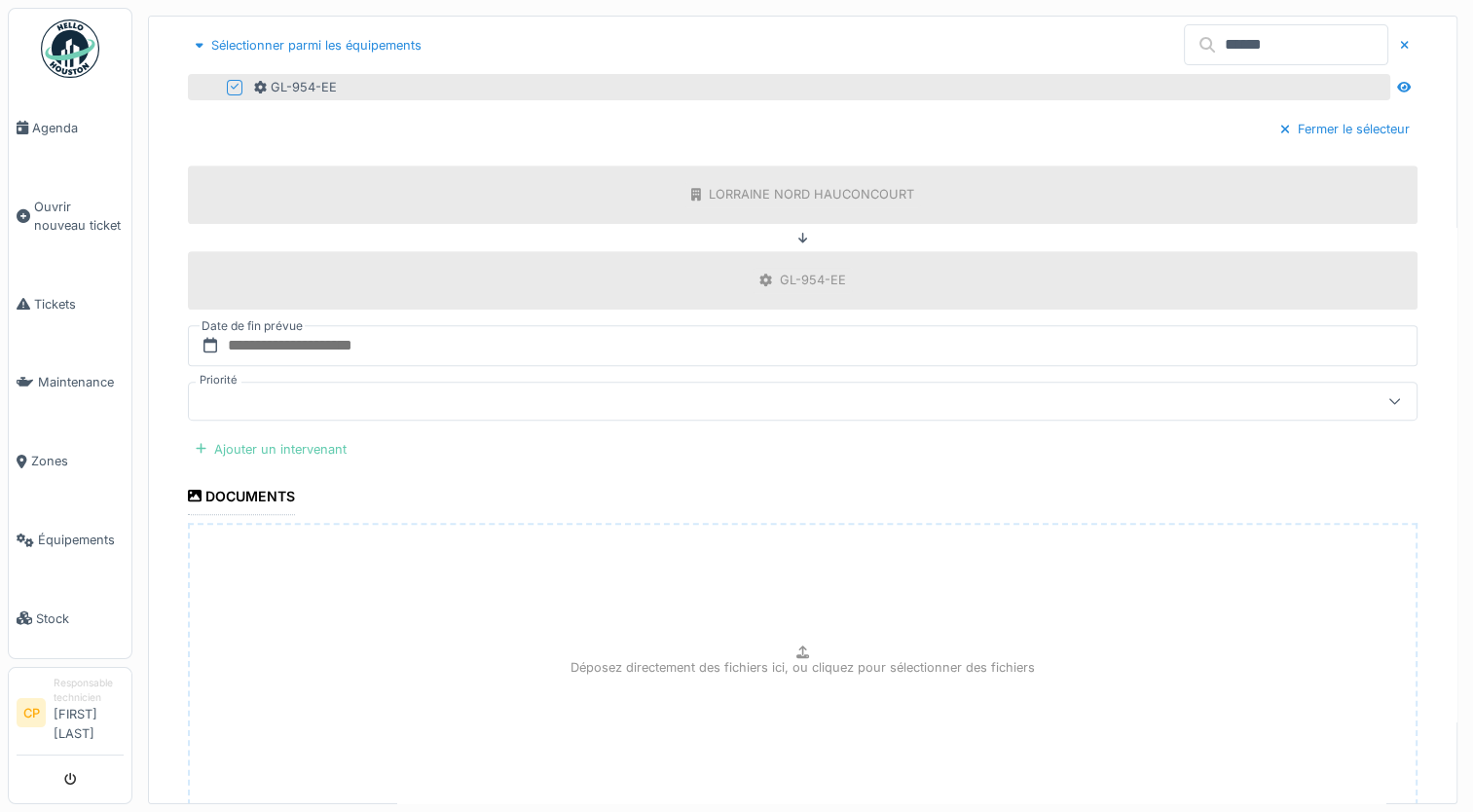 click on "Ajouter un intervenant" at bounding box center (271, 449) 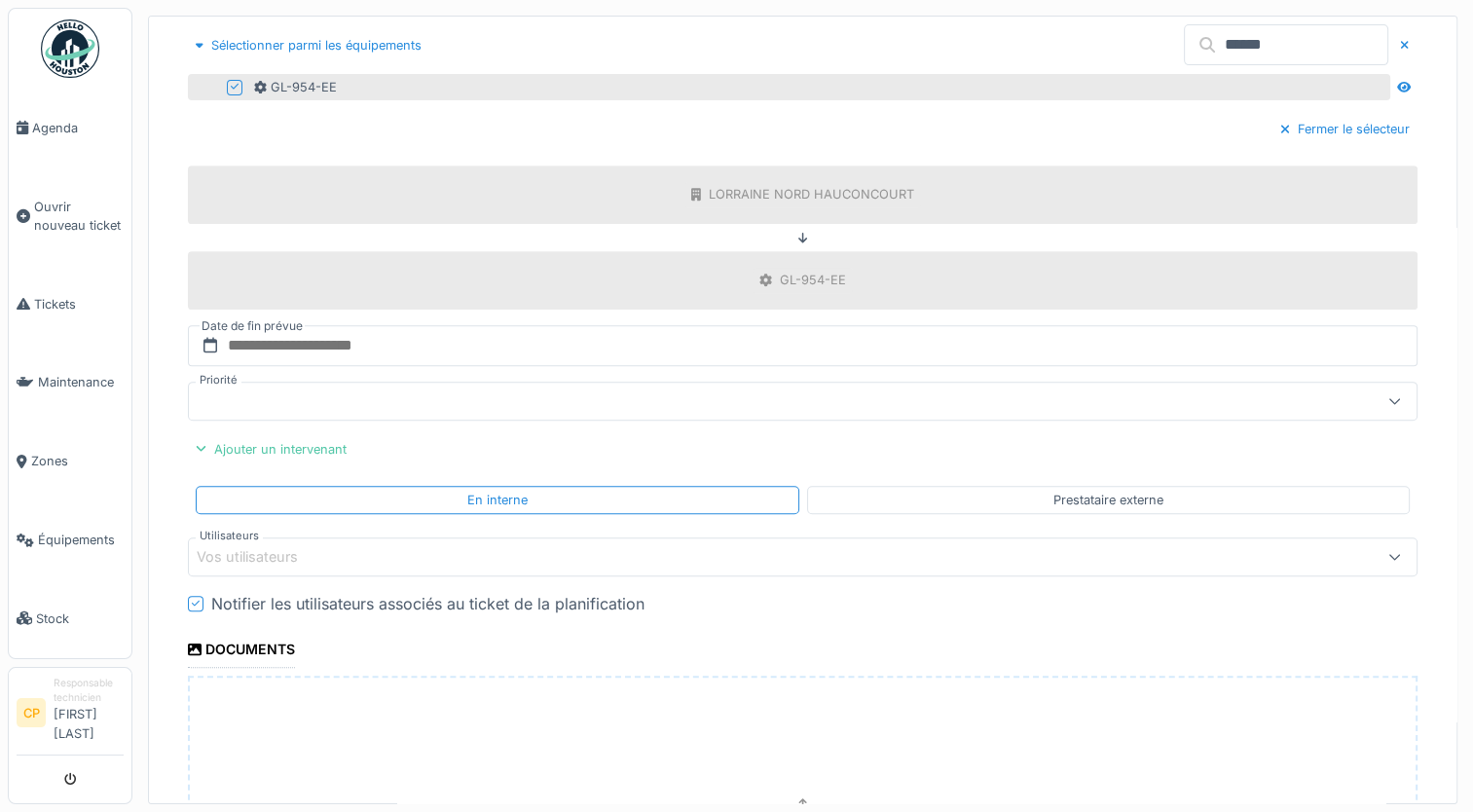 click on "Vos utilisateurs" at bounding box center (734, 557) 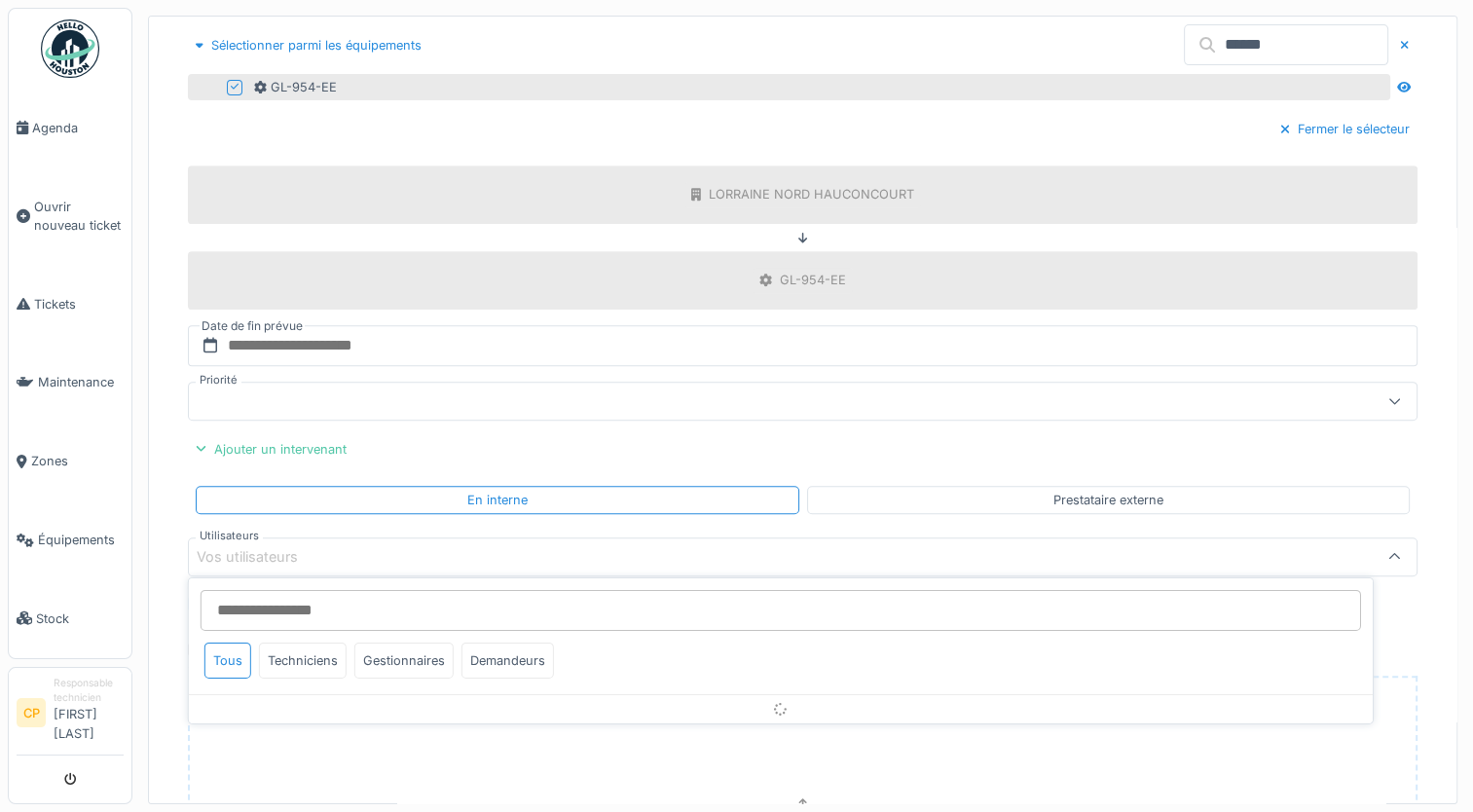 scroll, scrollTop: 4, scrollLeft: 0, axis: vertical 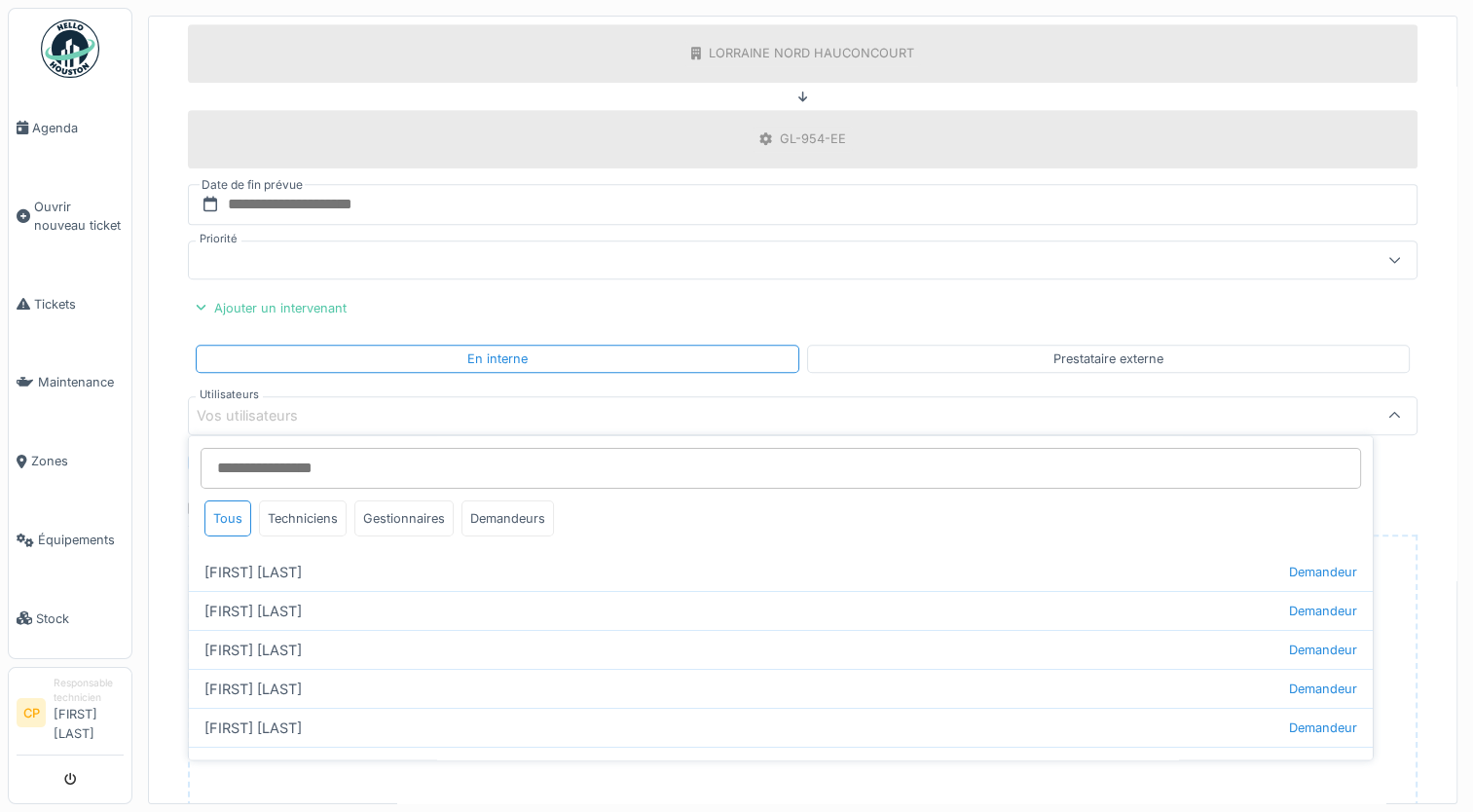 click on "Utilisateurs" at bounding box center [781, 468] 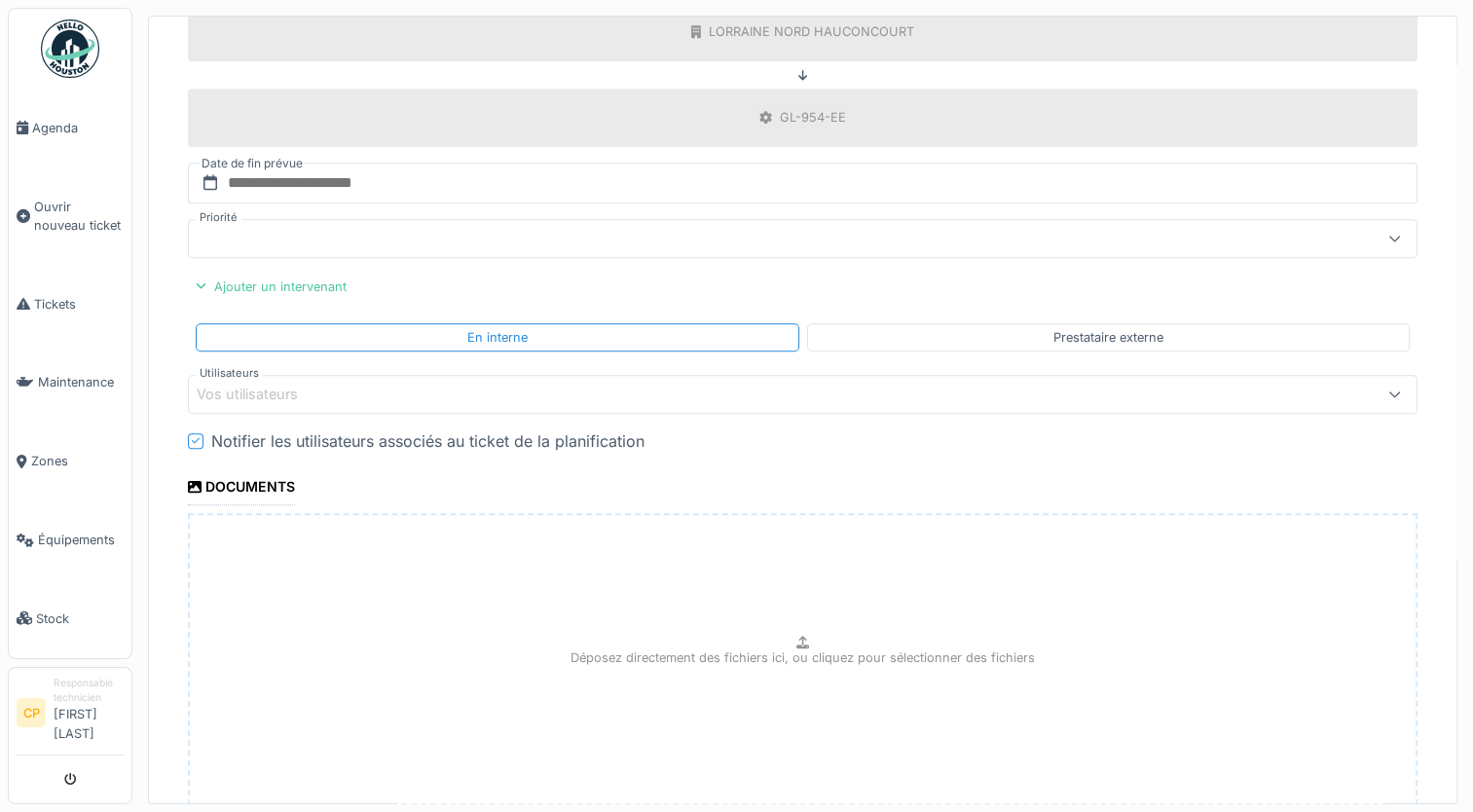 scroll, scrollTop: 674, scrollLeft: 0, axis: vertical 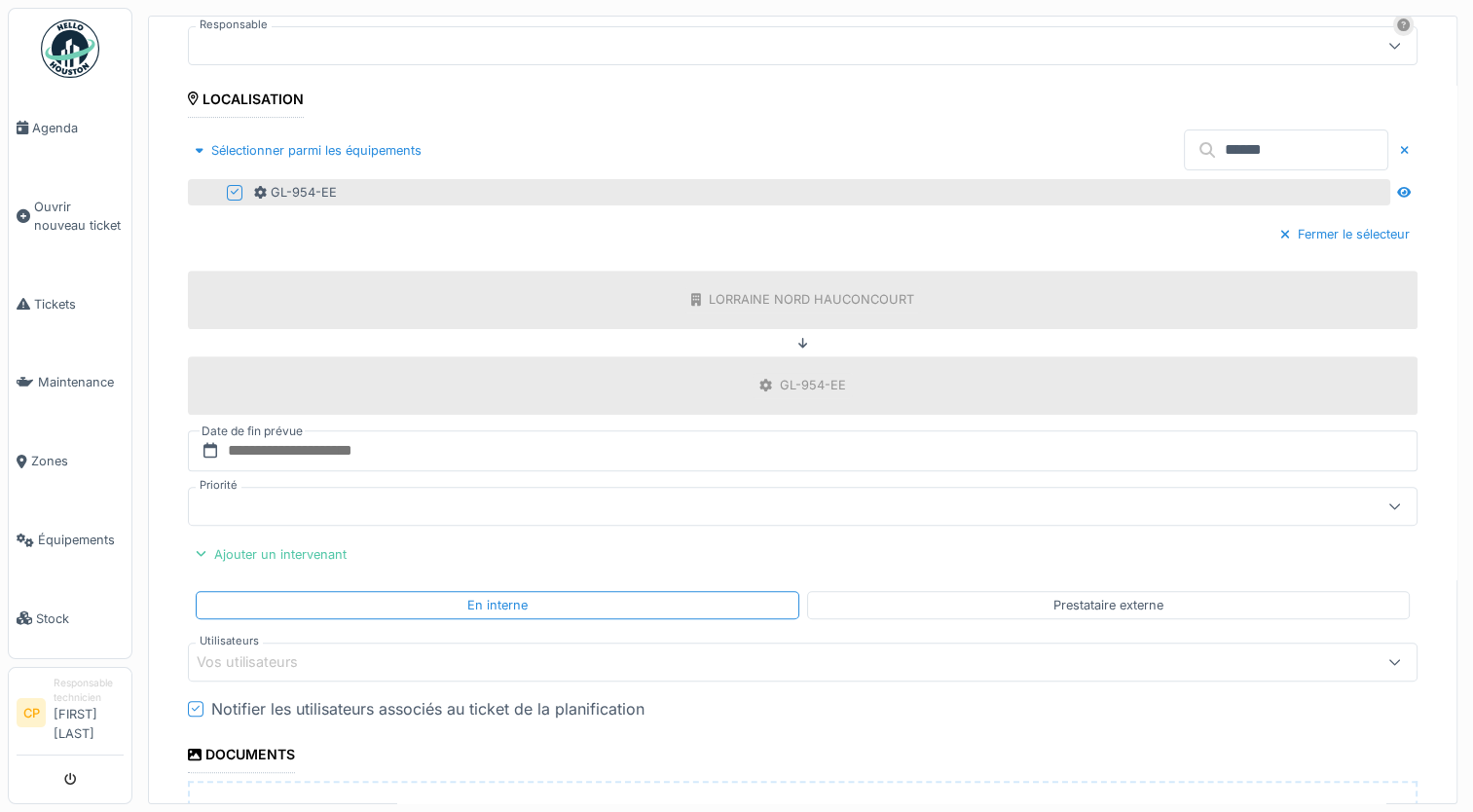 click on "Vos utilisateurs" at bounding box center (734, 662) 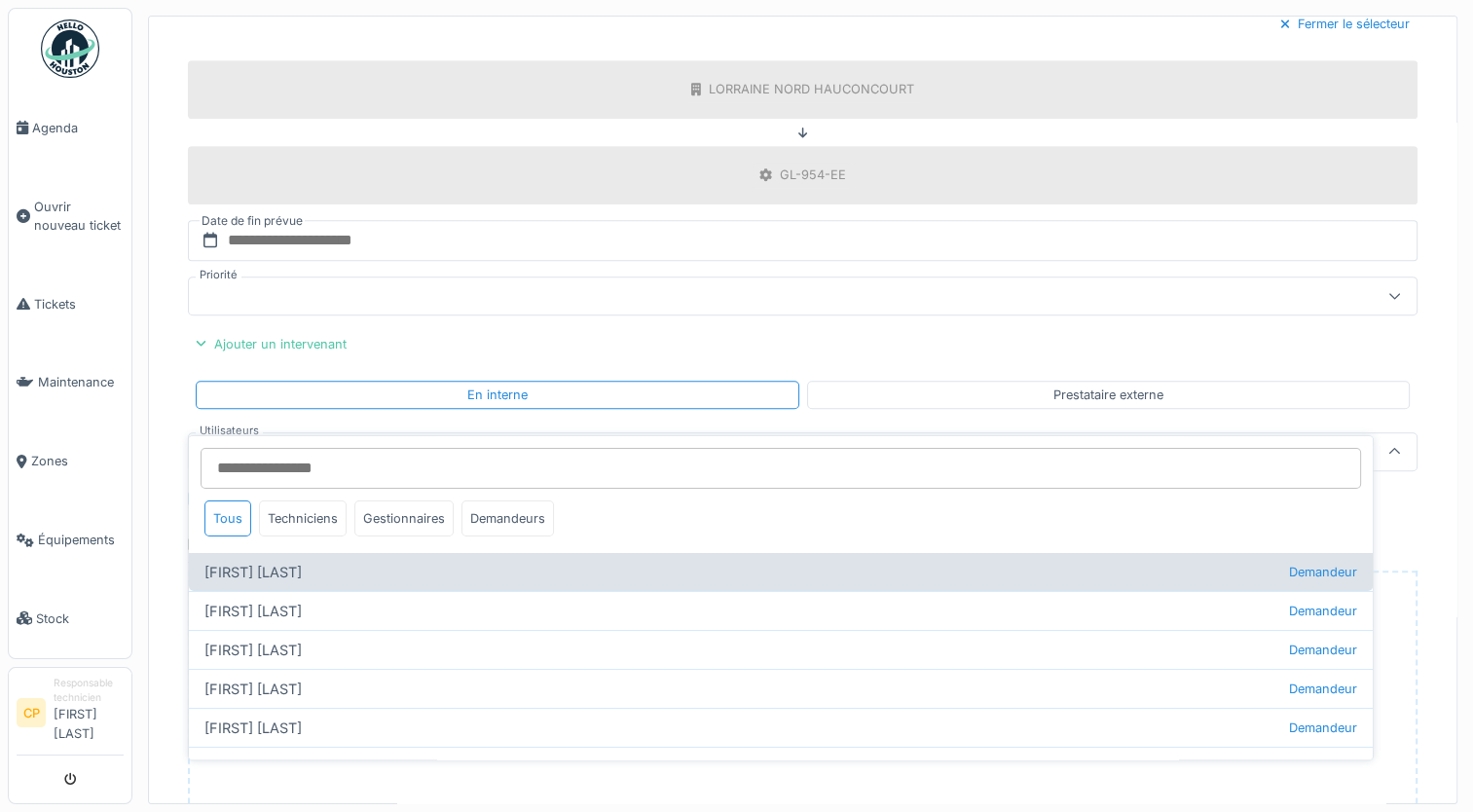 scroll, scrollTop: 920, scrollLeft: 0, axis: vertical 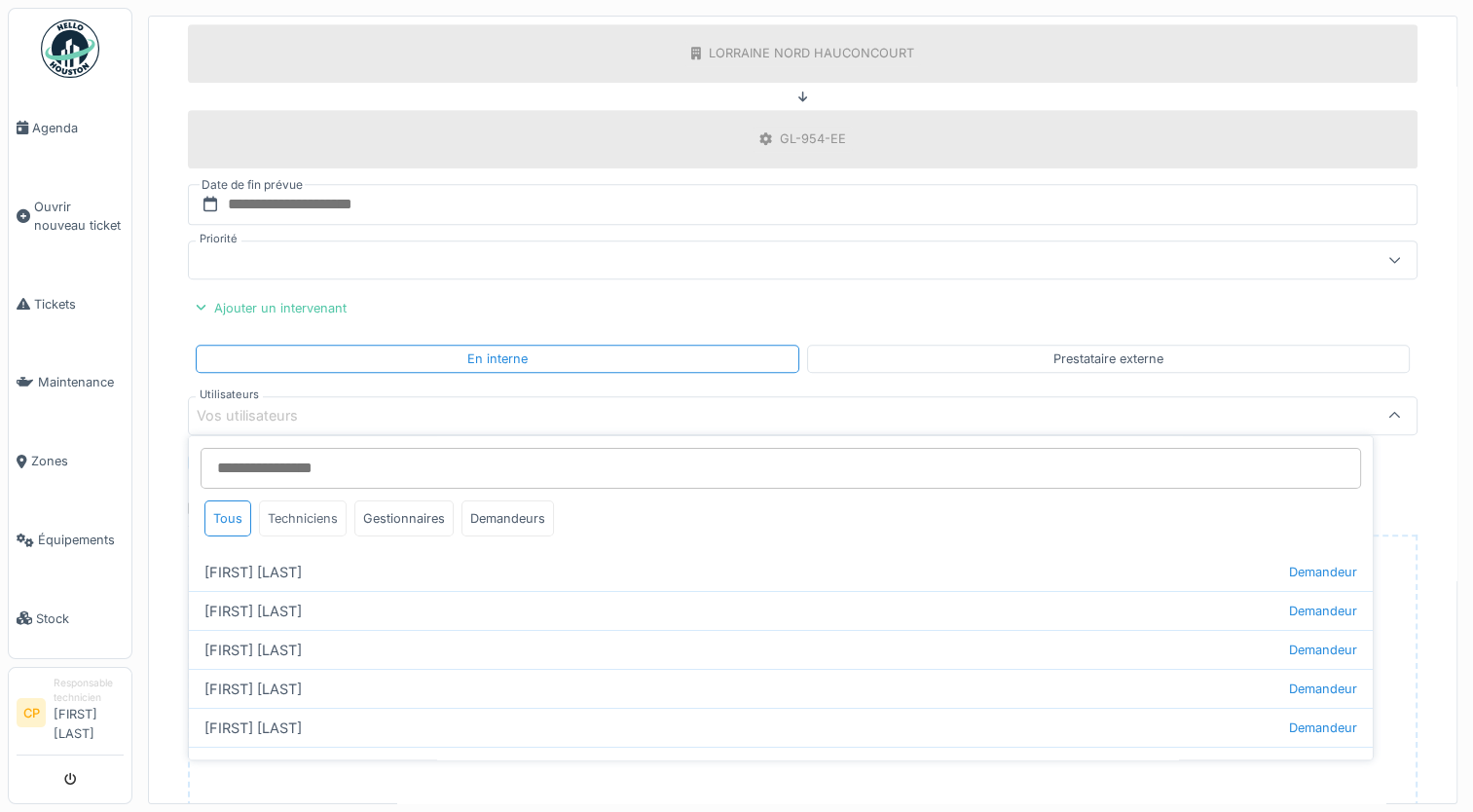 click on "Techniciens" at bounding box center (303, 518) 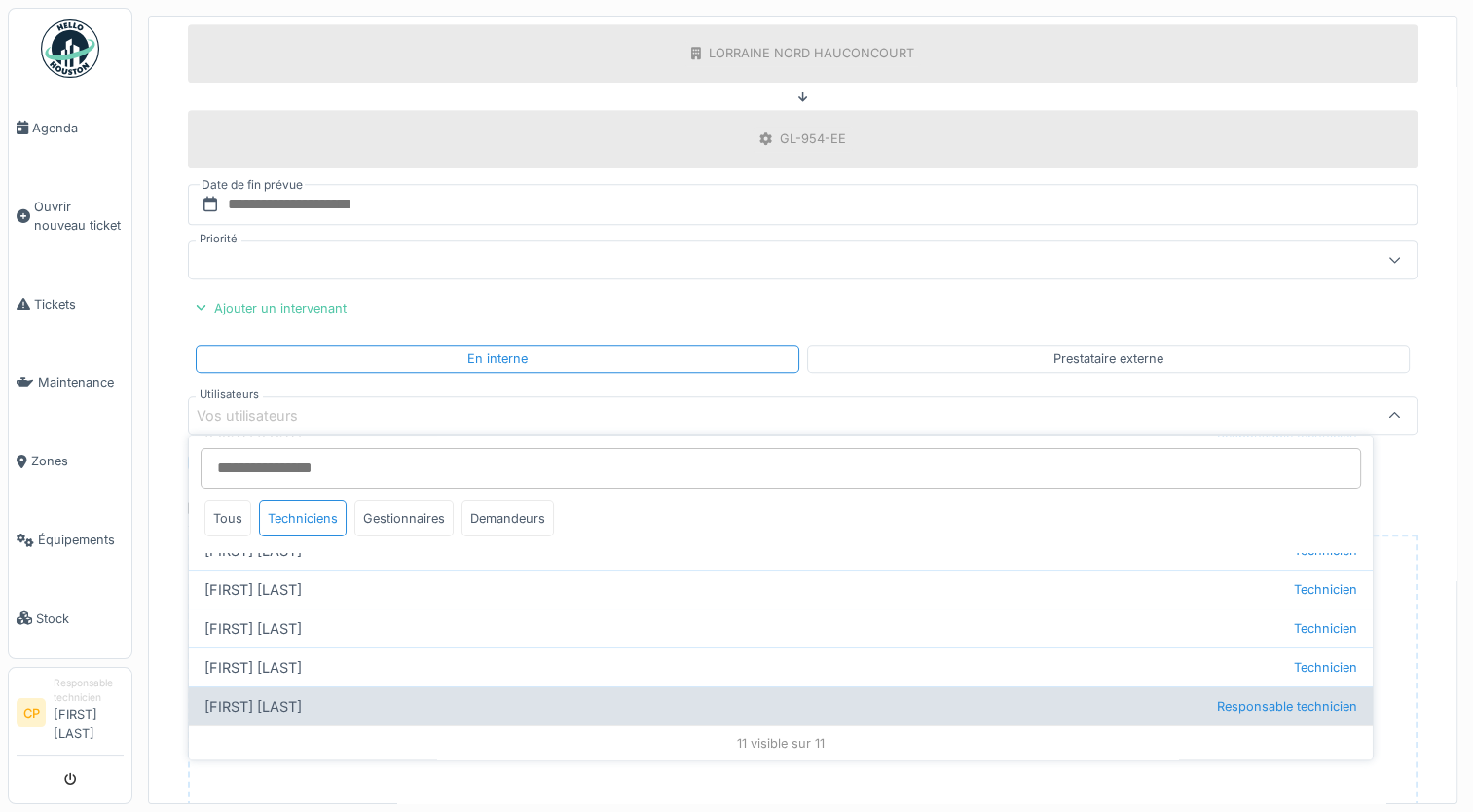 click on "Mickael Stuhlfauth Responsable technicien" at bounding box center [781, 706] 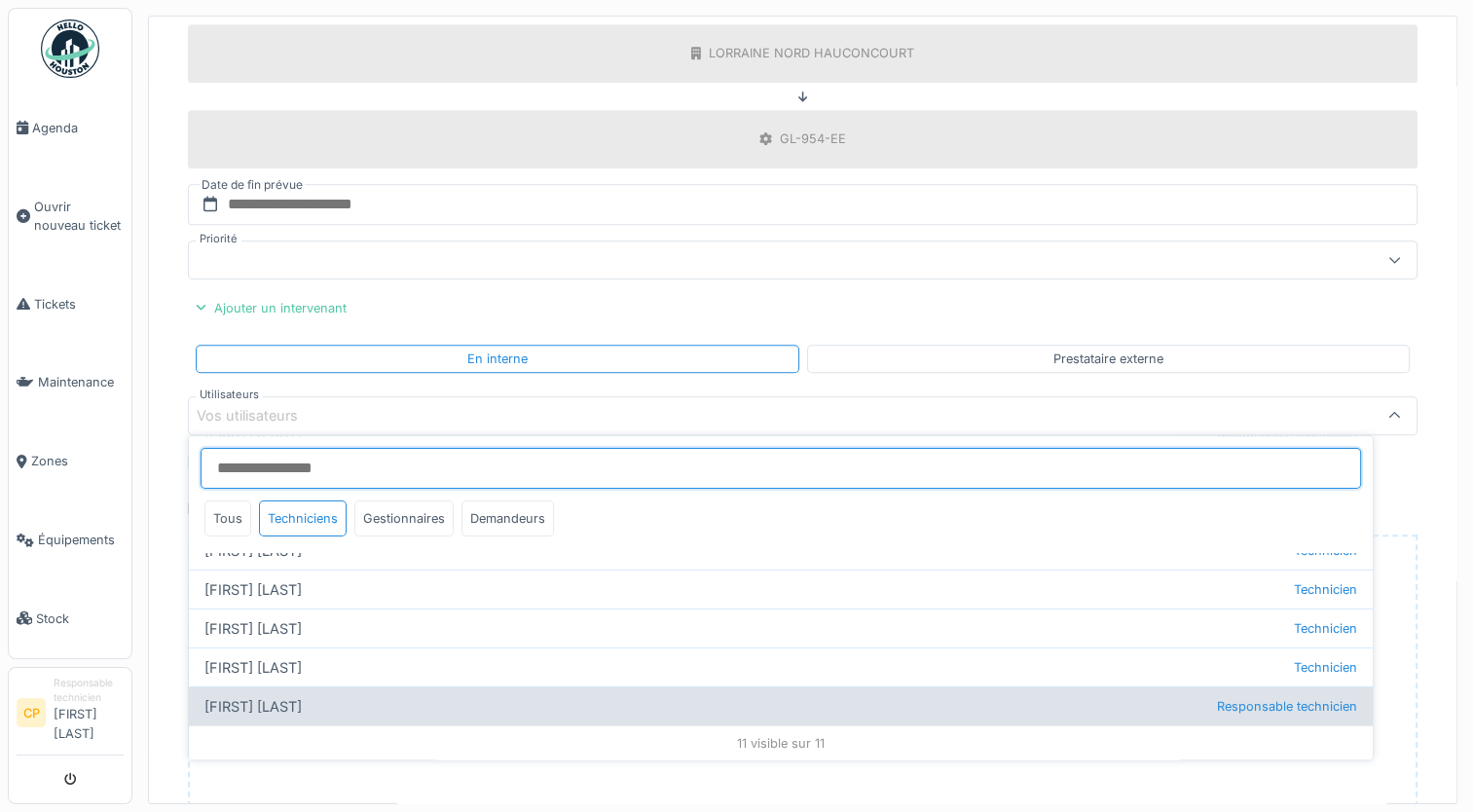 type on "*****" 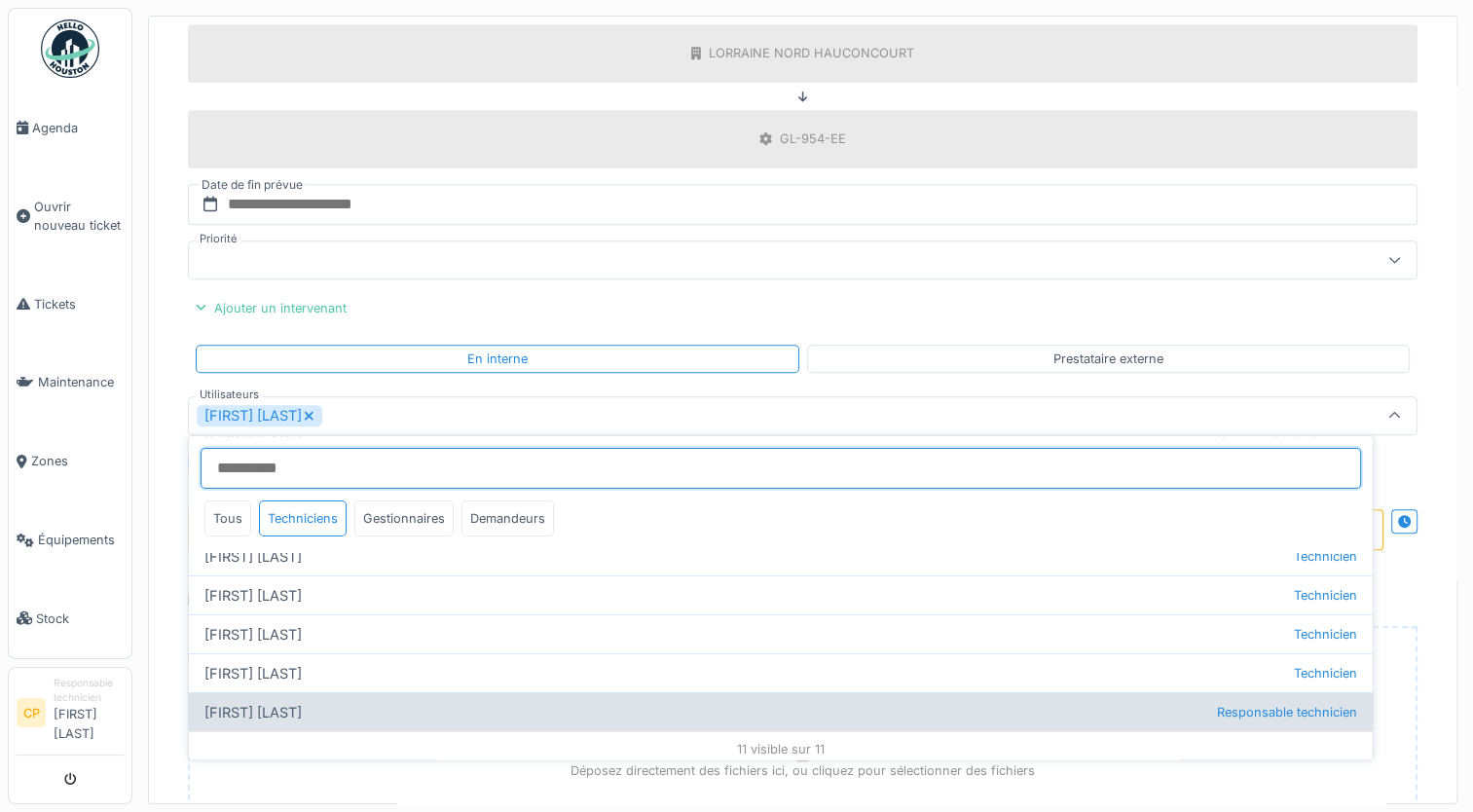scroll, scrollTop: 255, scrollLeft: 0, axis: vertical 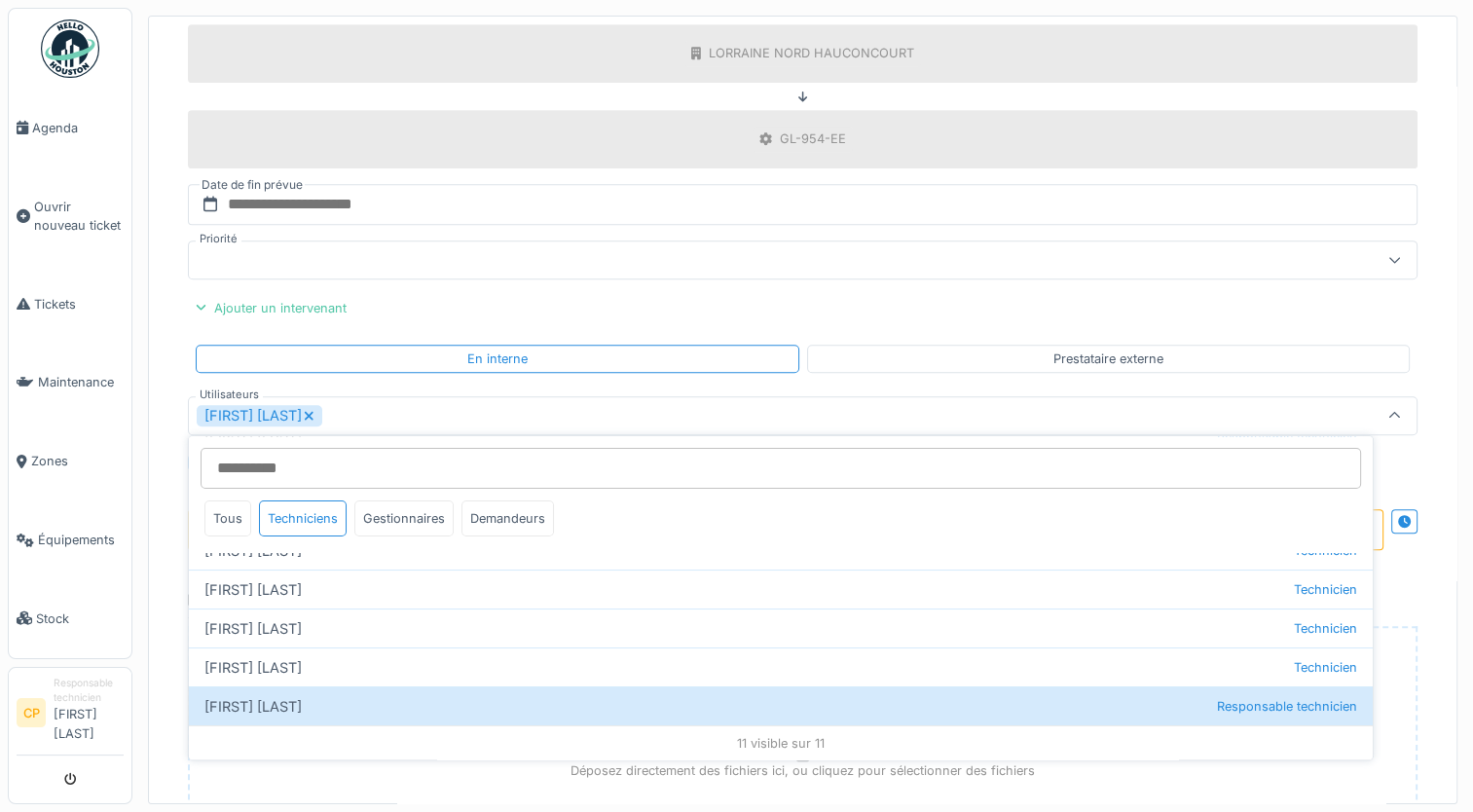 click at bounding box center [1394, 416] 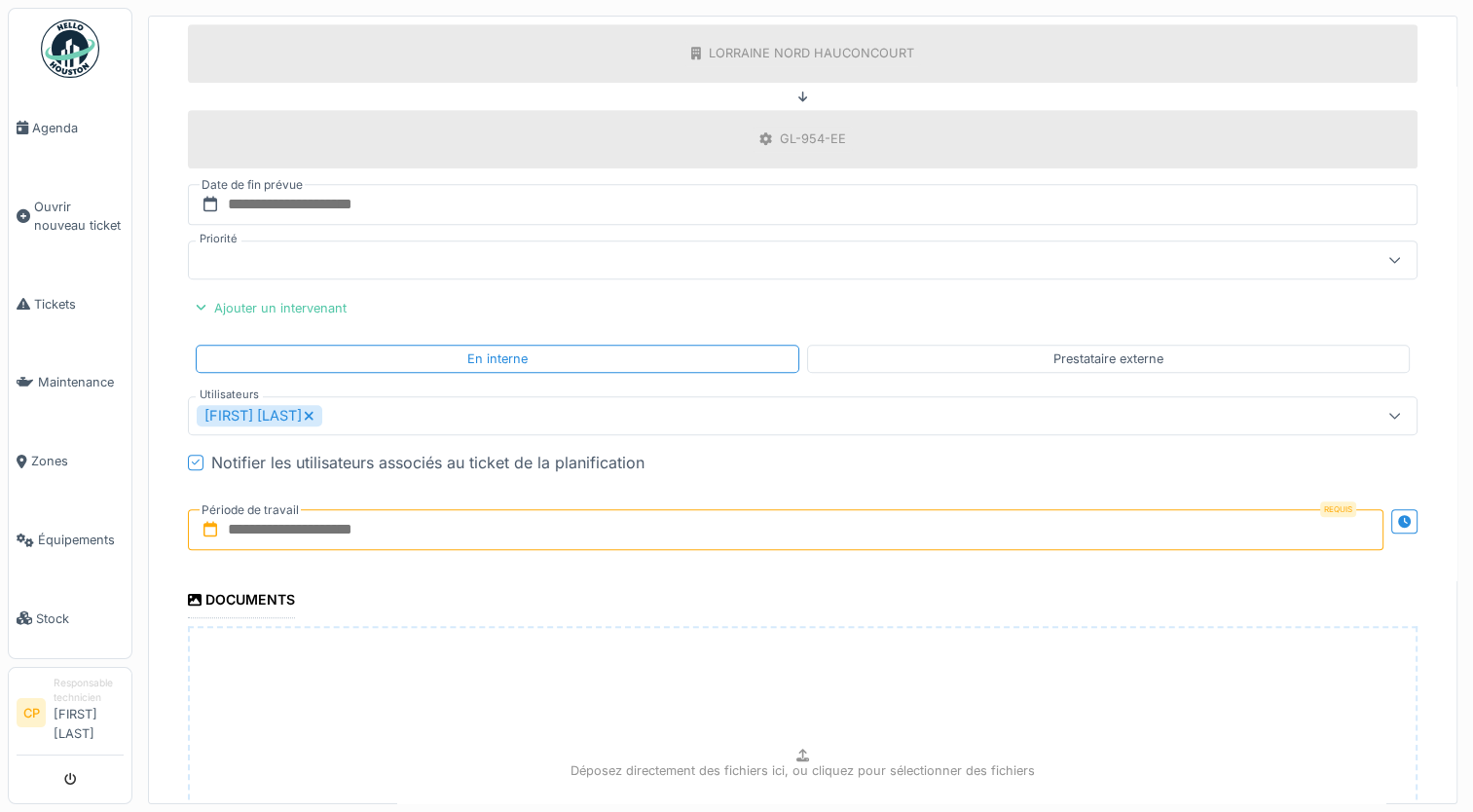 click at bounding box center [786, 530] 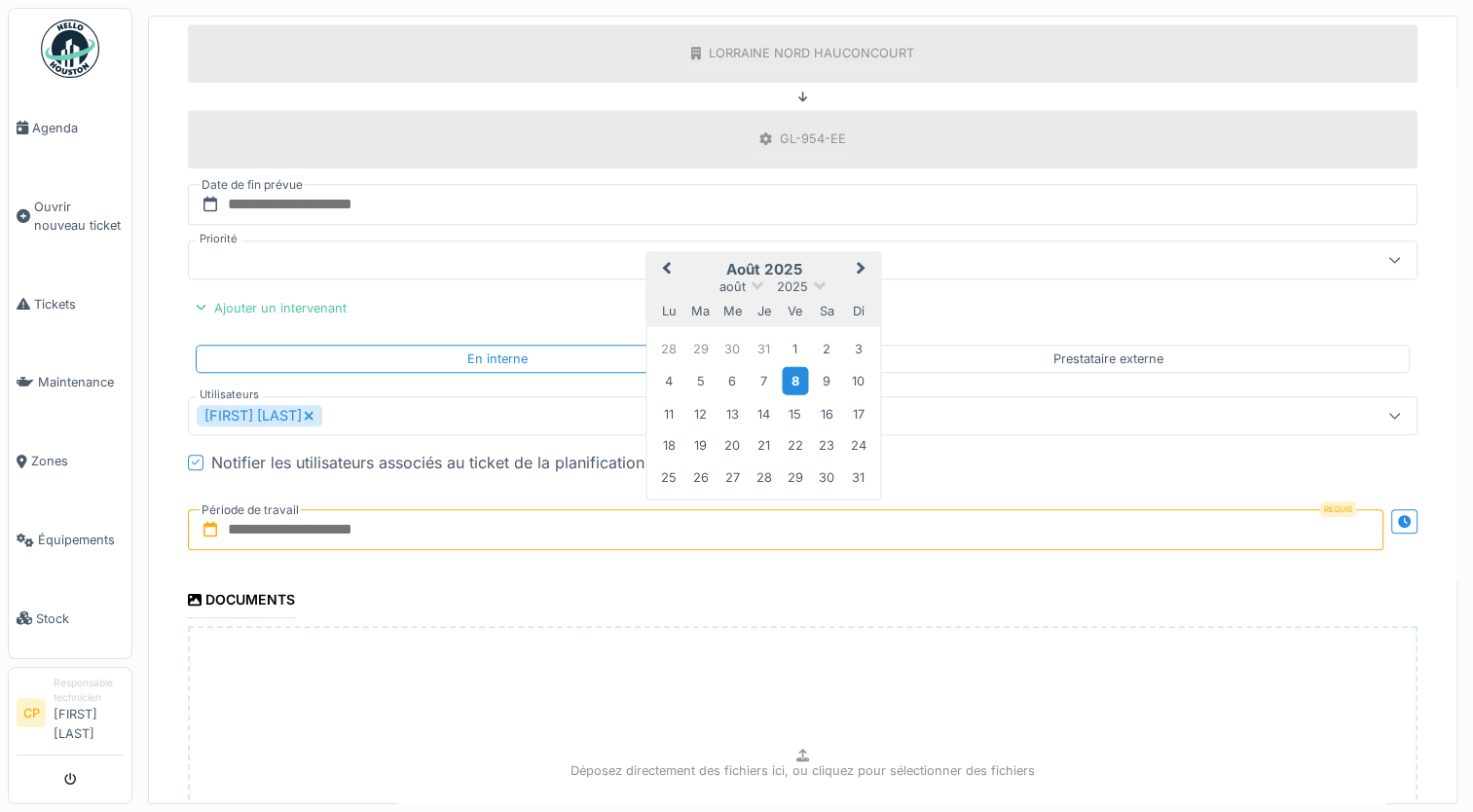 click on "8" at bounding box center [794, 381] 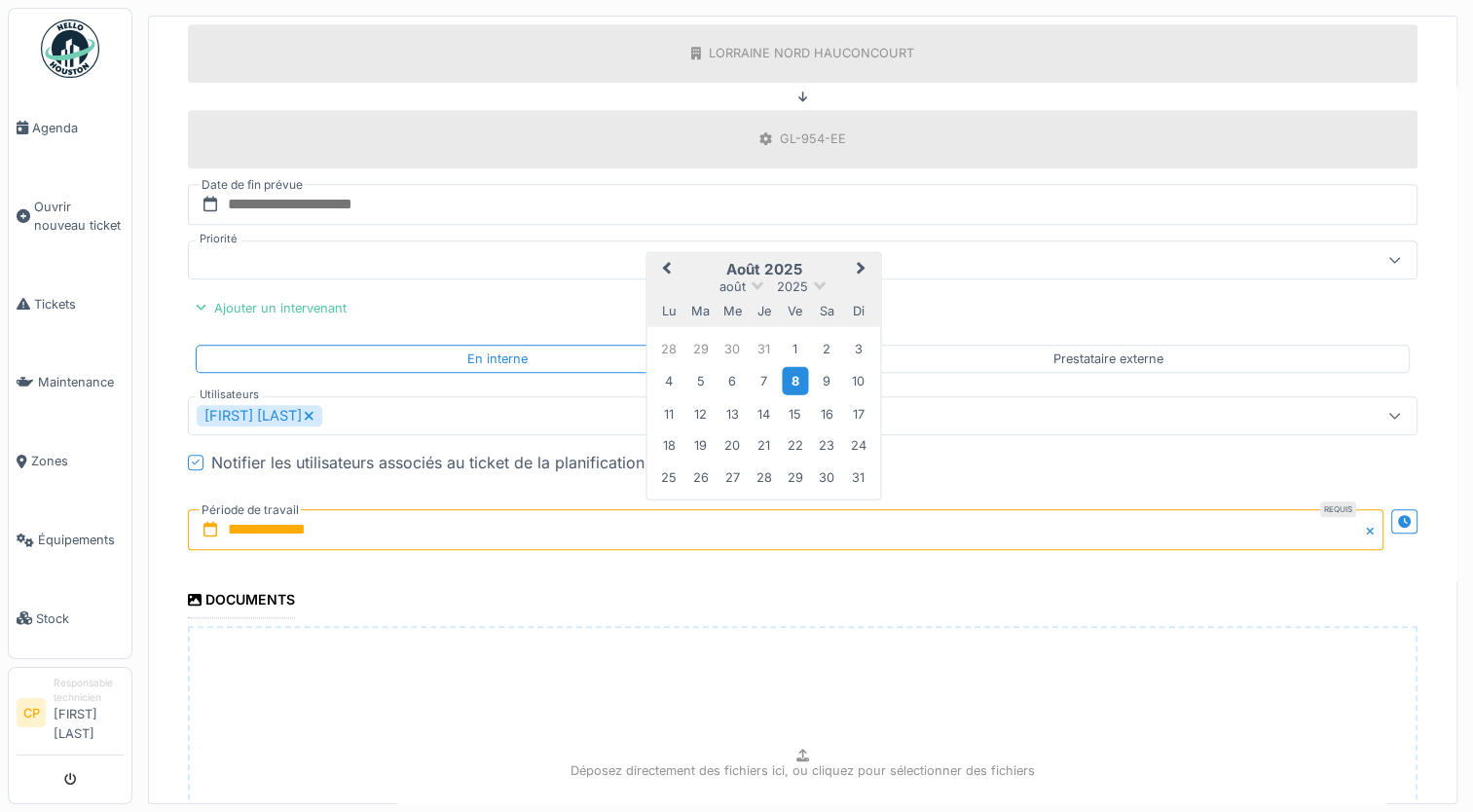 click on "8" at bounding box center [794, 381] 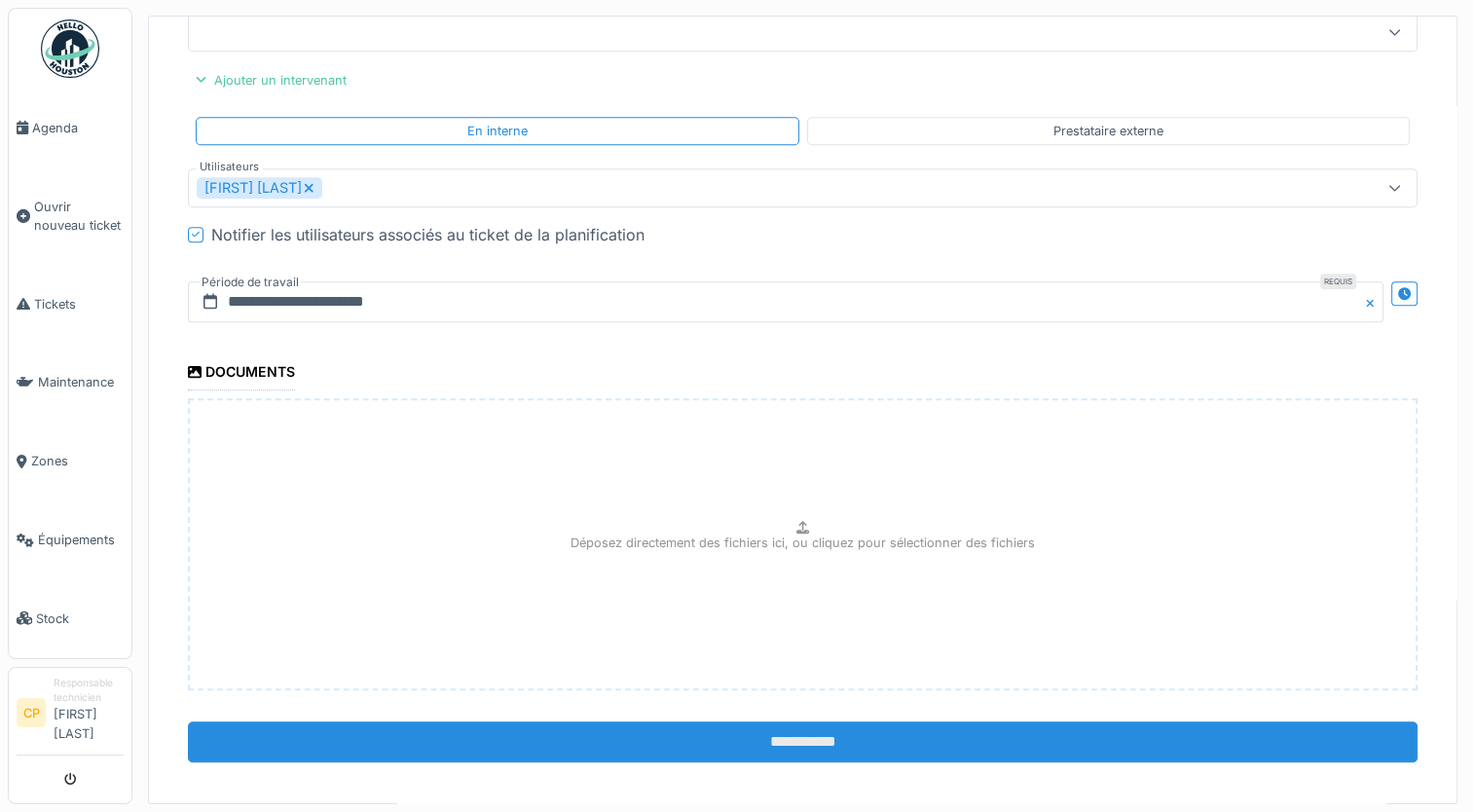 scroll, scrollTop: 1155, scrollLeft: 0, axis: vertical 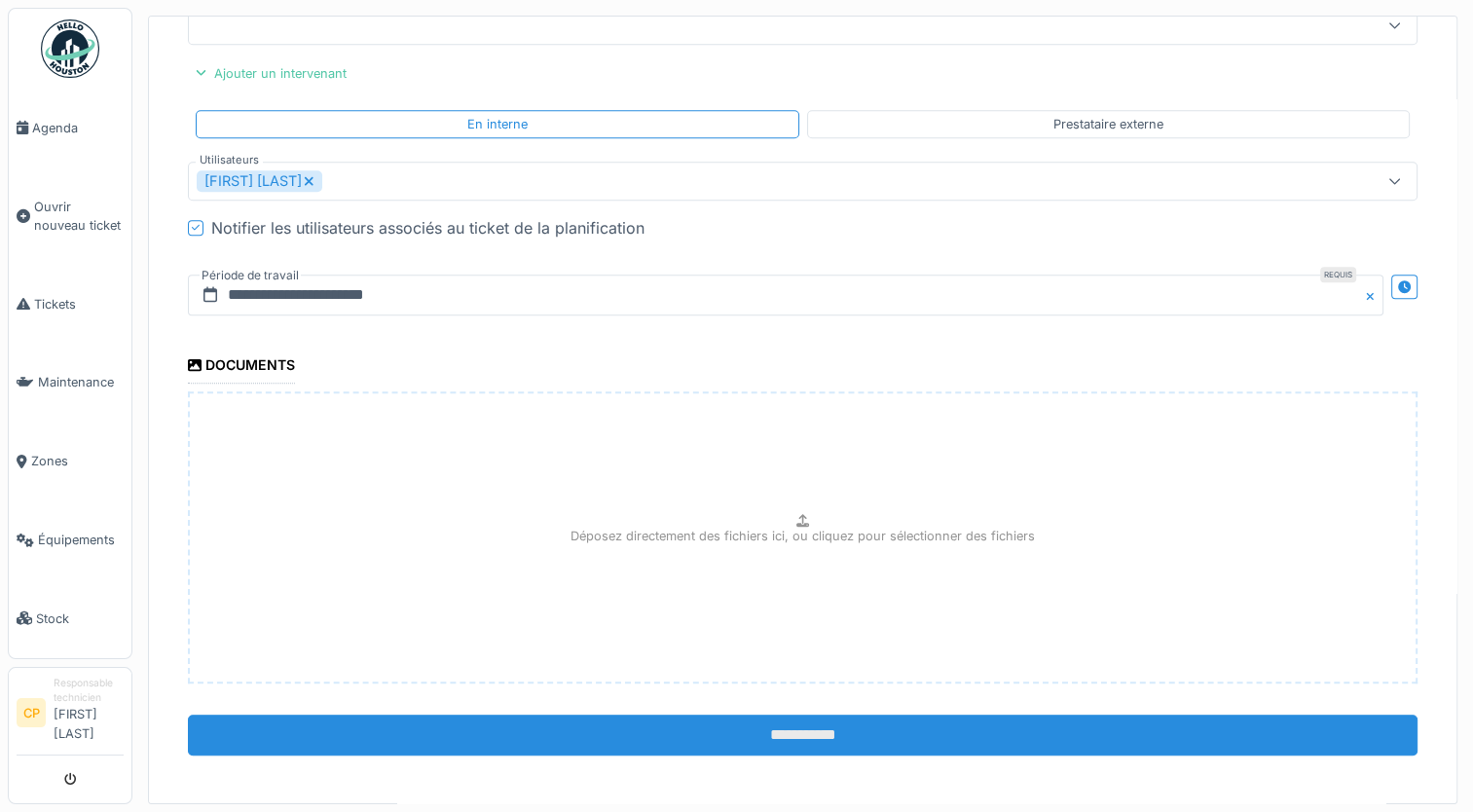 click on "**********" at bounding box center [802, 735] 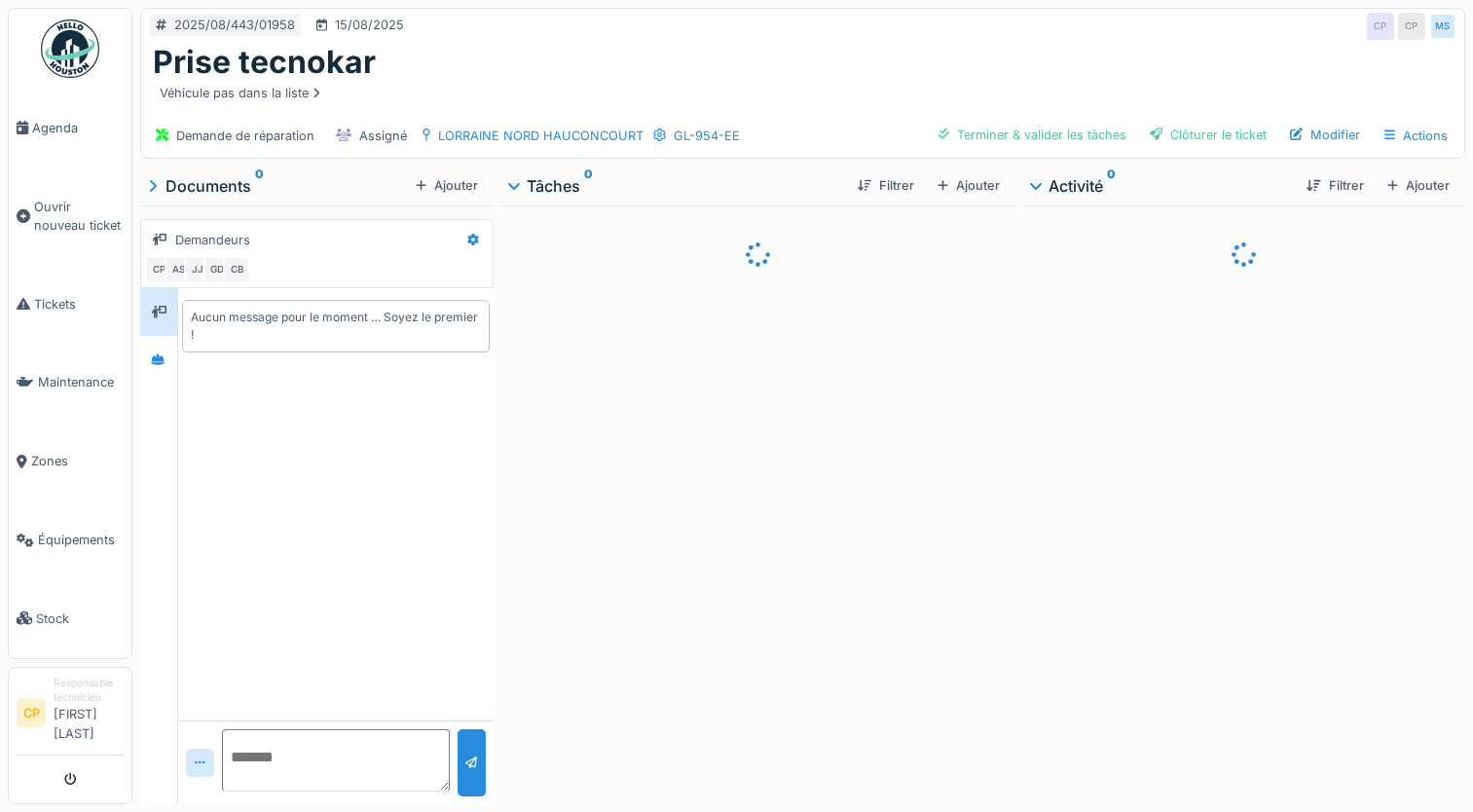 scroll, scrollTop: 0, scrollLeft: 0, axis: both 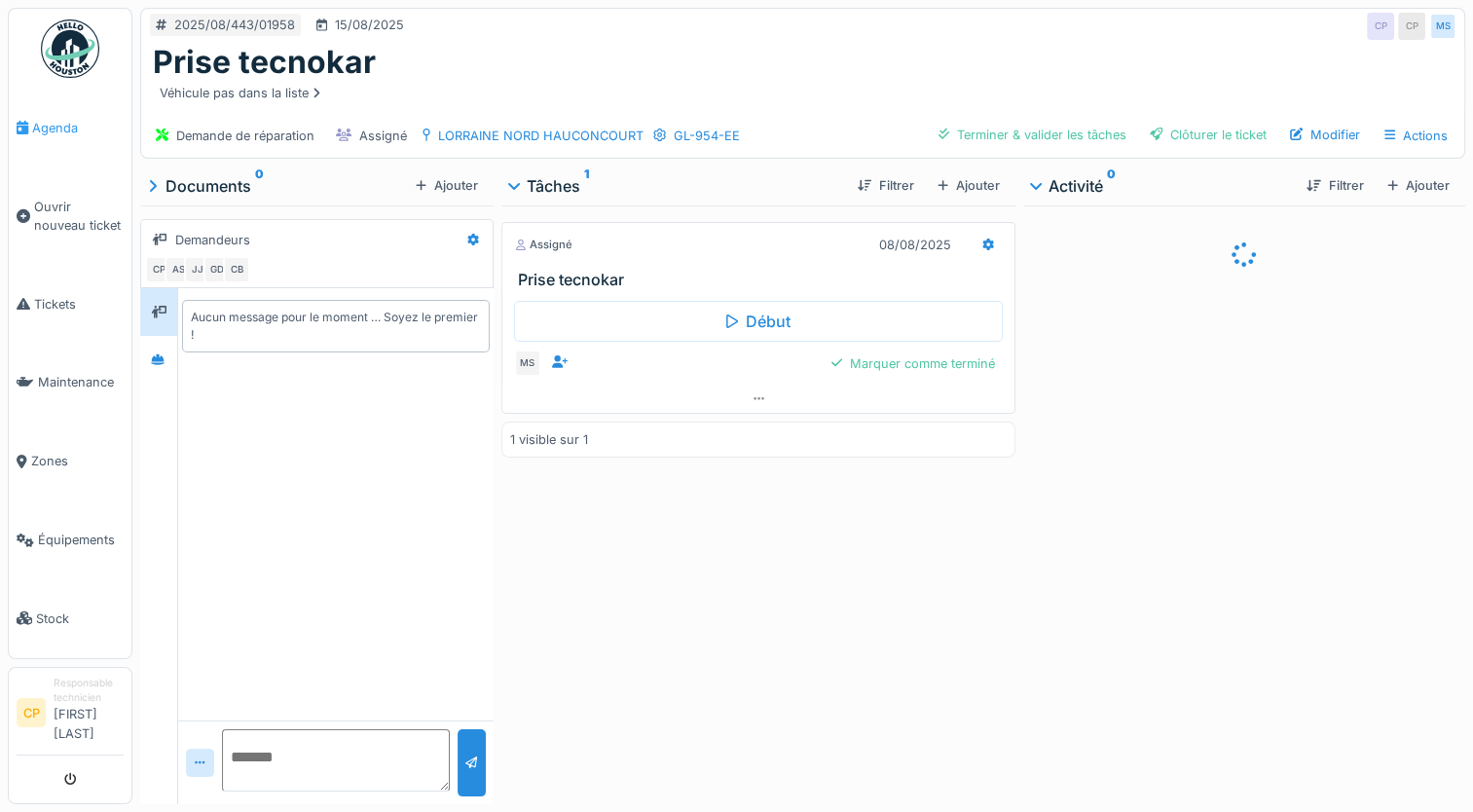 click on "Agenda" at bounding box center [78, 128] 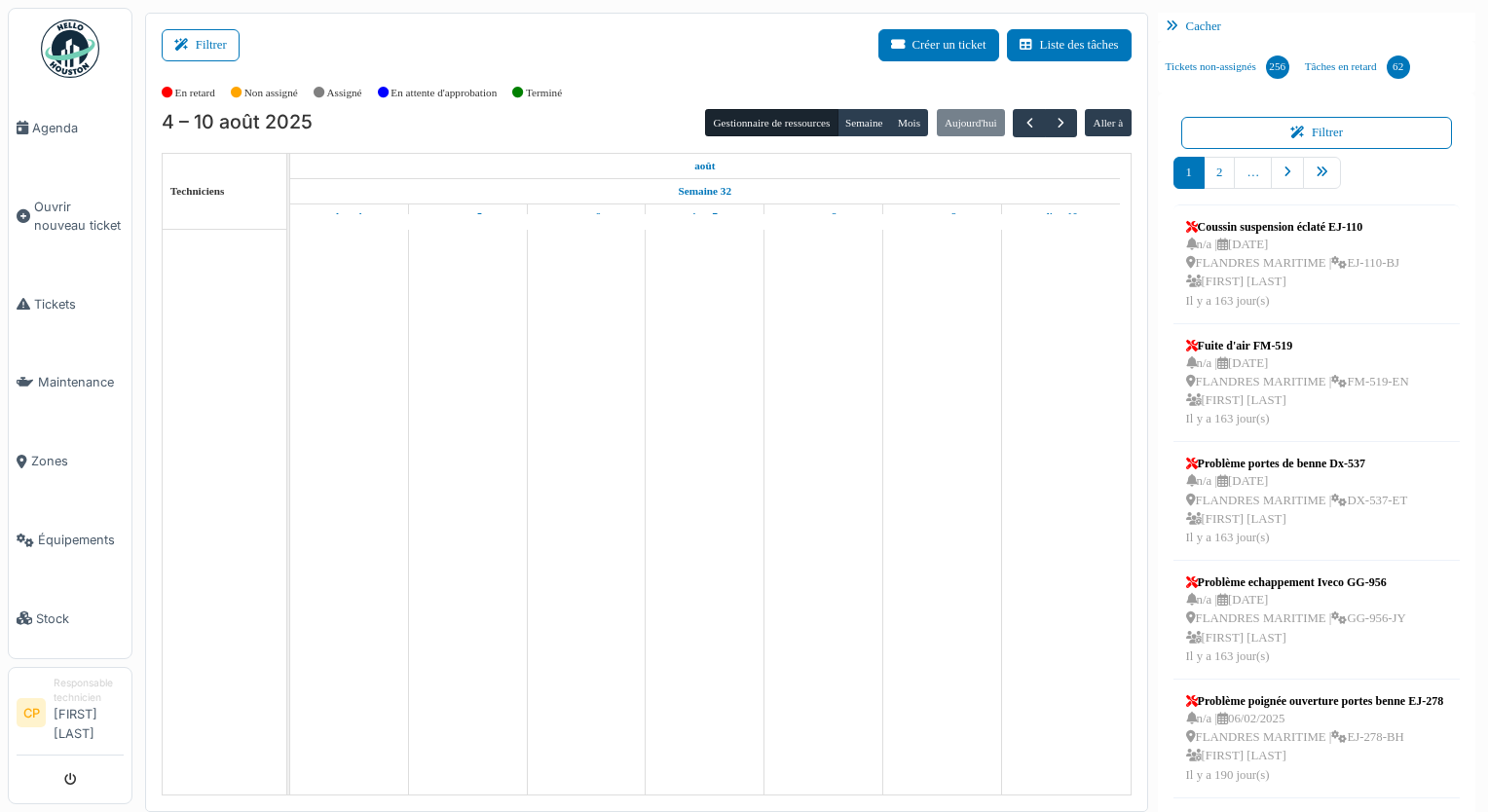 scroll, scrollTop: 0, scrollLeft: 0, axis: both 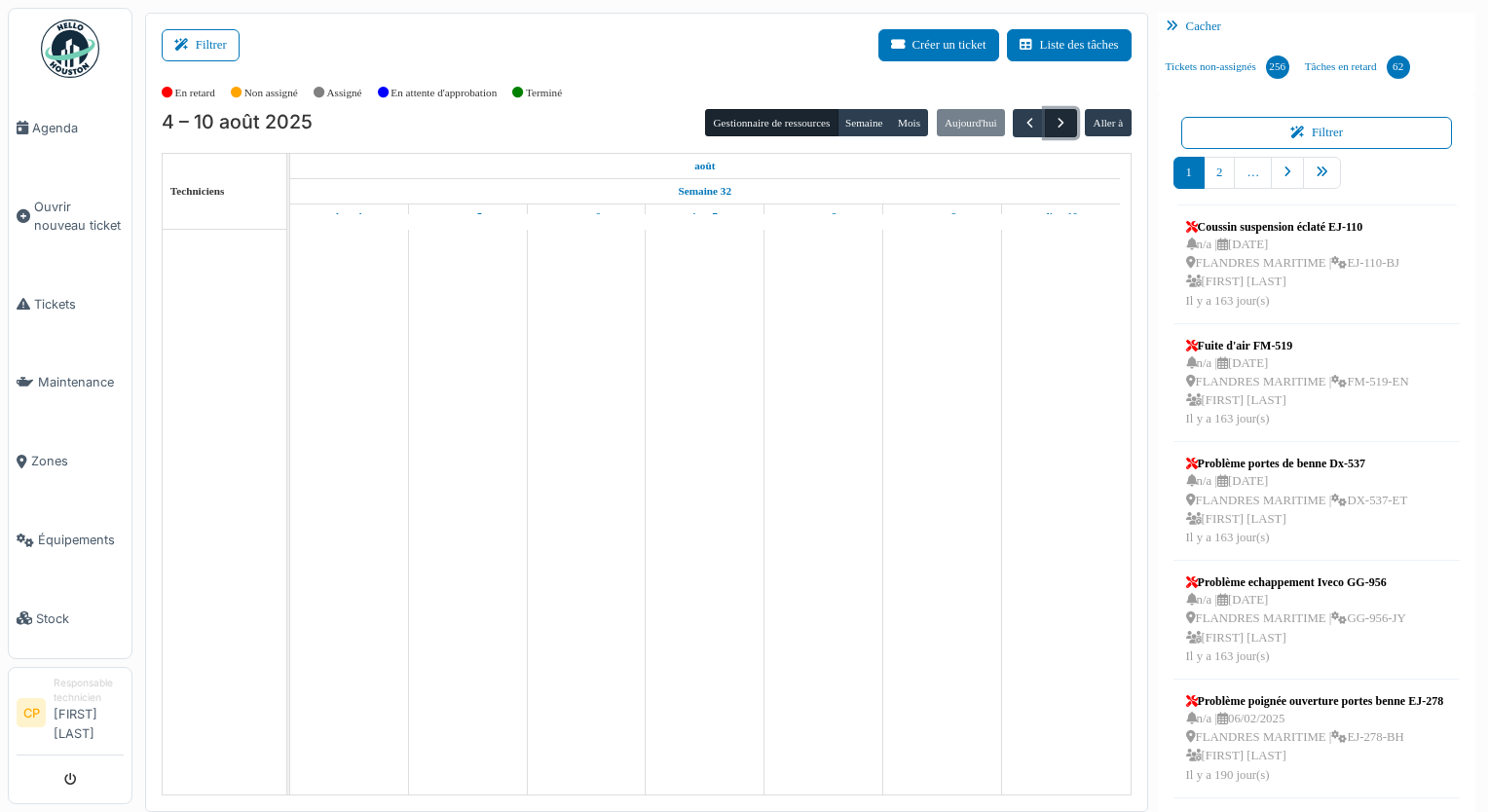 click at bounding box center (1060, 123) 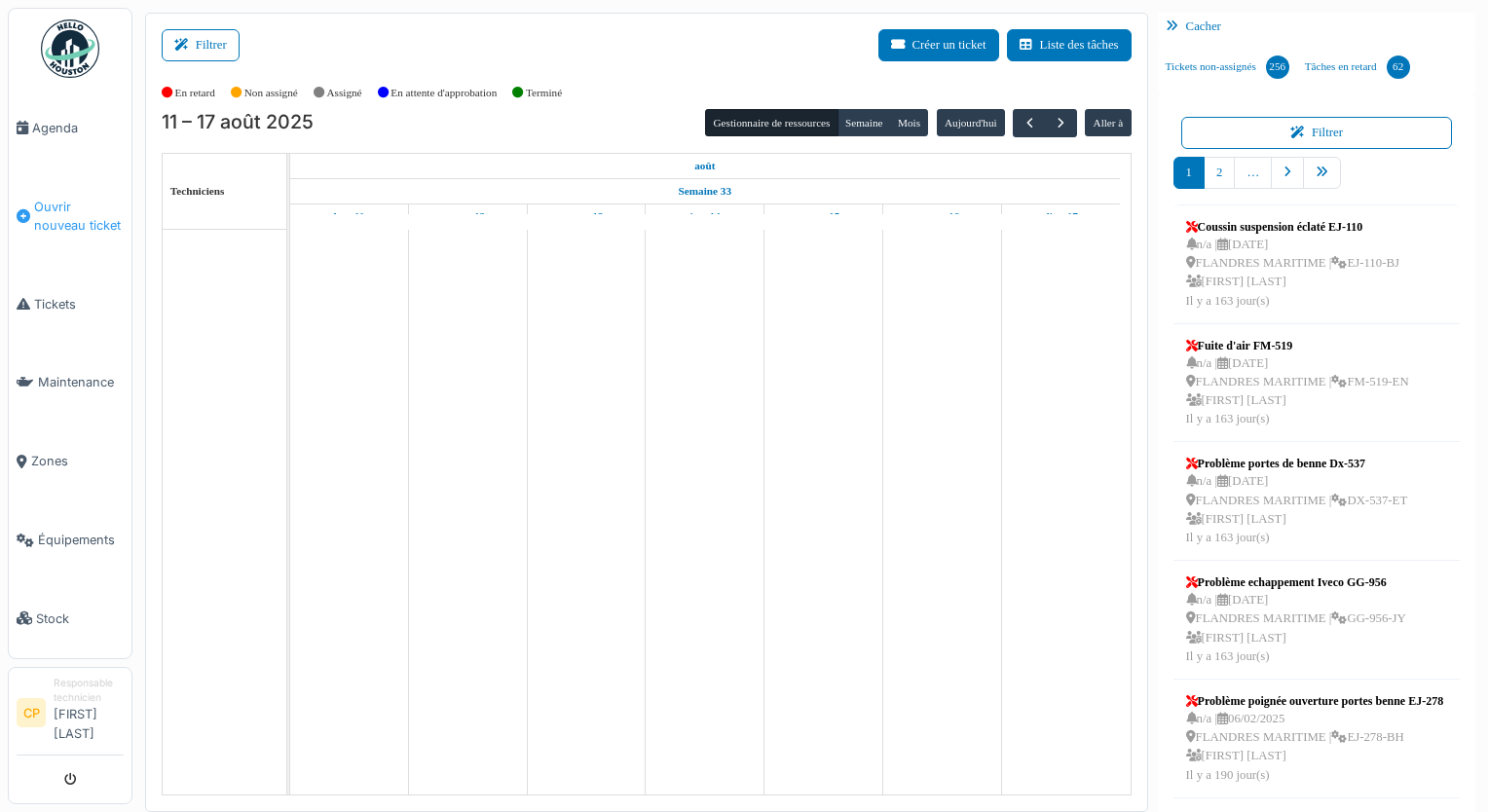 click on "Ouvrir nouveau ticket" at bounding box center (70, 216) 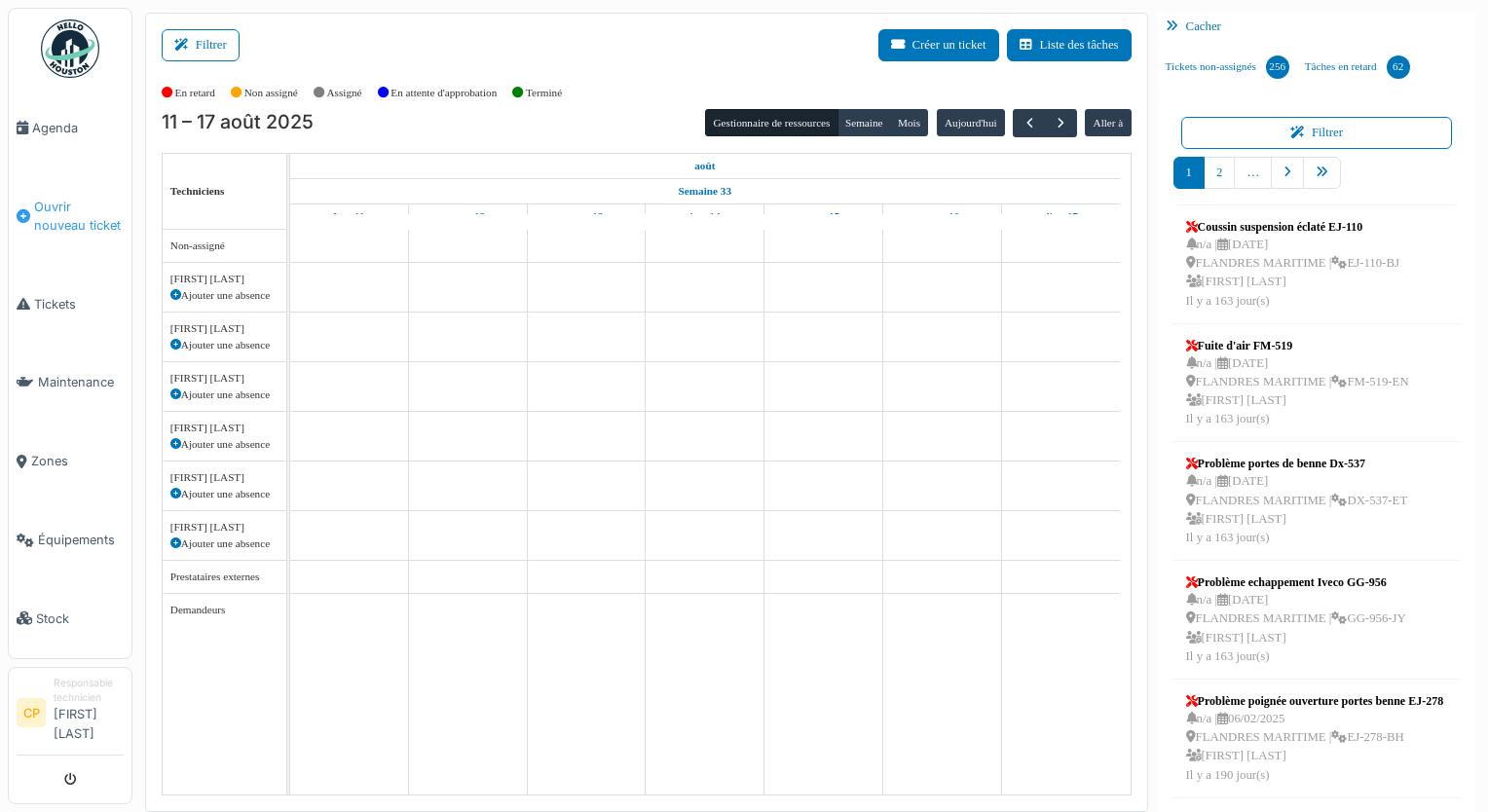 click on "Ouvrir nouveau ticket" at bounding box center (70, 216) 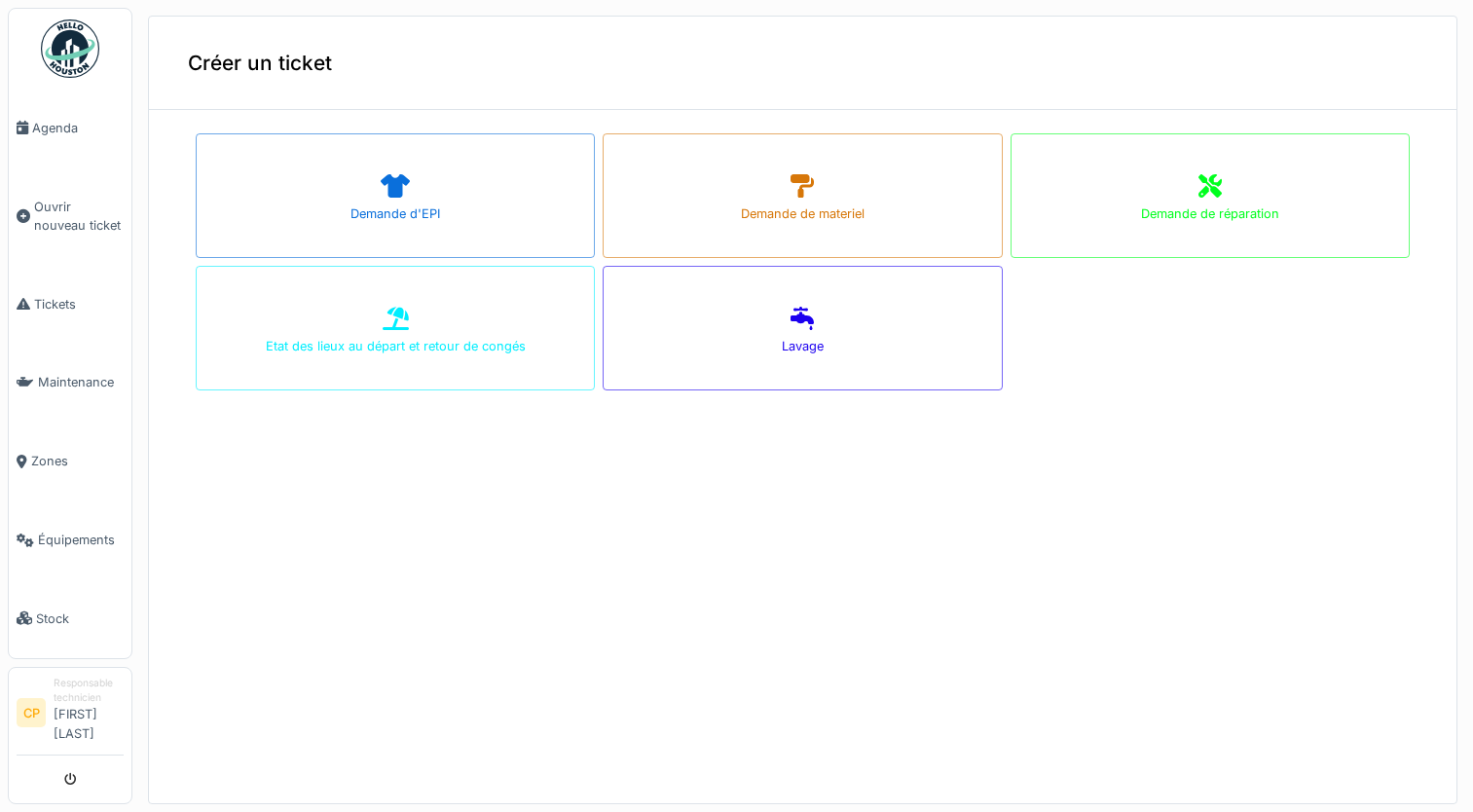 scroll, scrollTop: 0, scrollLeft: 0, axis: both 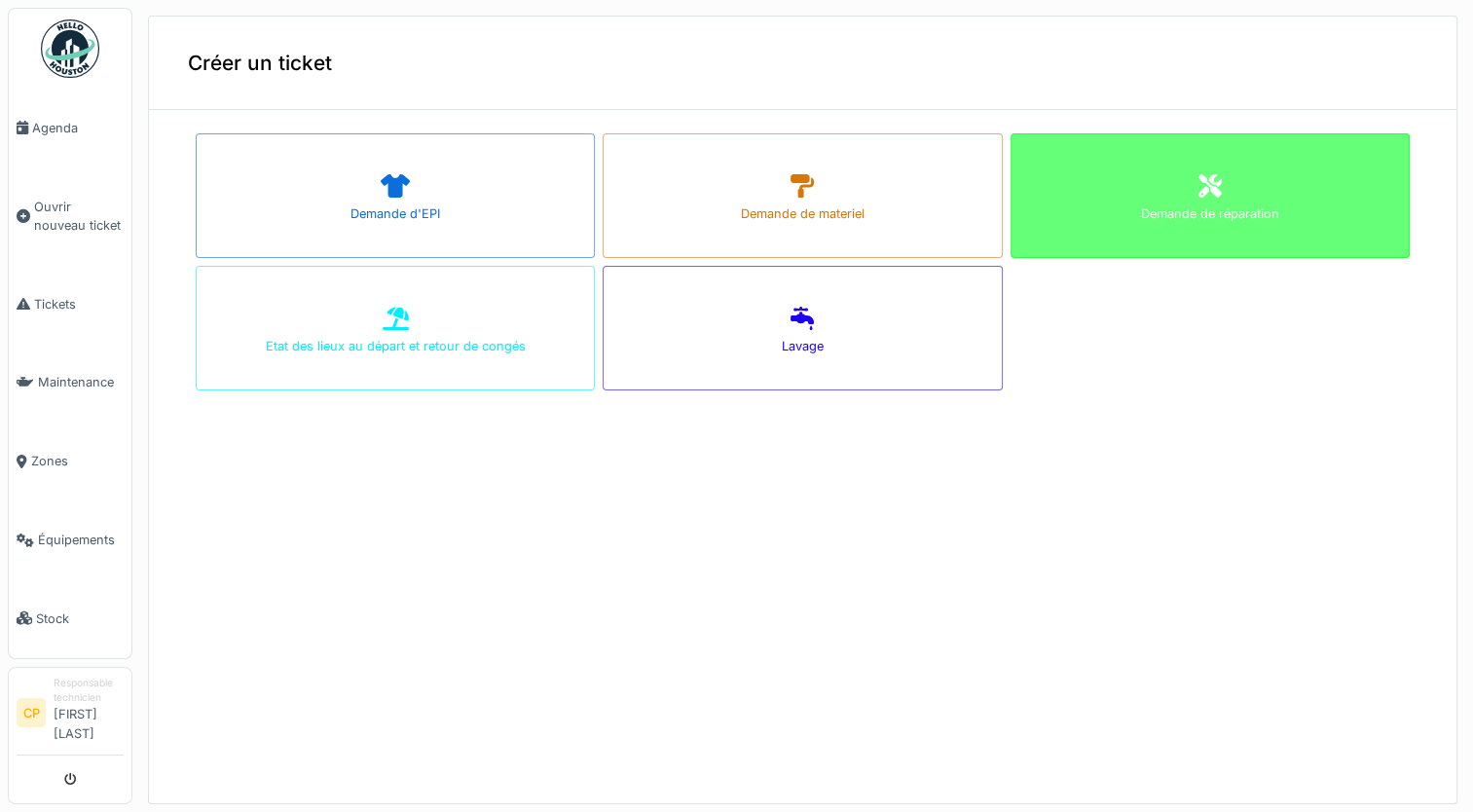 click on "Demande de réparation" at bounding box center (1210, 196) 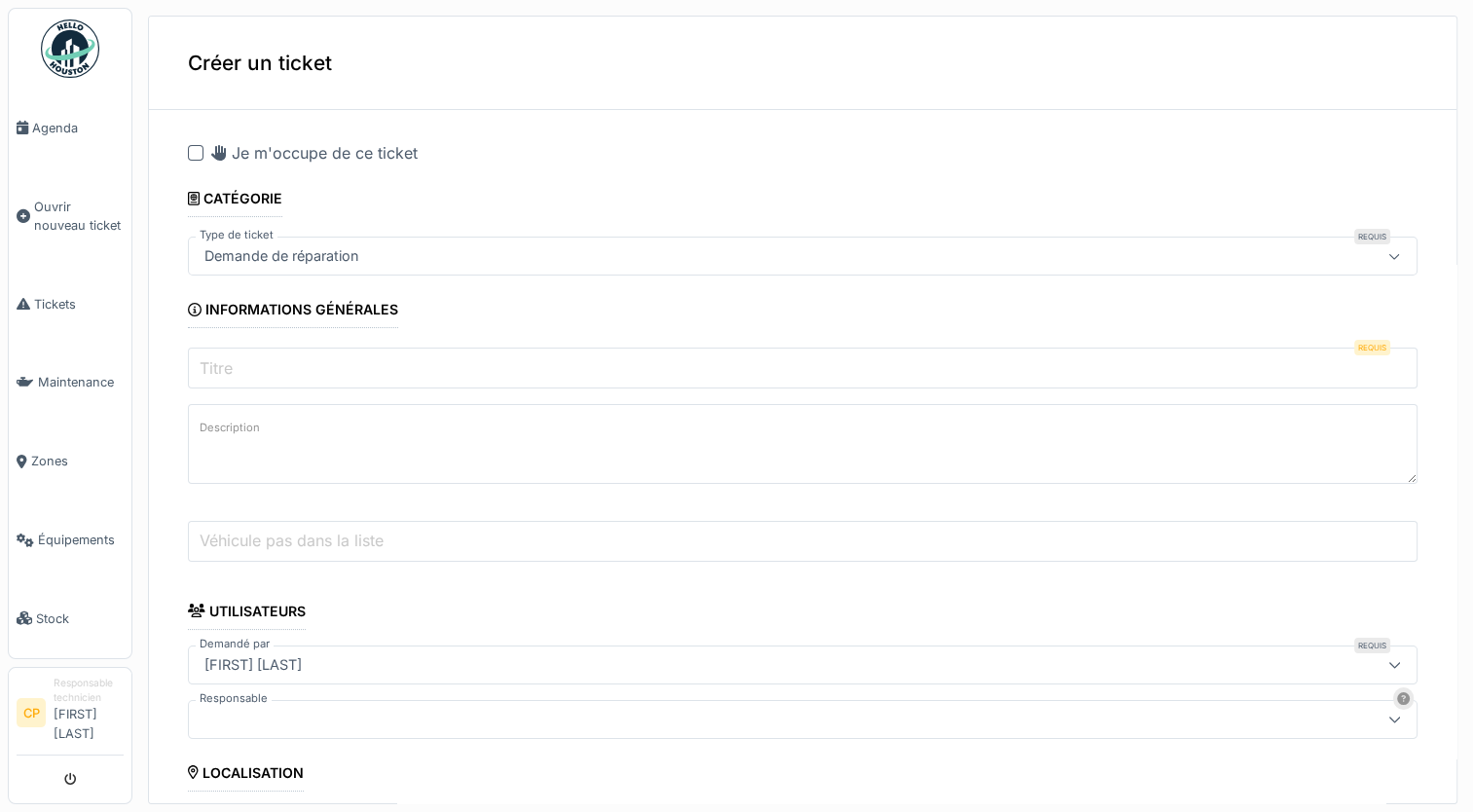 click on "Titre" at bounding box center (216, 368) 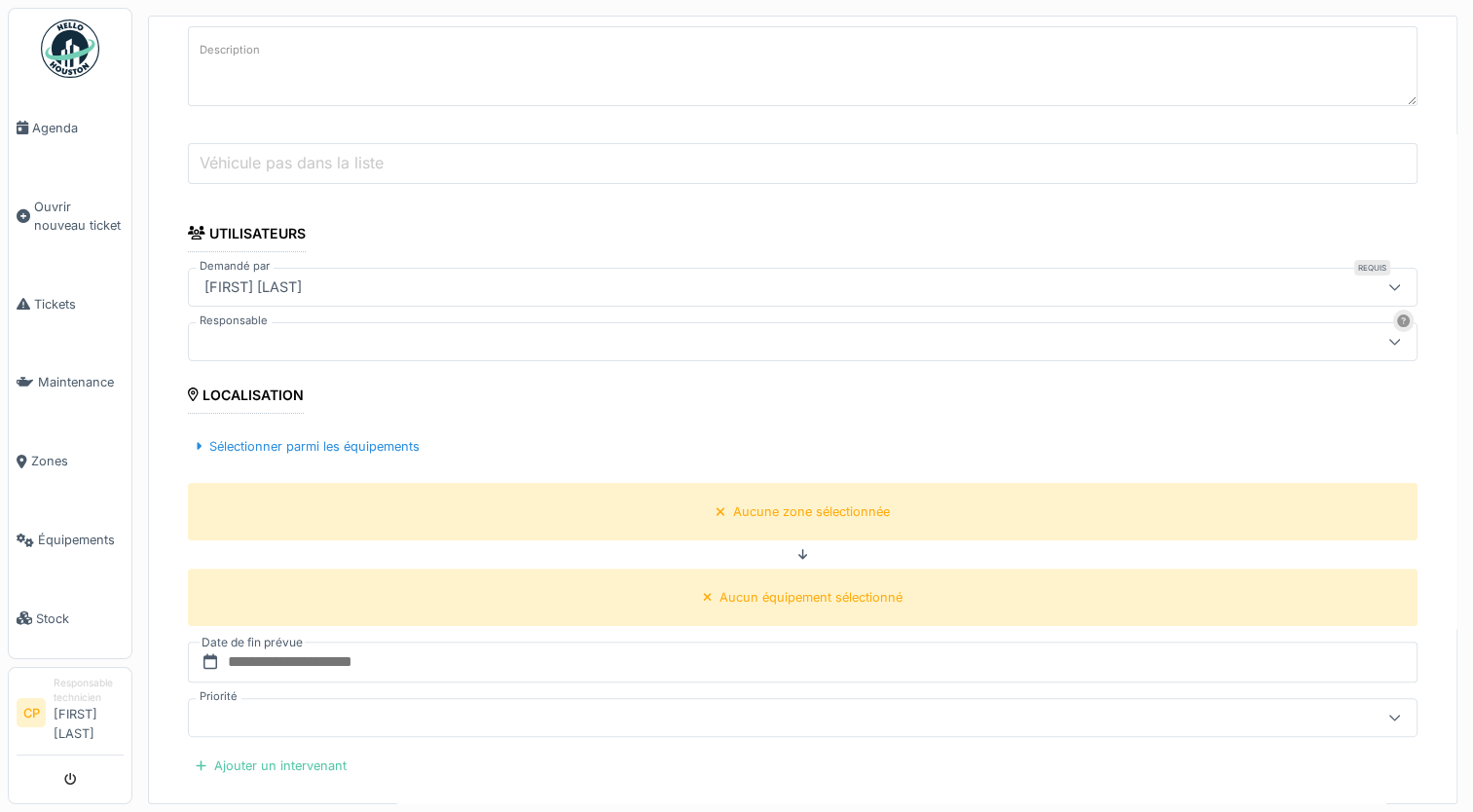 scroll, scrollTop: 389, scrollLeft: 0, axis: vertical 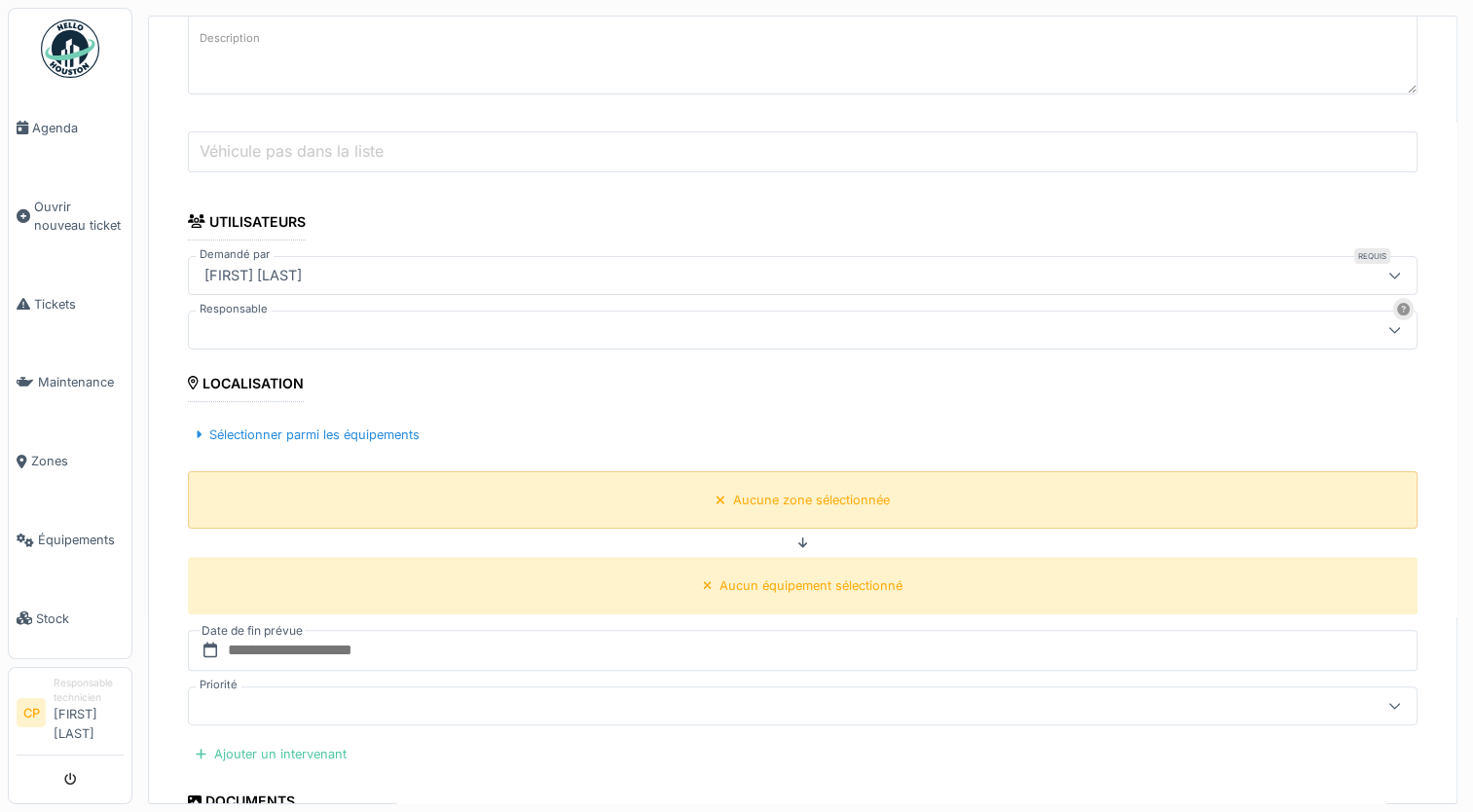 type on "**********" 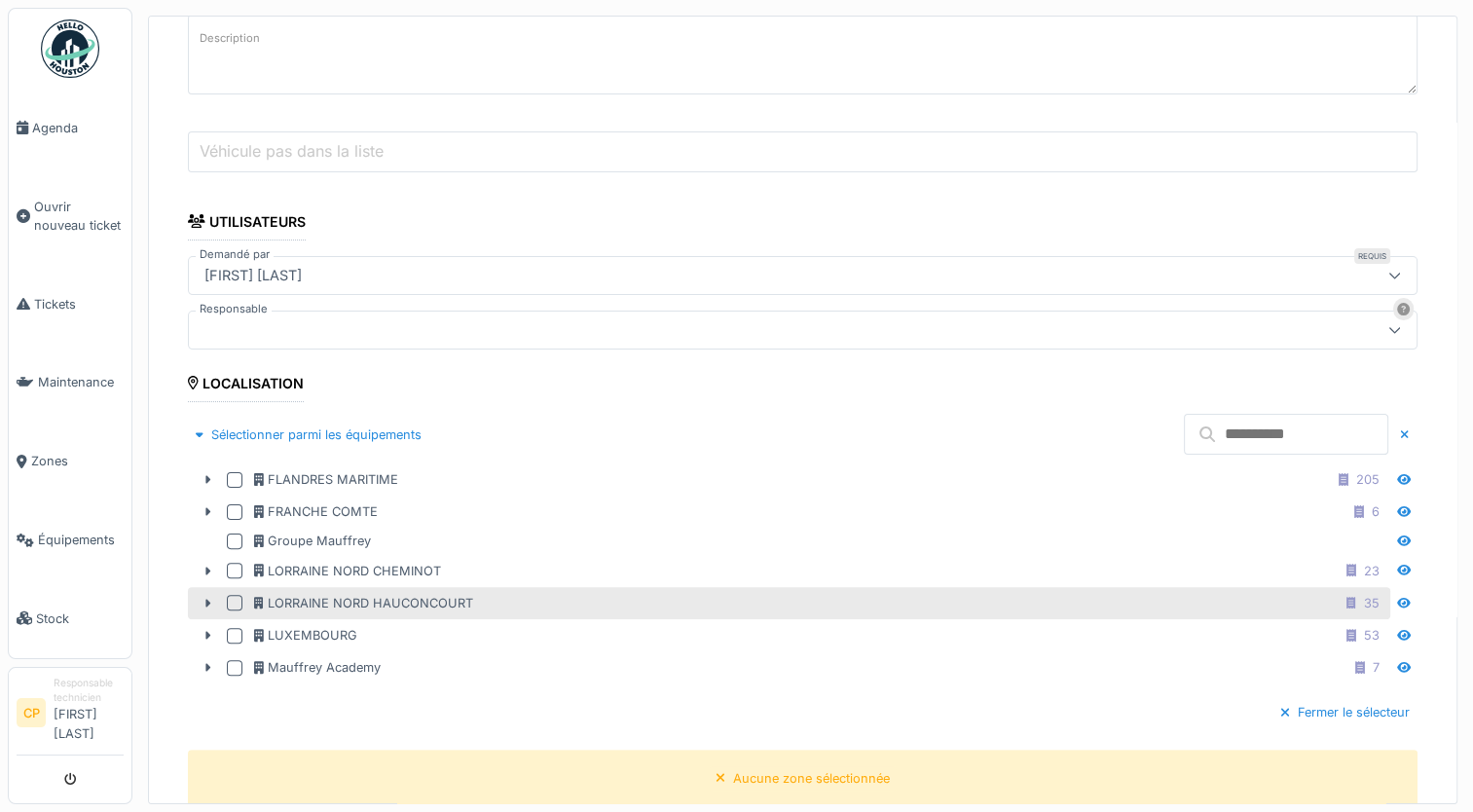 click at bounding box center [235, 603] 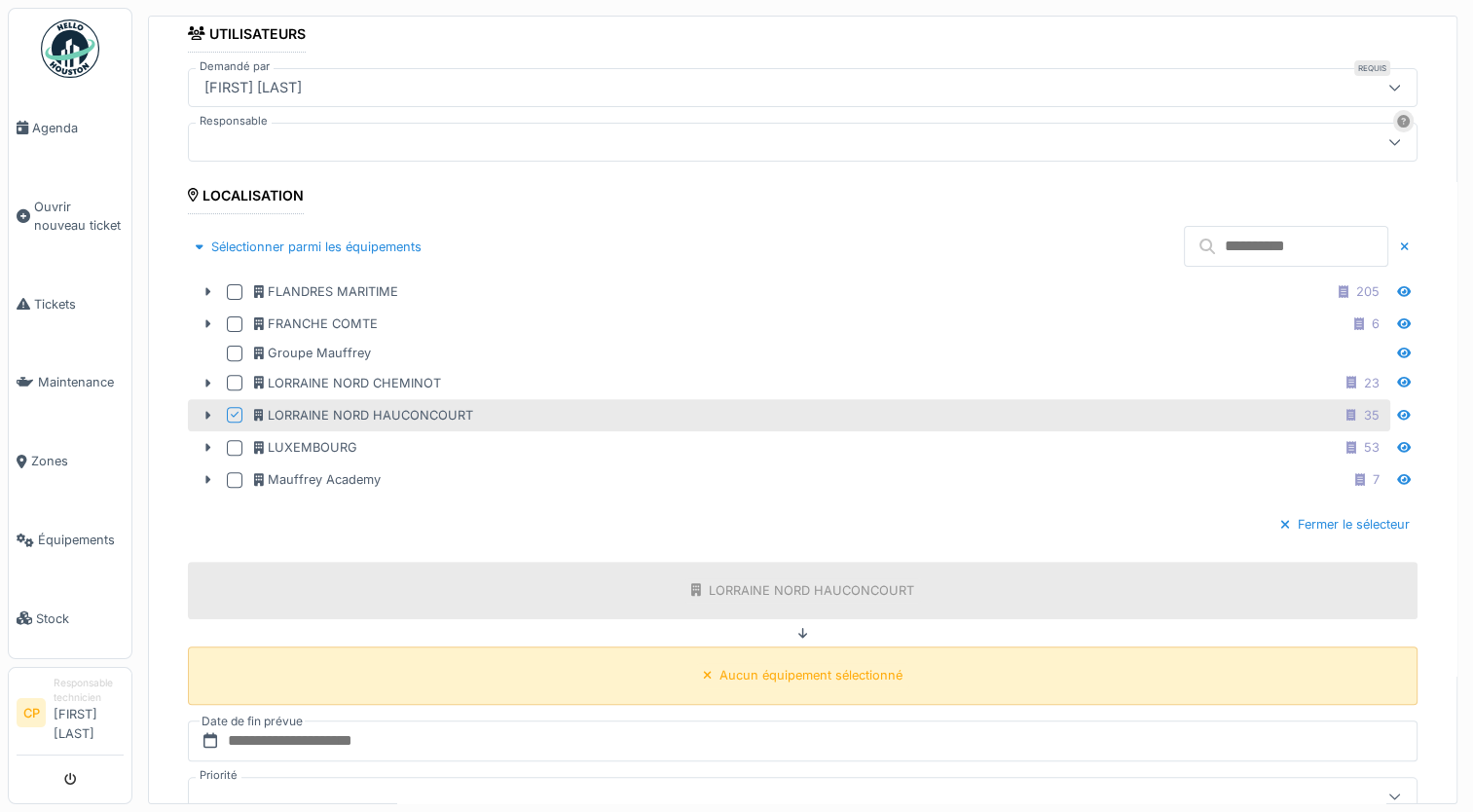 scroll, scrollTop: 584, scrollLeft: 0, axis: vertical 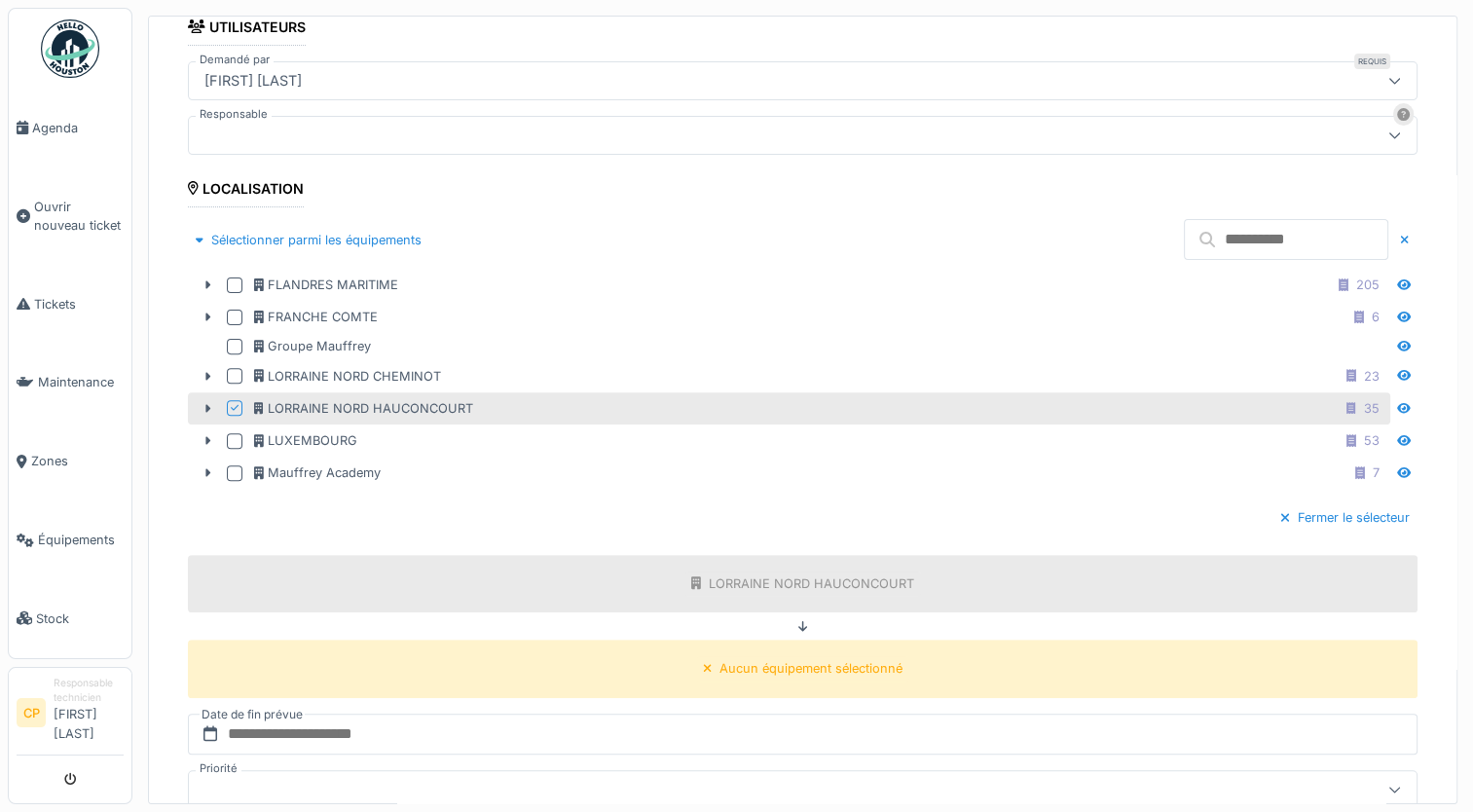 click at bounding box center [1286, 240] 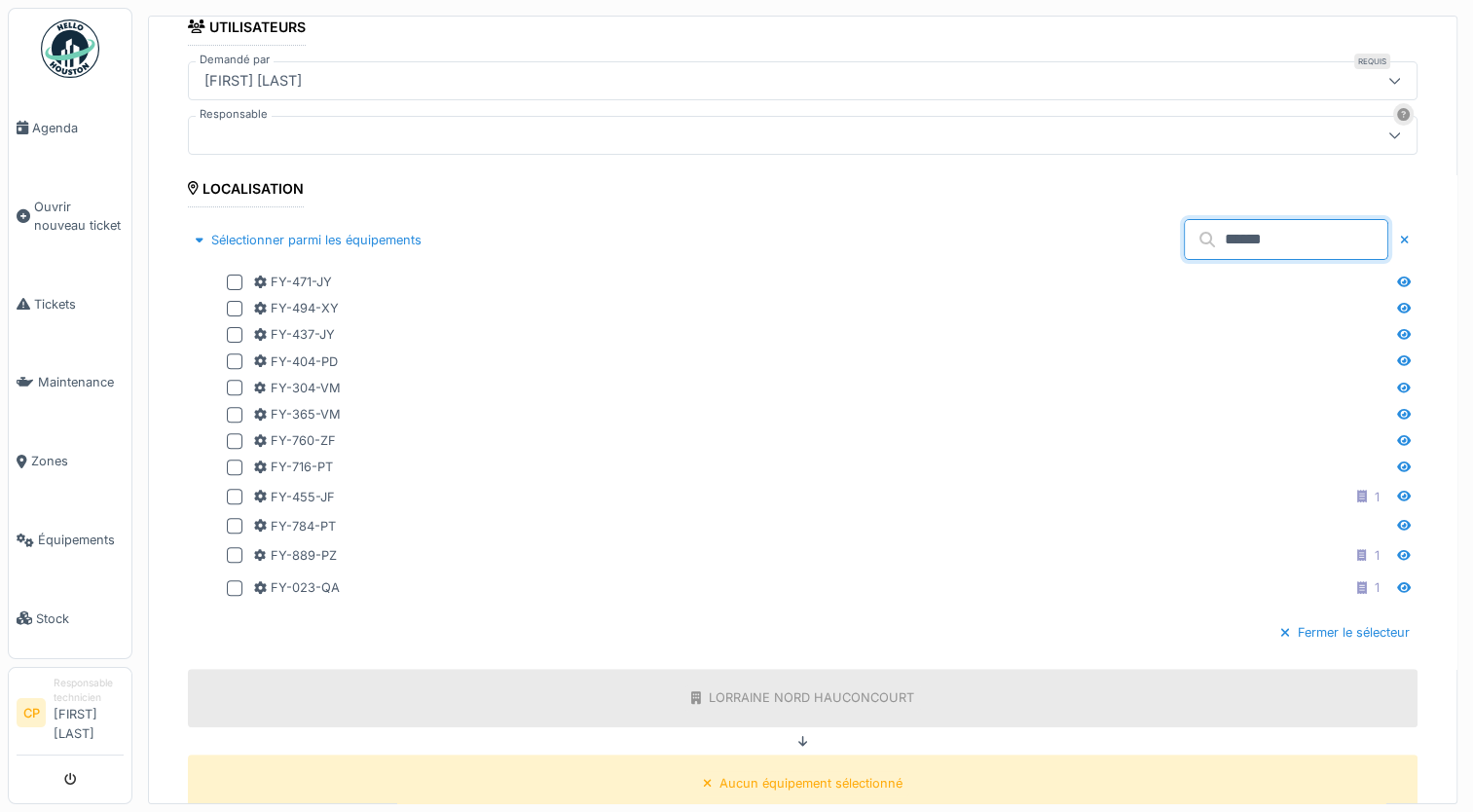 type on "******" 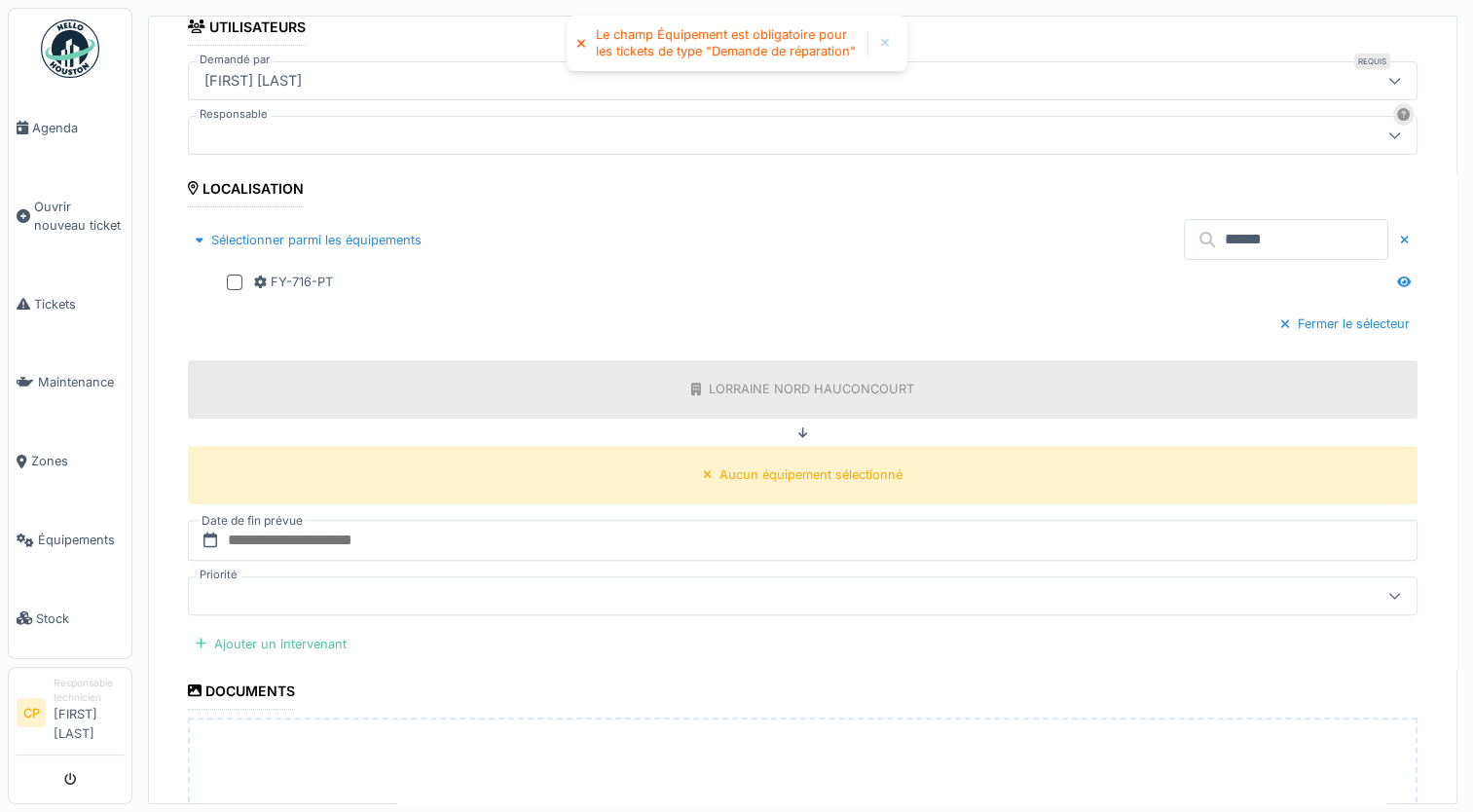 click on "******" at bounding box center [1286, 240] 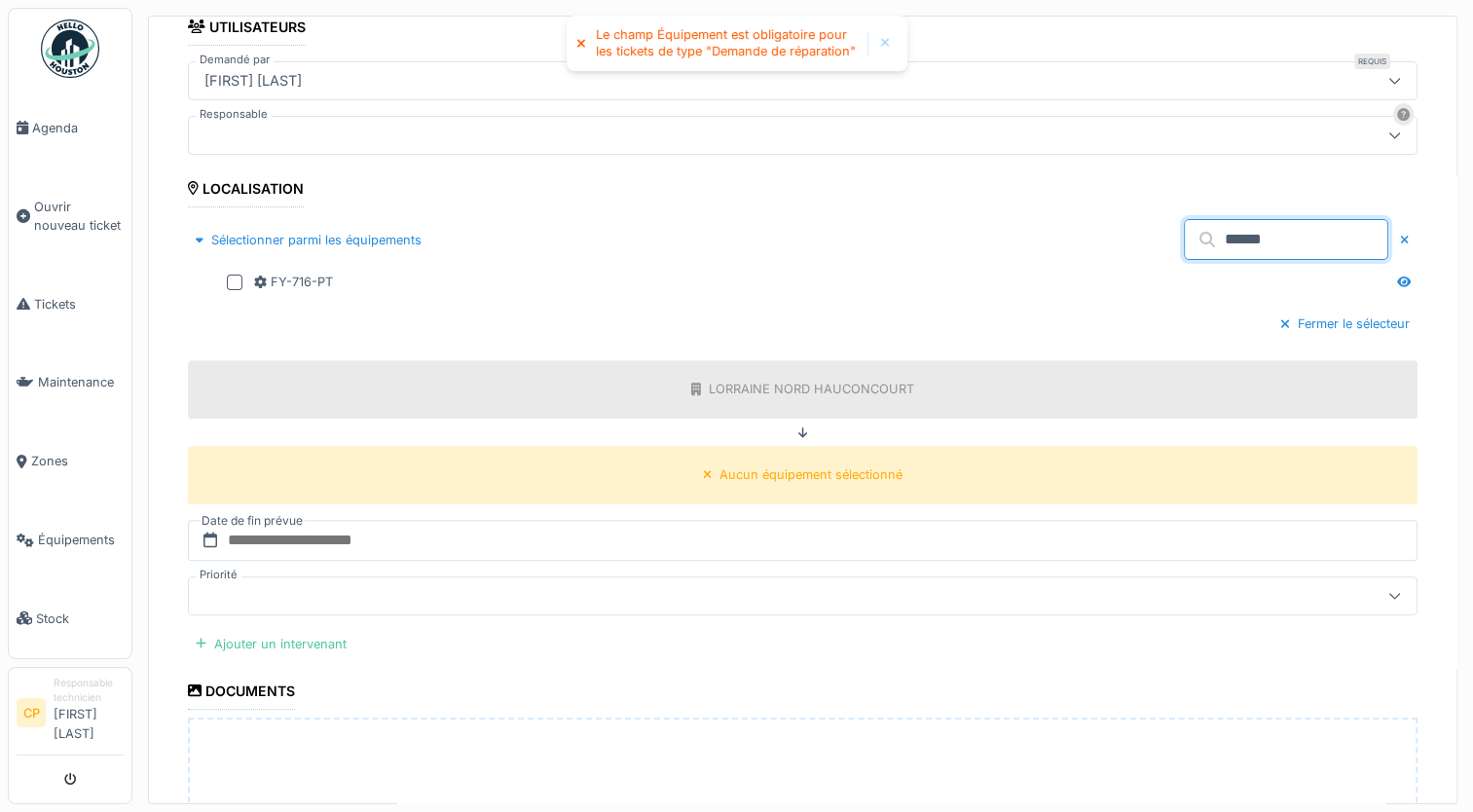 click on "******" at bounding box center [1286, 240] 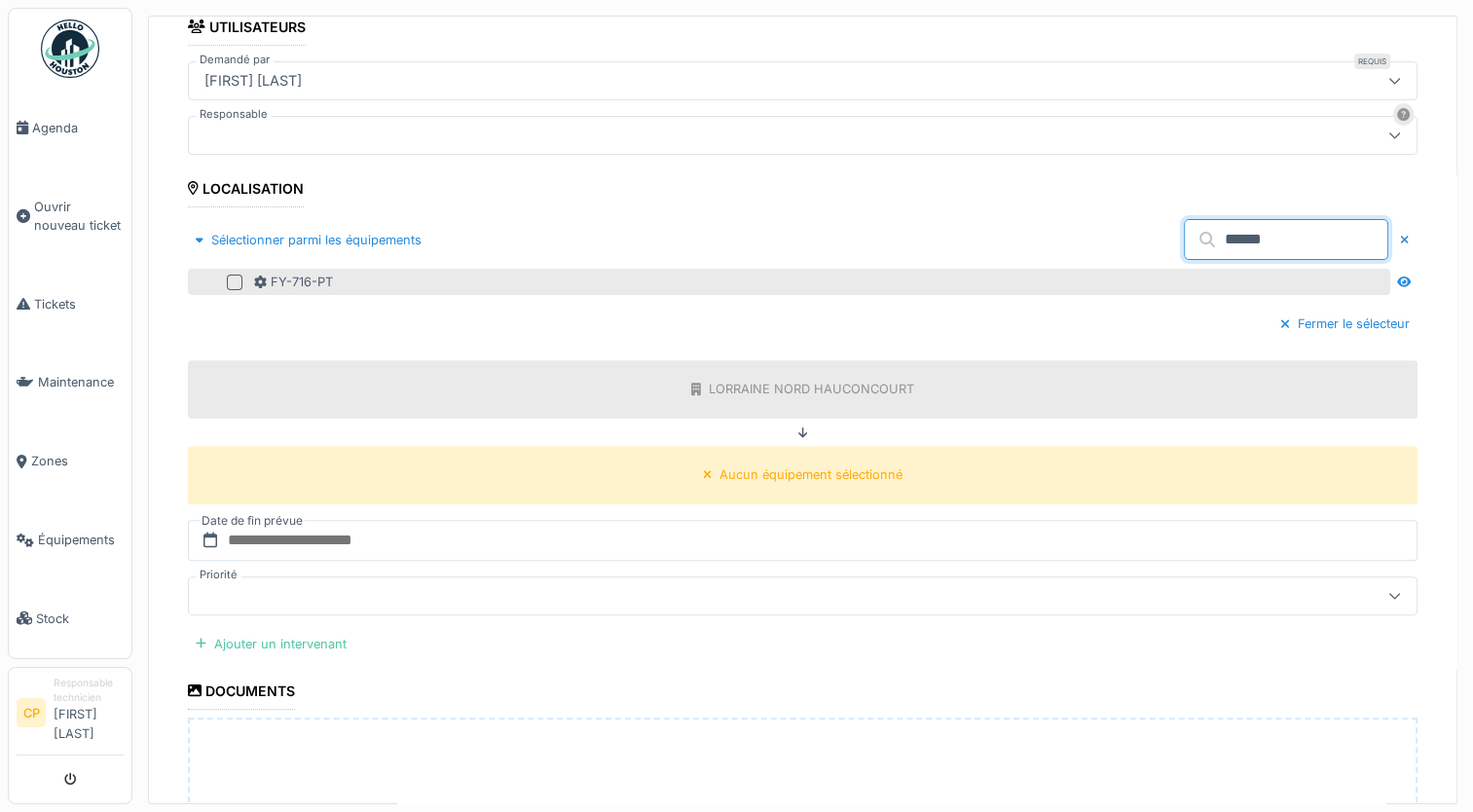 click at bounding box center [235, 282] 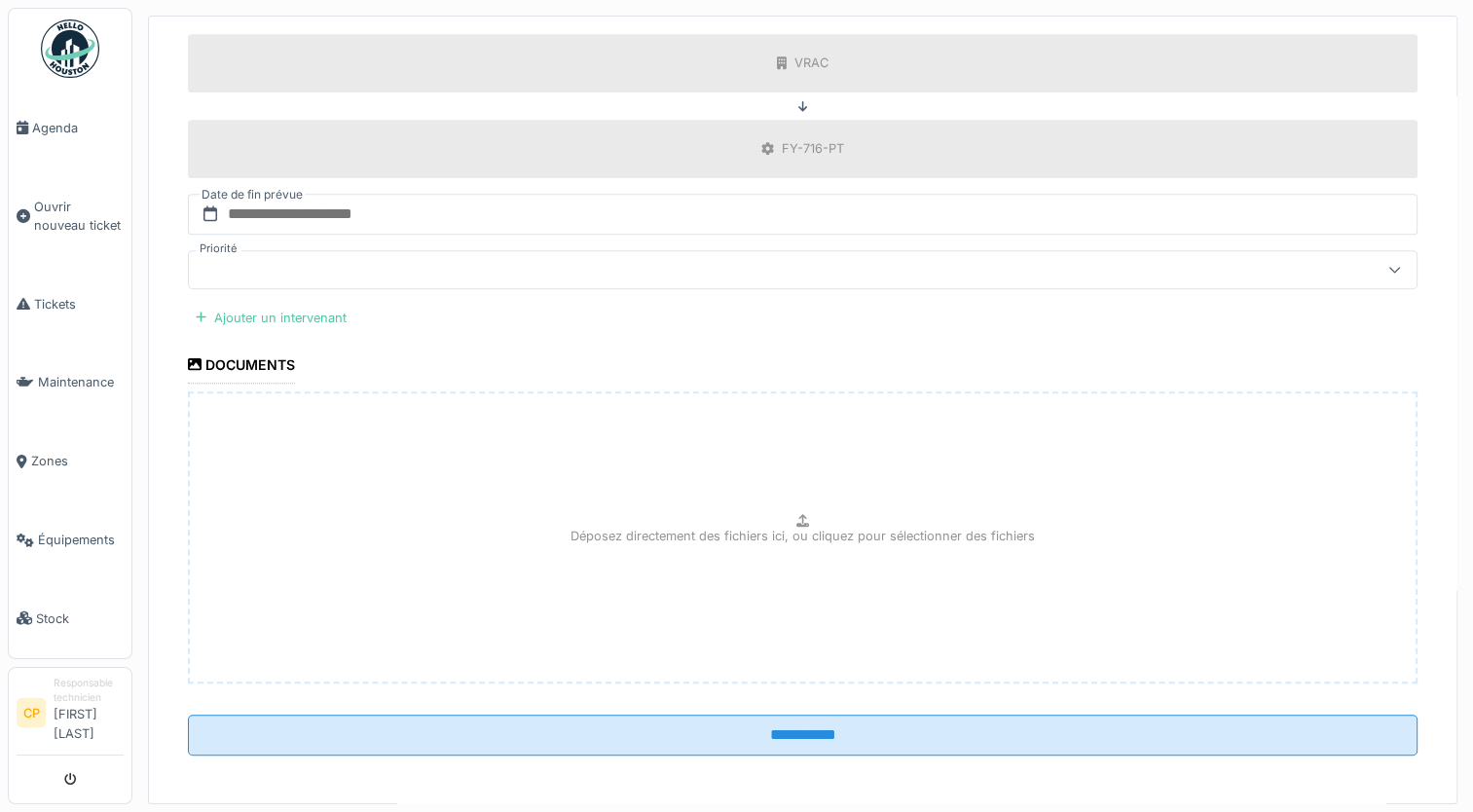 scroll, scrollTop: 911, scrollLeft: 0, axis: vertical 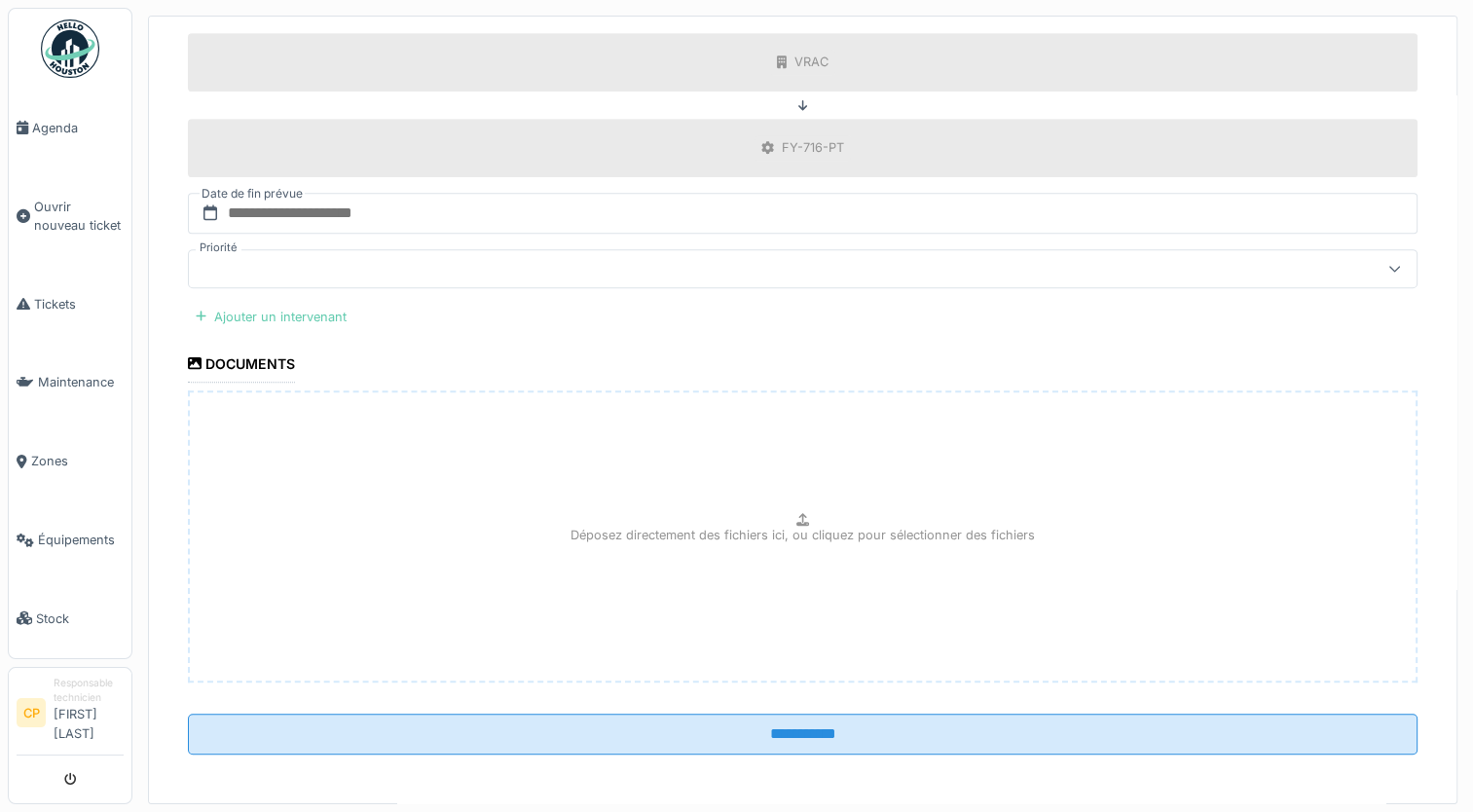 click on "Ajouter un intervenant" at bounding box center (271, 316) 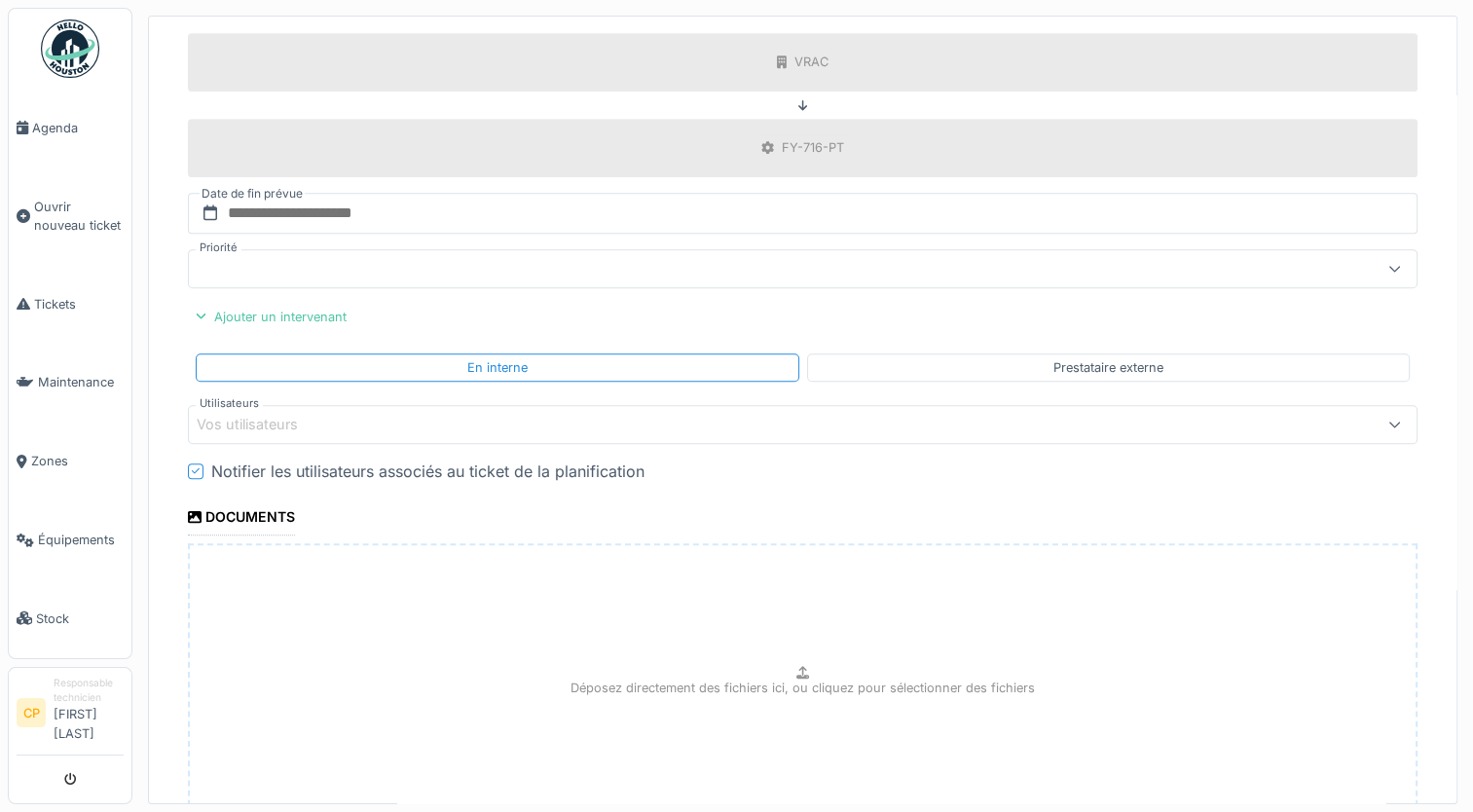 click on "Vos utilisateurs" at bounding box center [734, 424] 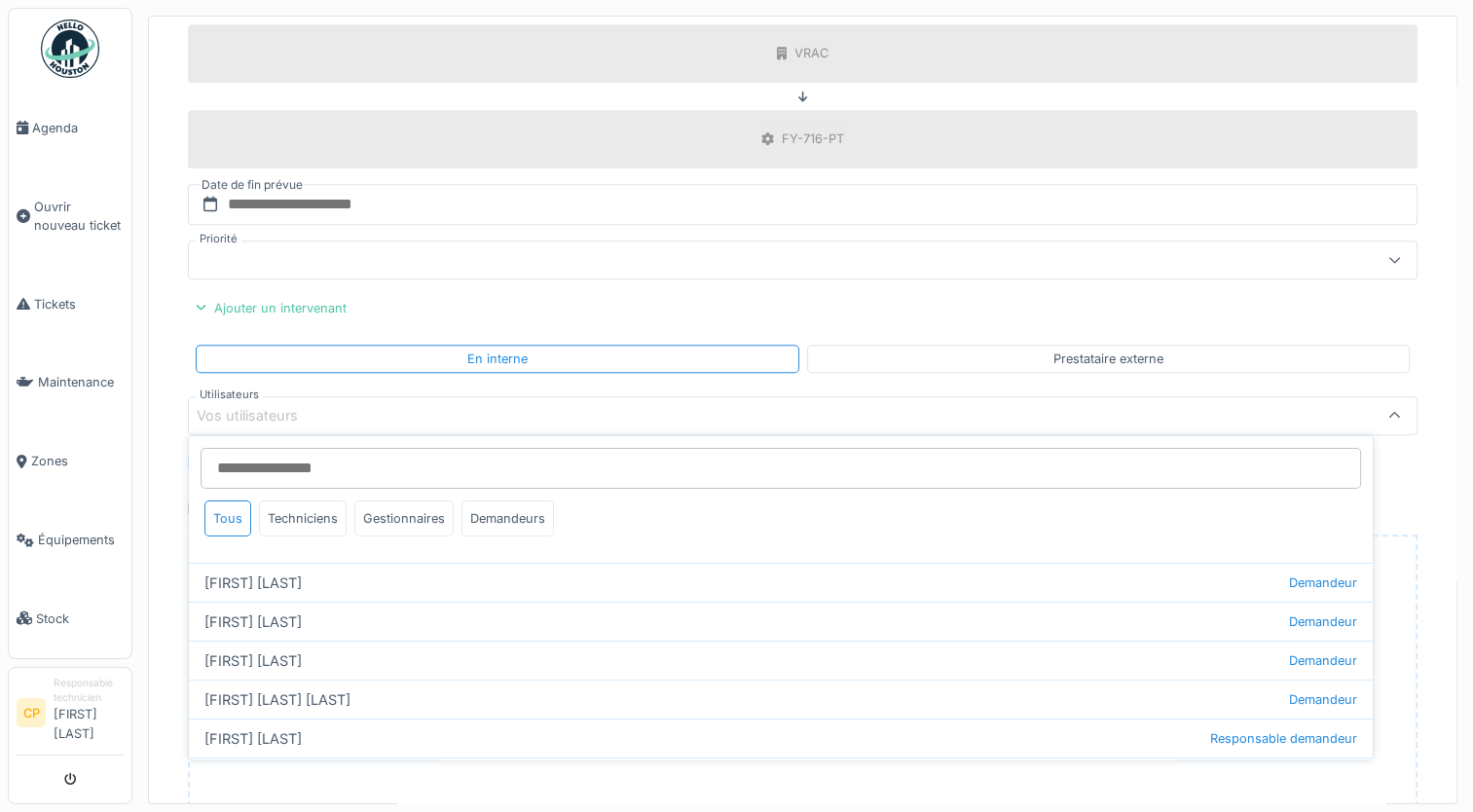 scroll, scrollTop: 97, scrollLeft: 0, axis: vertical 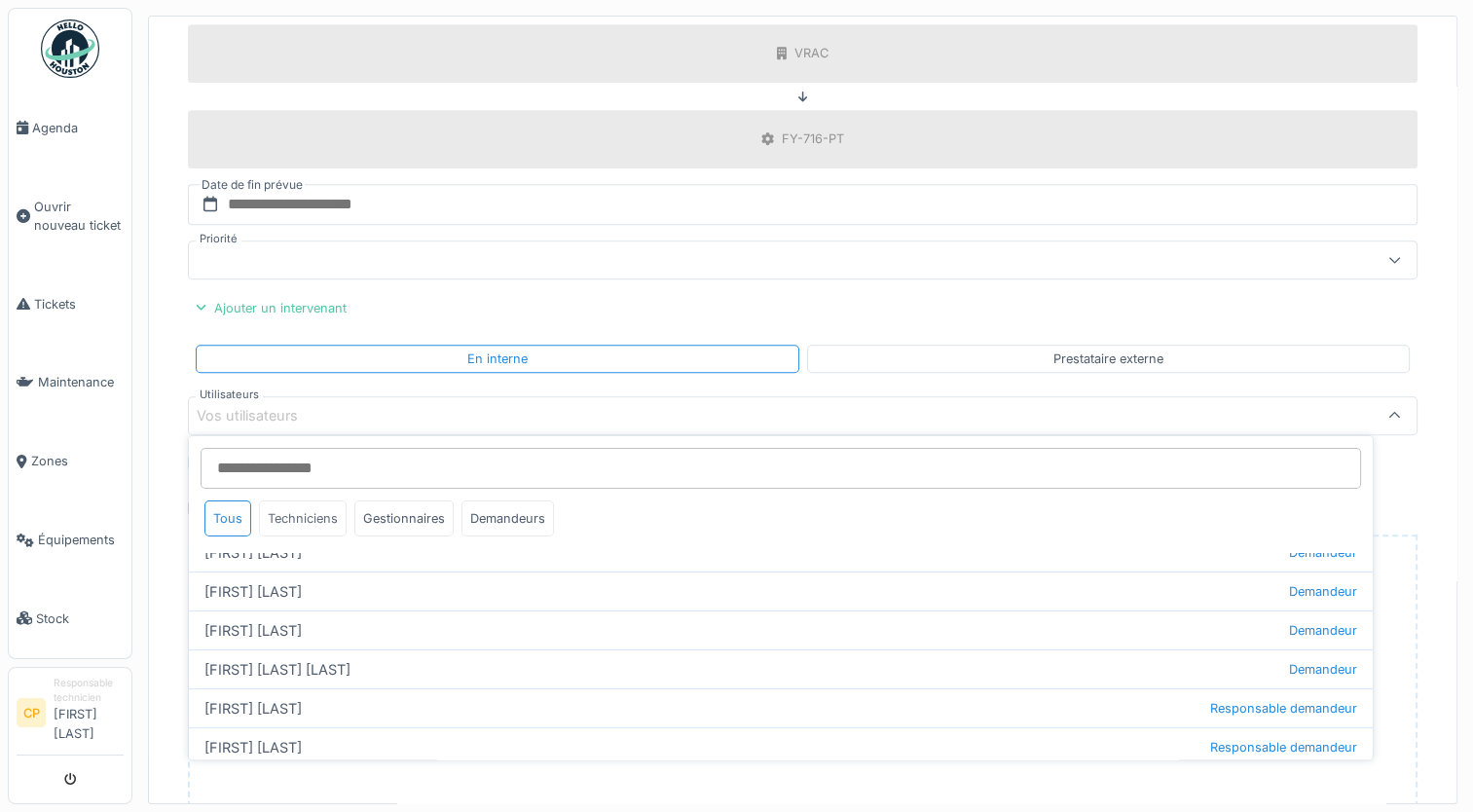 click on "Techniciens" at bounding box center [303, 518] 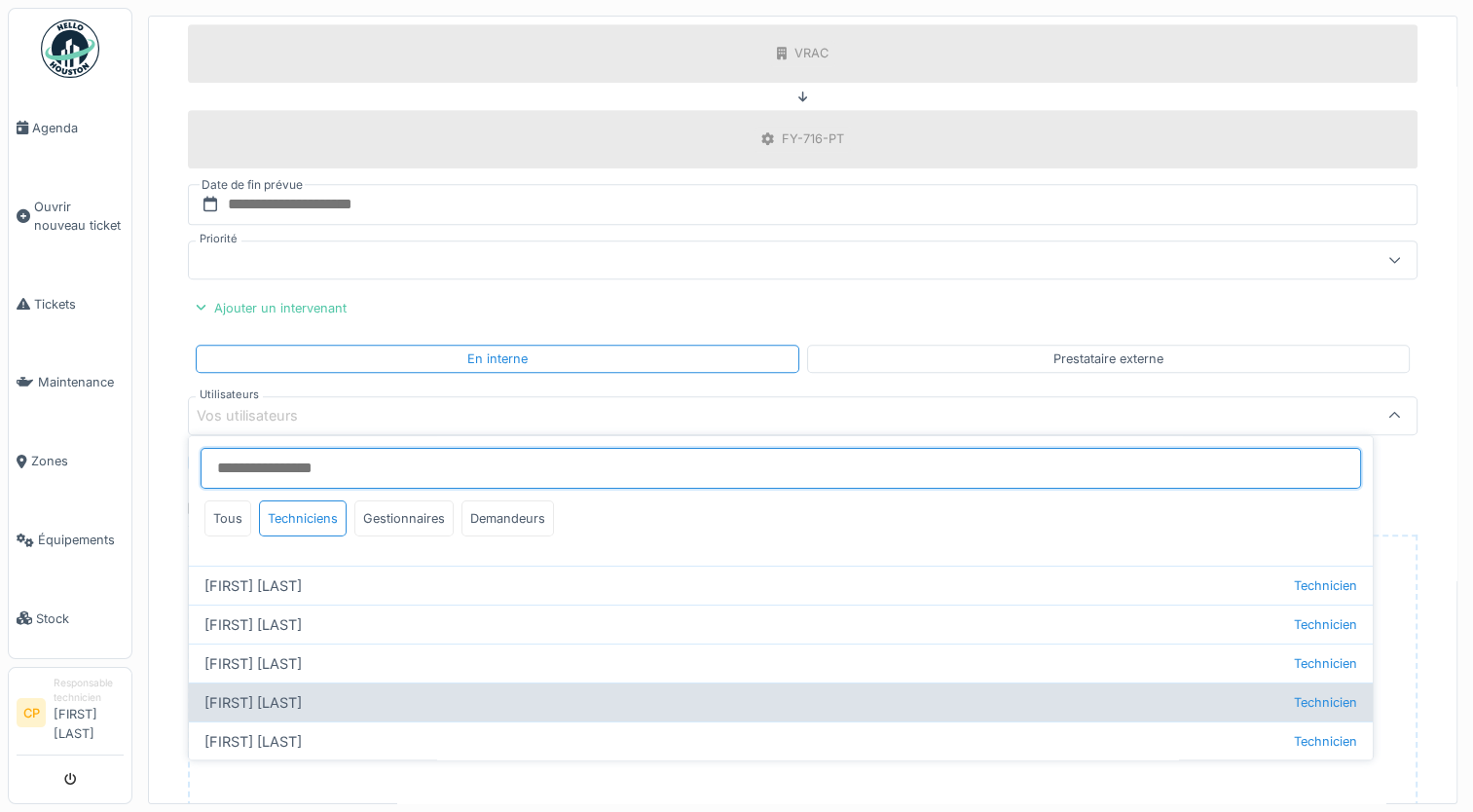 scroll, scrollTop: 255, scrollLeft: 0, axis: vertical 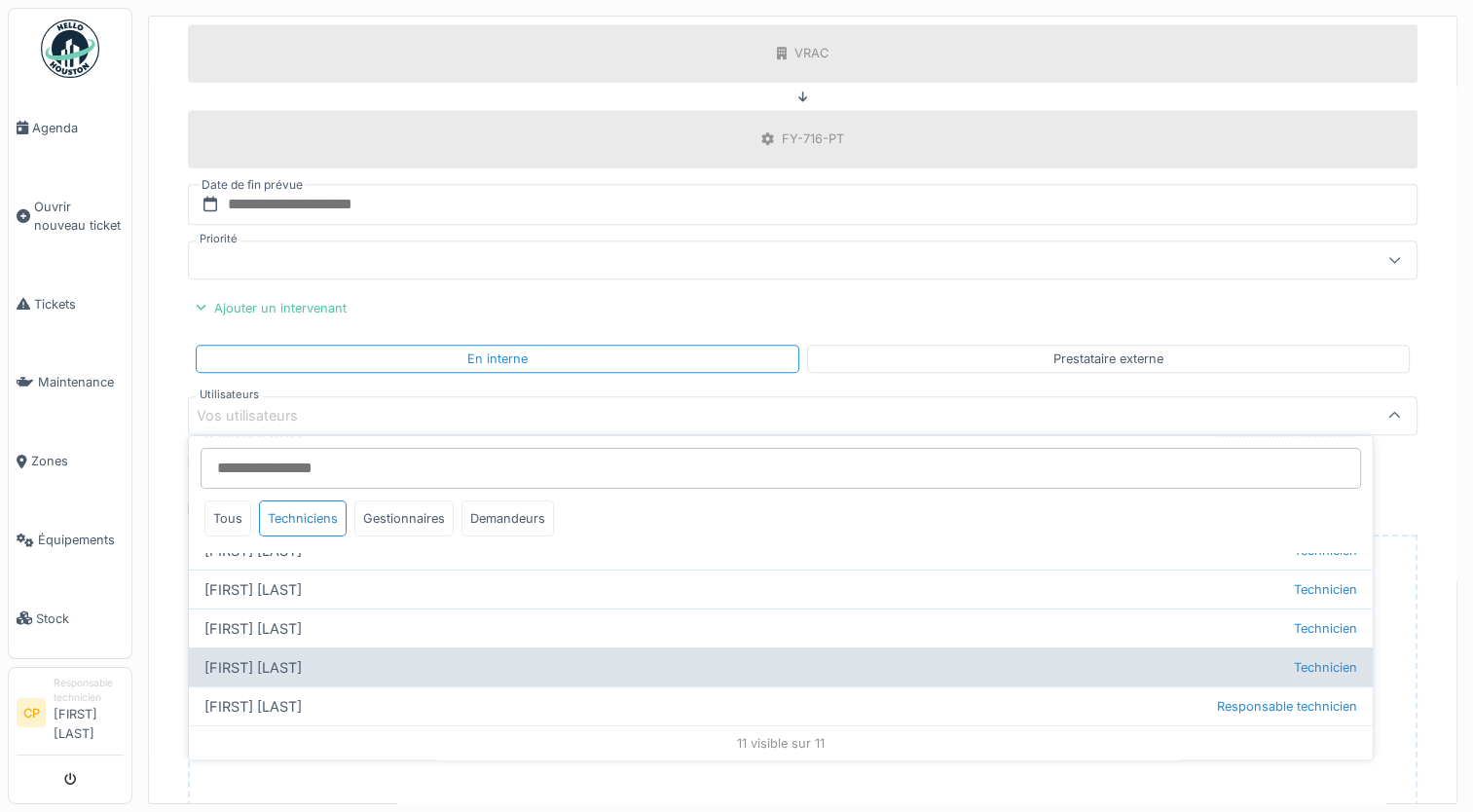 click on "Michel Lay Technicien" at bounding box center (781, 667) 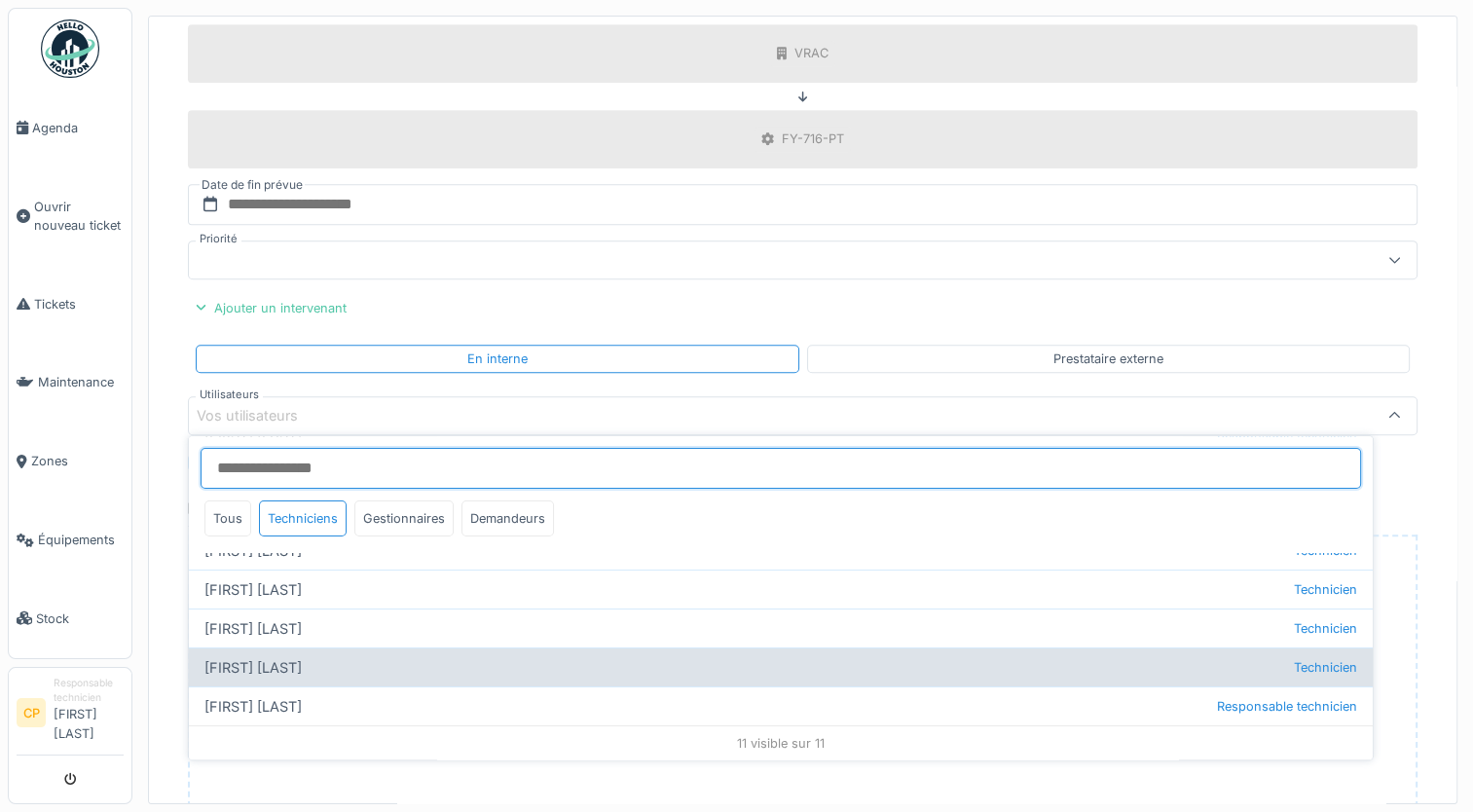type on "*****" 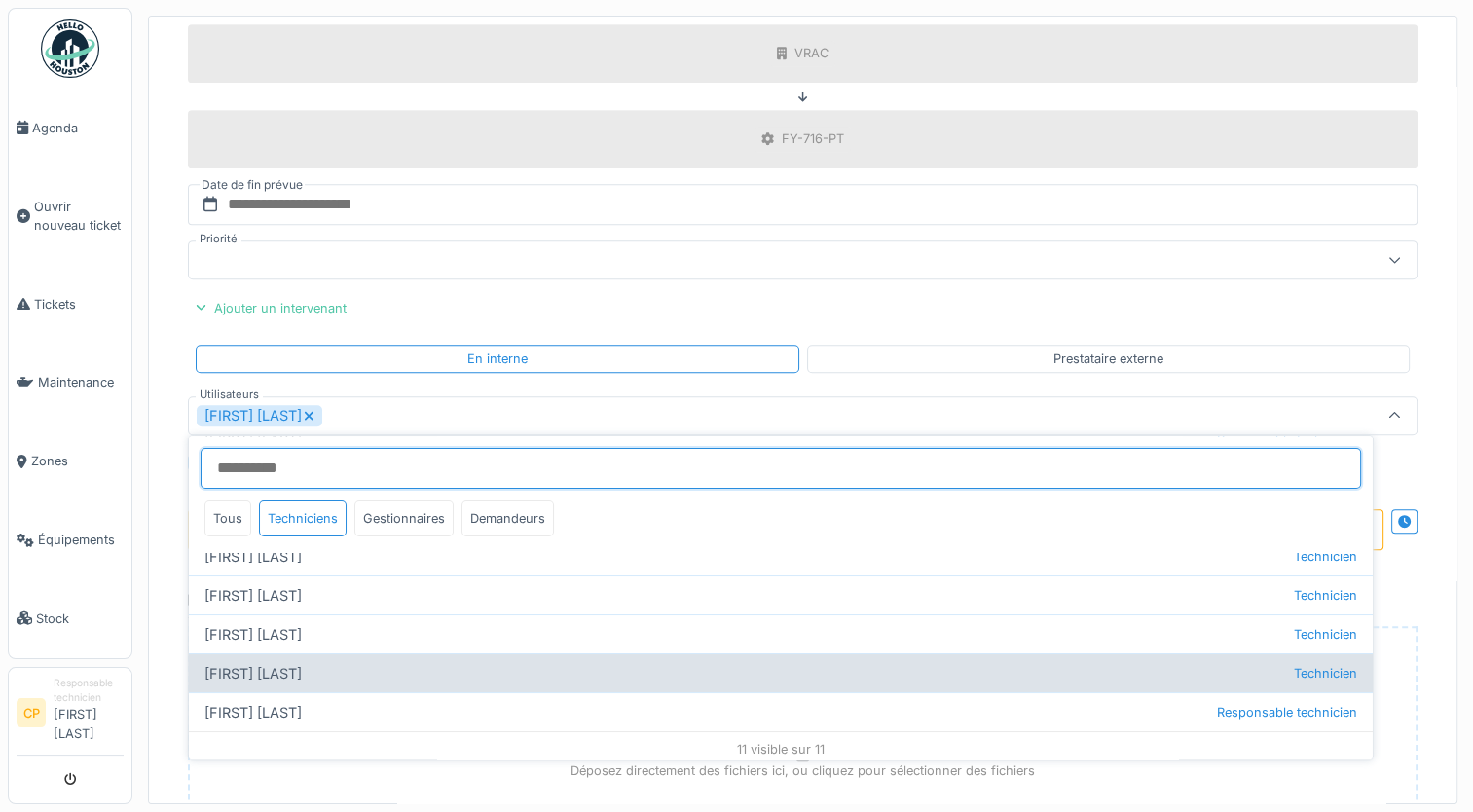 scroll, scrollTop: 255, scrollLeft: 0, axis: vertical 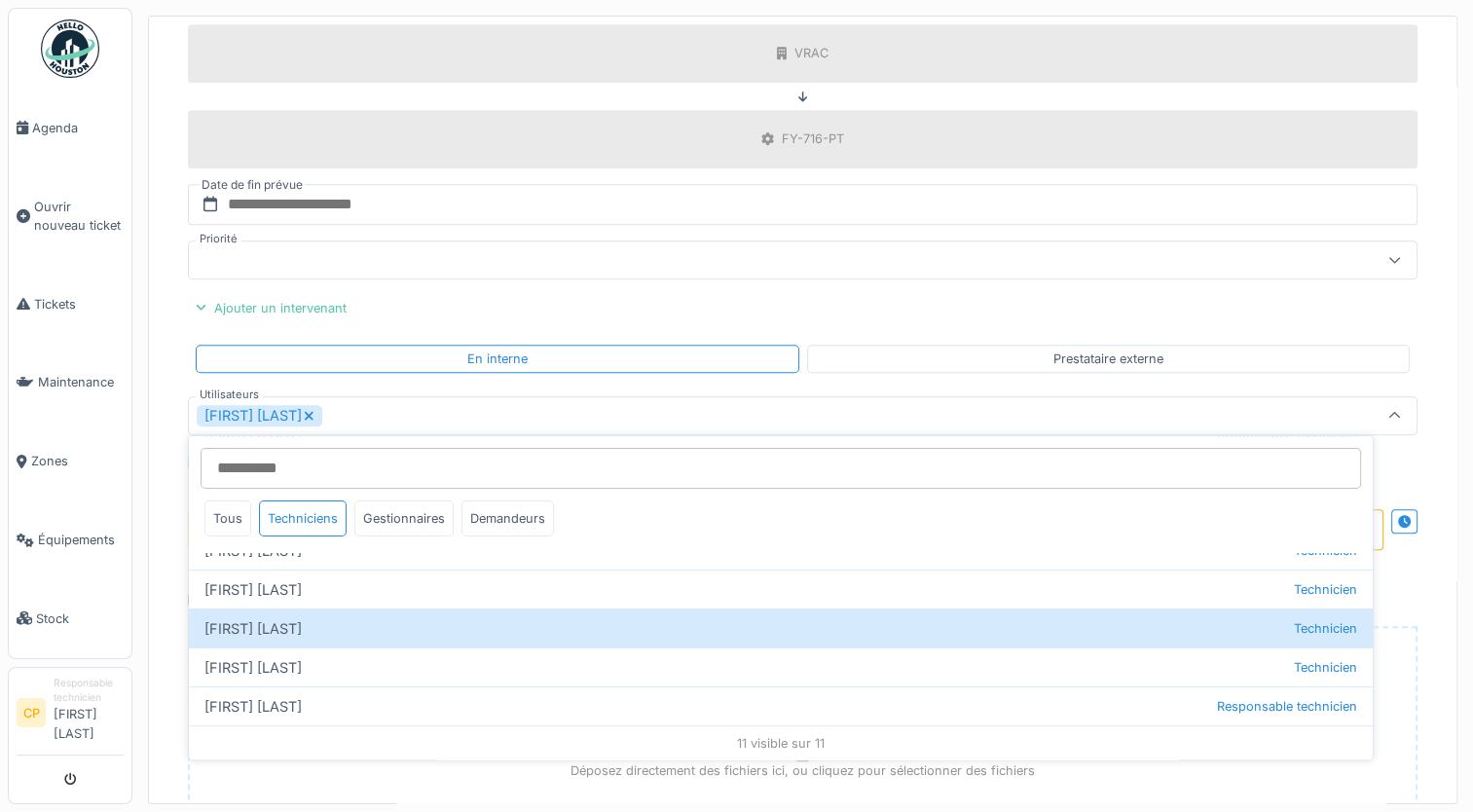 click at bounding box center [1394, 416] 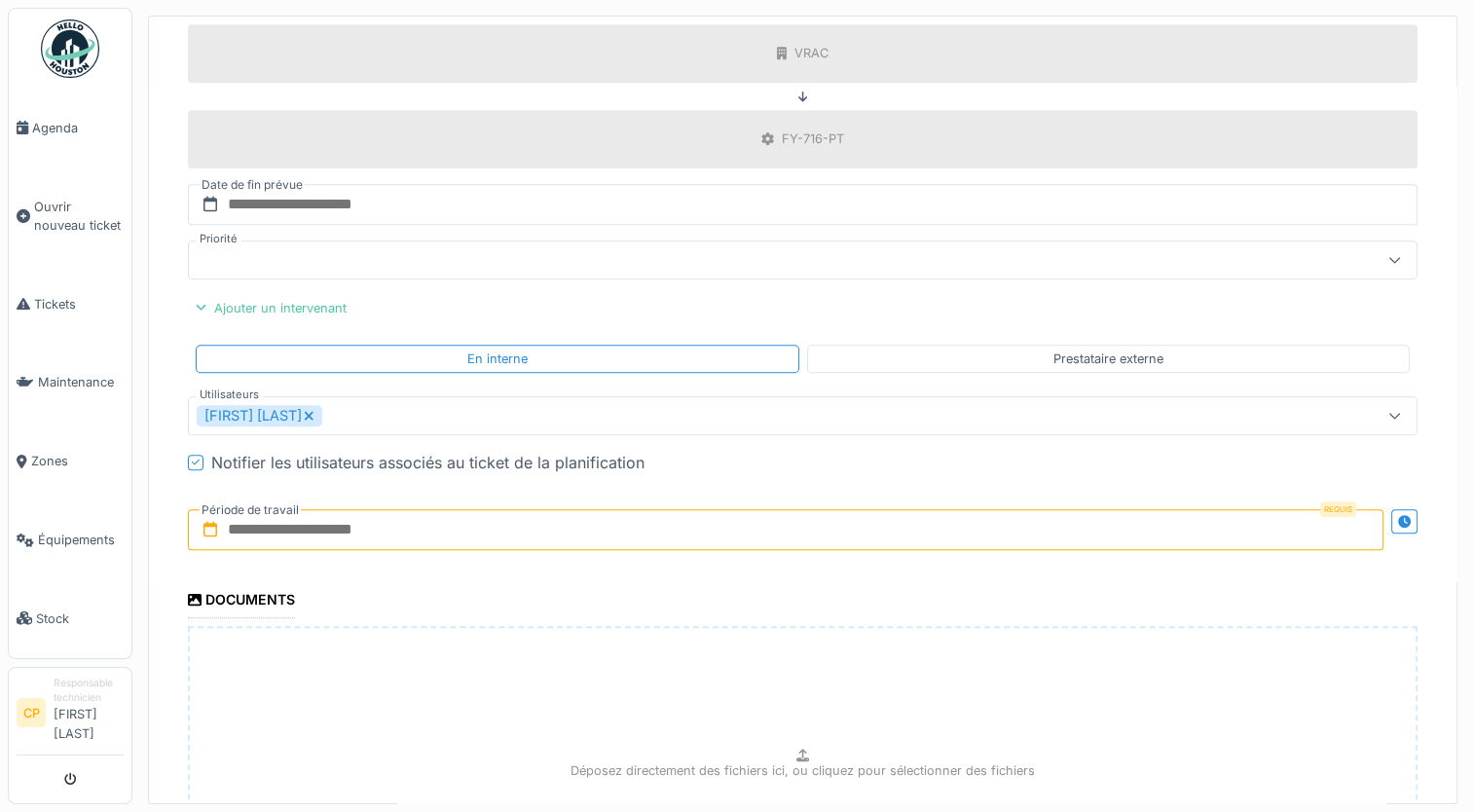 click at bounding box center [786, 530] 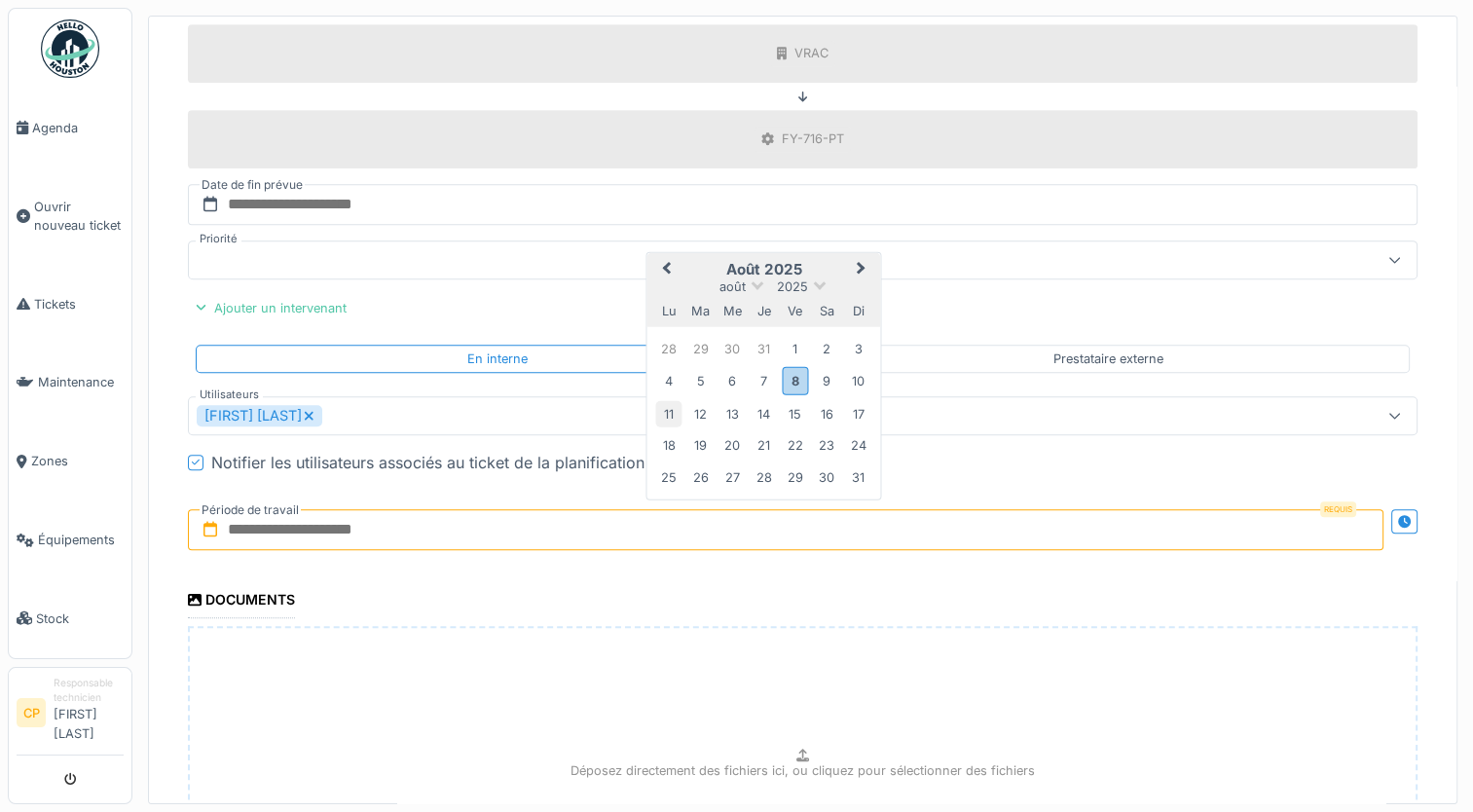 click on "11" at bounding box center (668, 413) 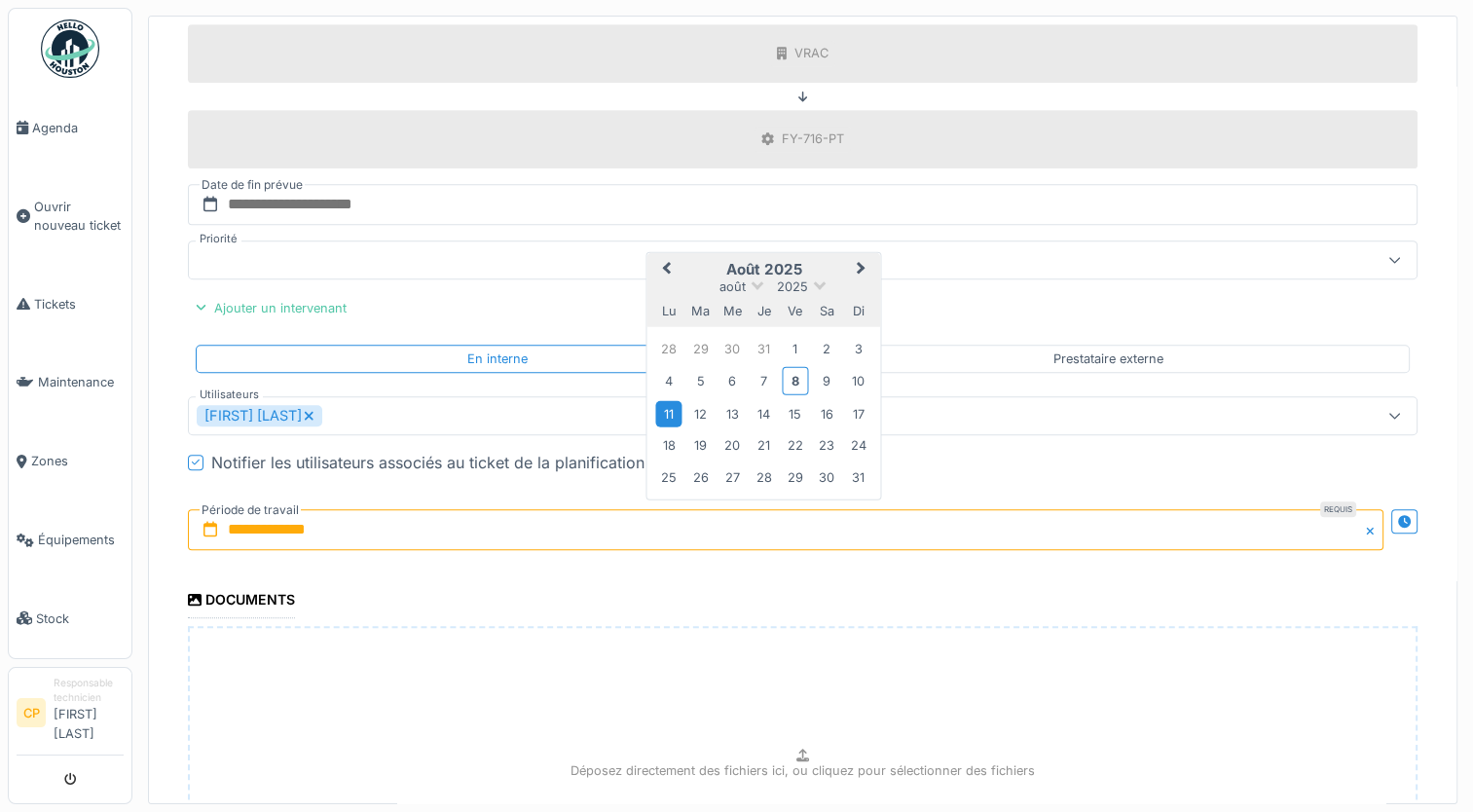 click on "11" at bounding box center [668, 413] 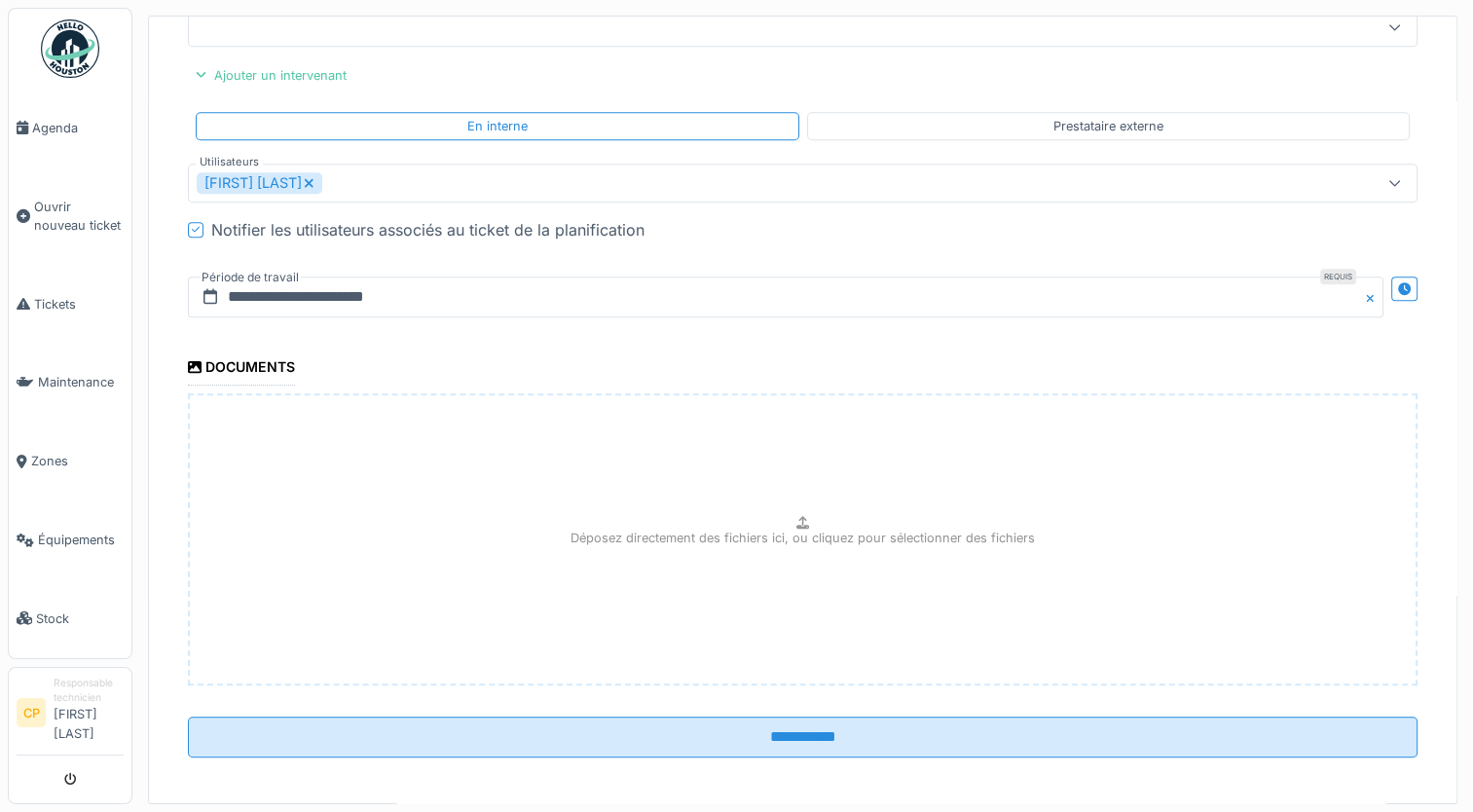 scroll, scrollTop: 1155, scrollLeft: 0, axis: vertical 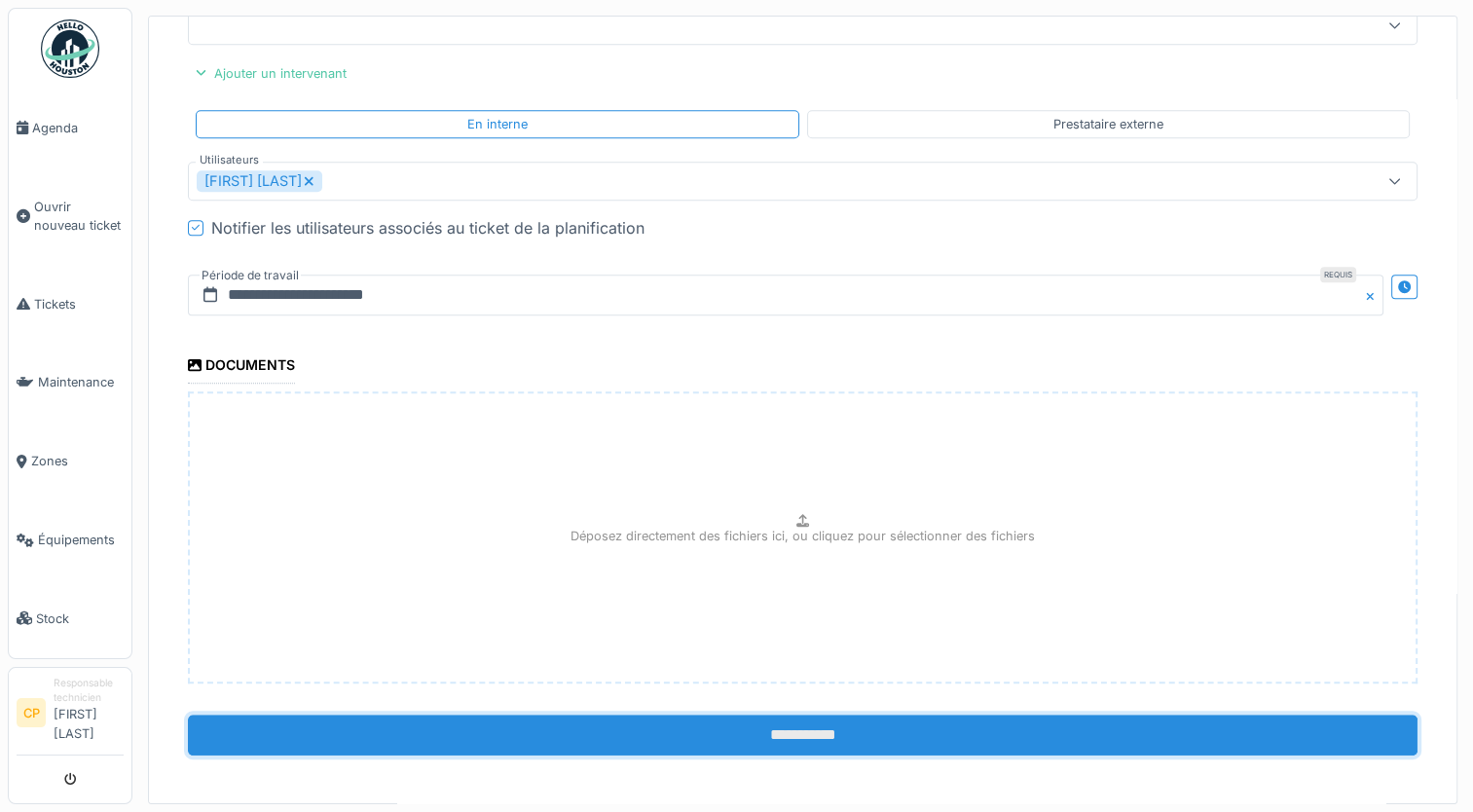 click on "**********" at bounding box center [802, 735] 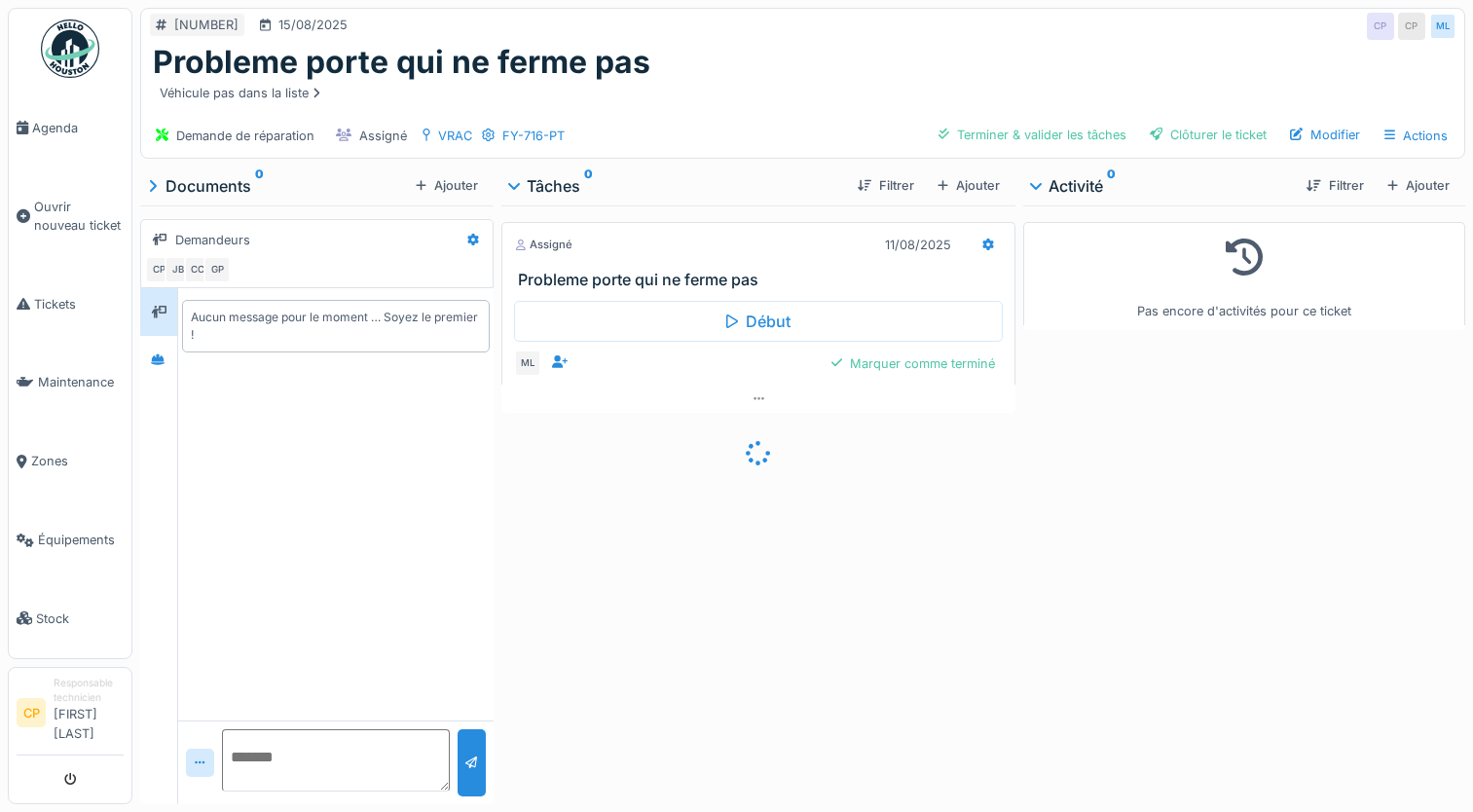 scroll, scrollTop: 0, scrollLeft: 0, axis: both 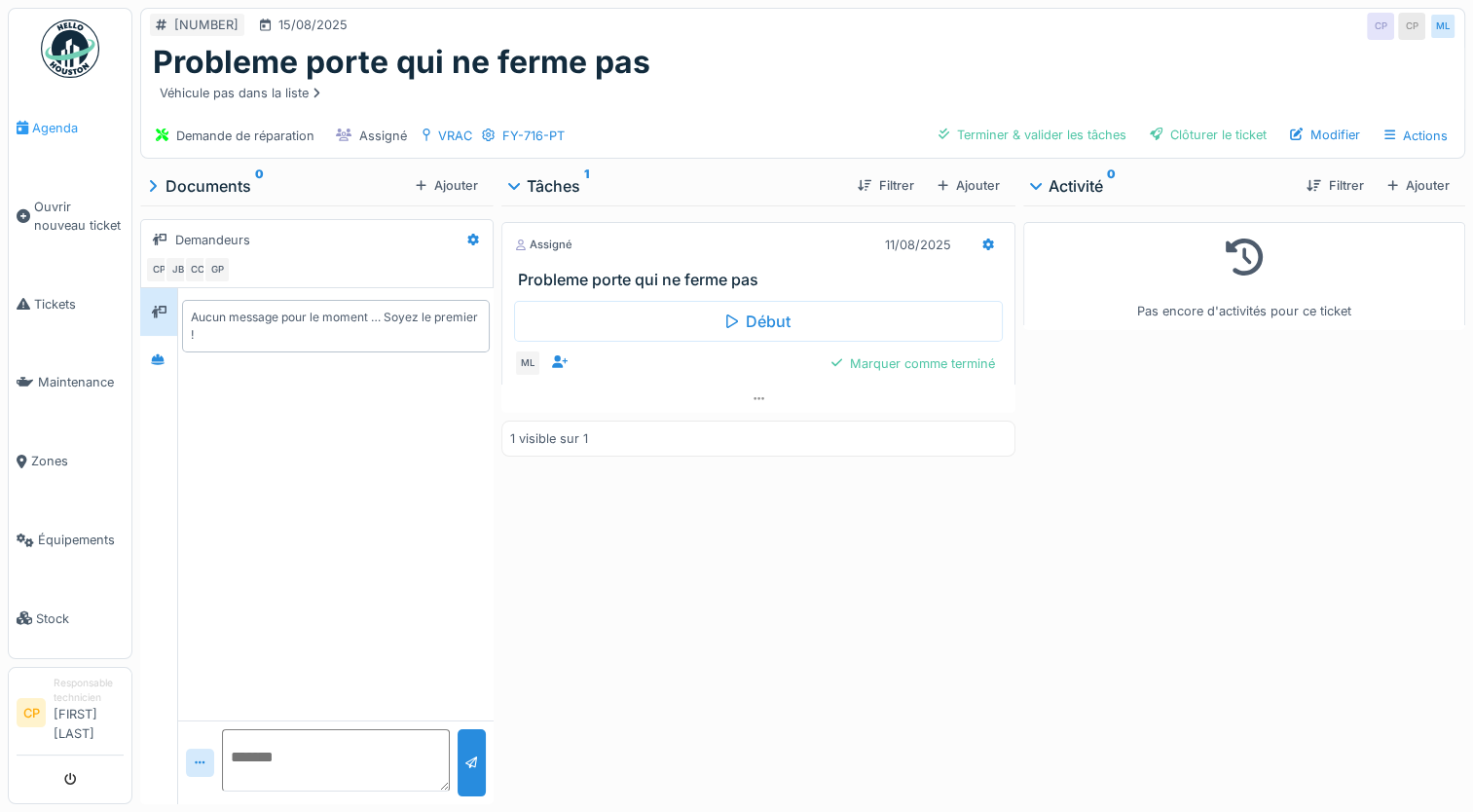 click on "Agenda" at bounding box center [70, 128] 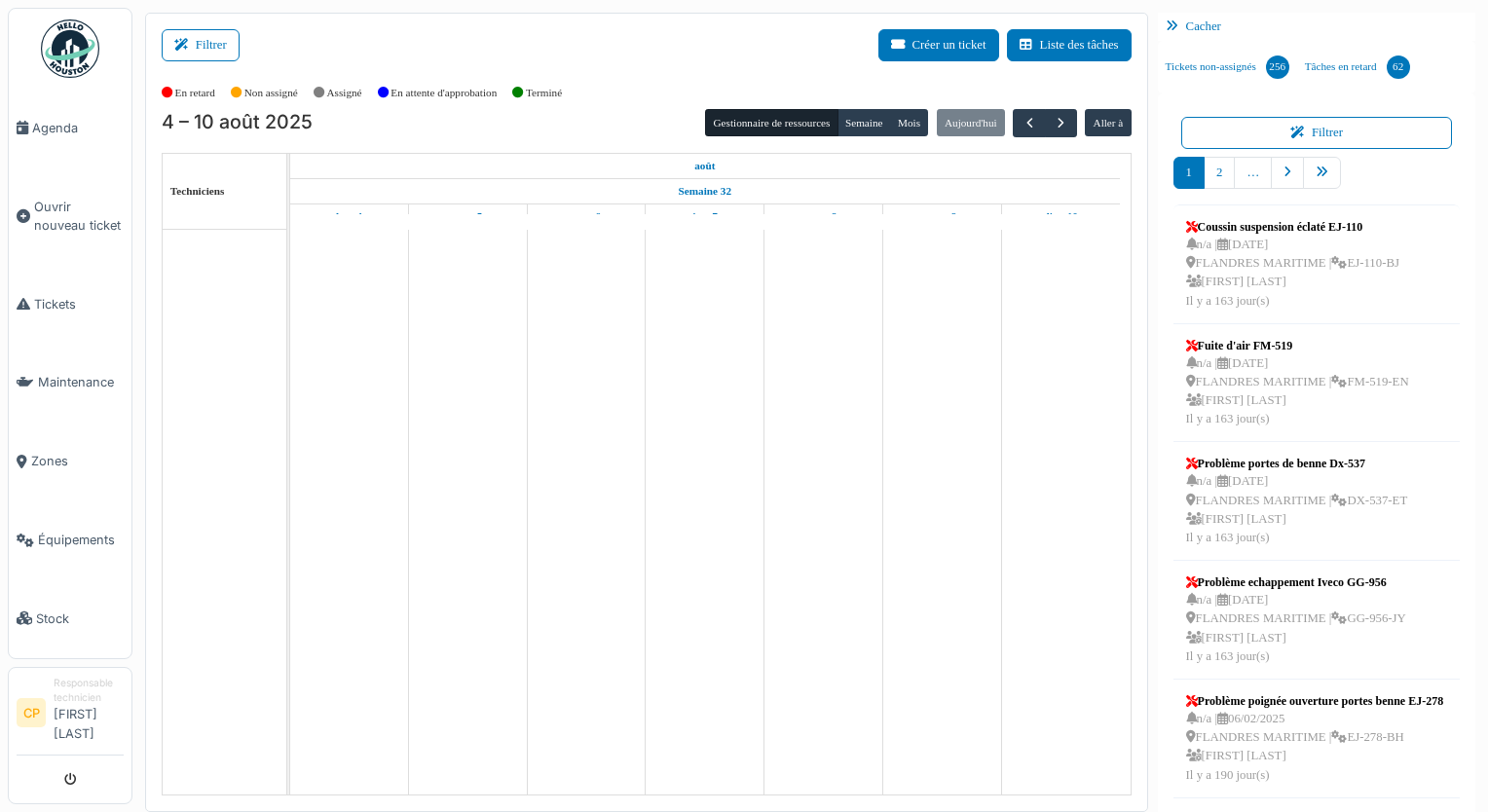 scroll, scrollTop: 0, scrollLeft: 0, axis: both 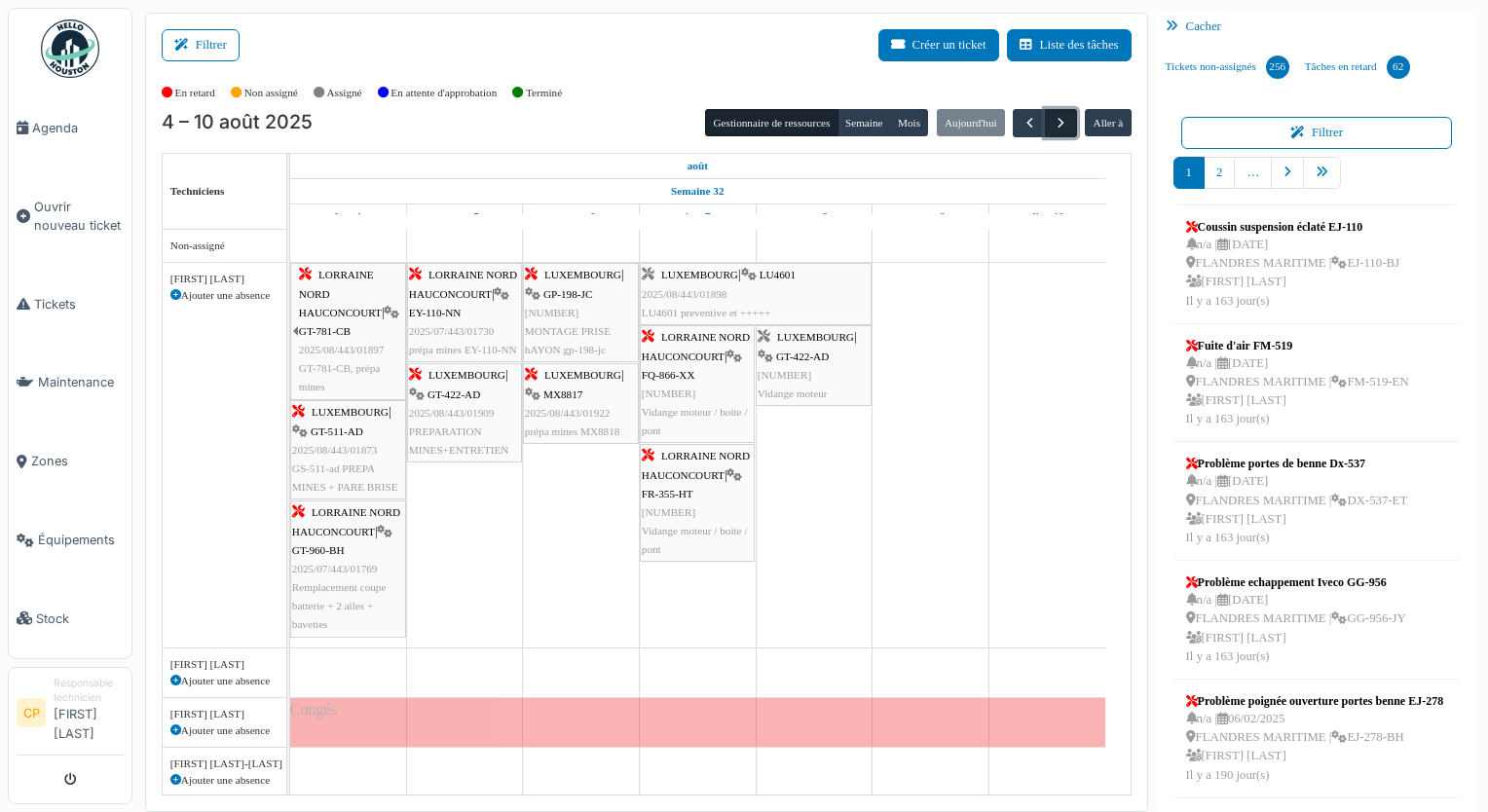 click at bounding box center (1060, 123) 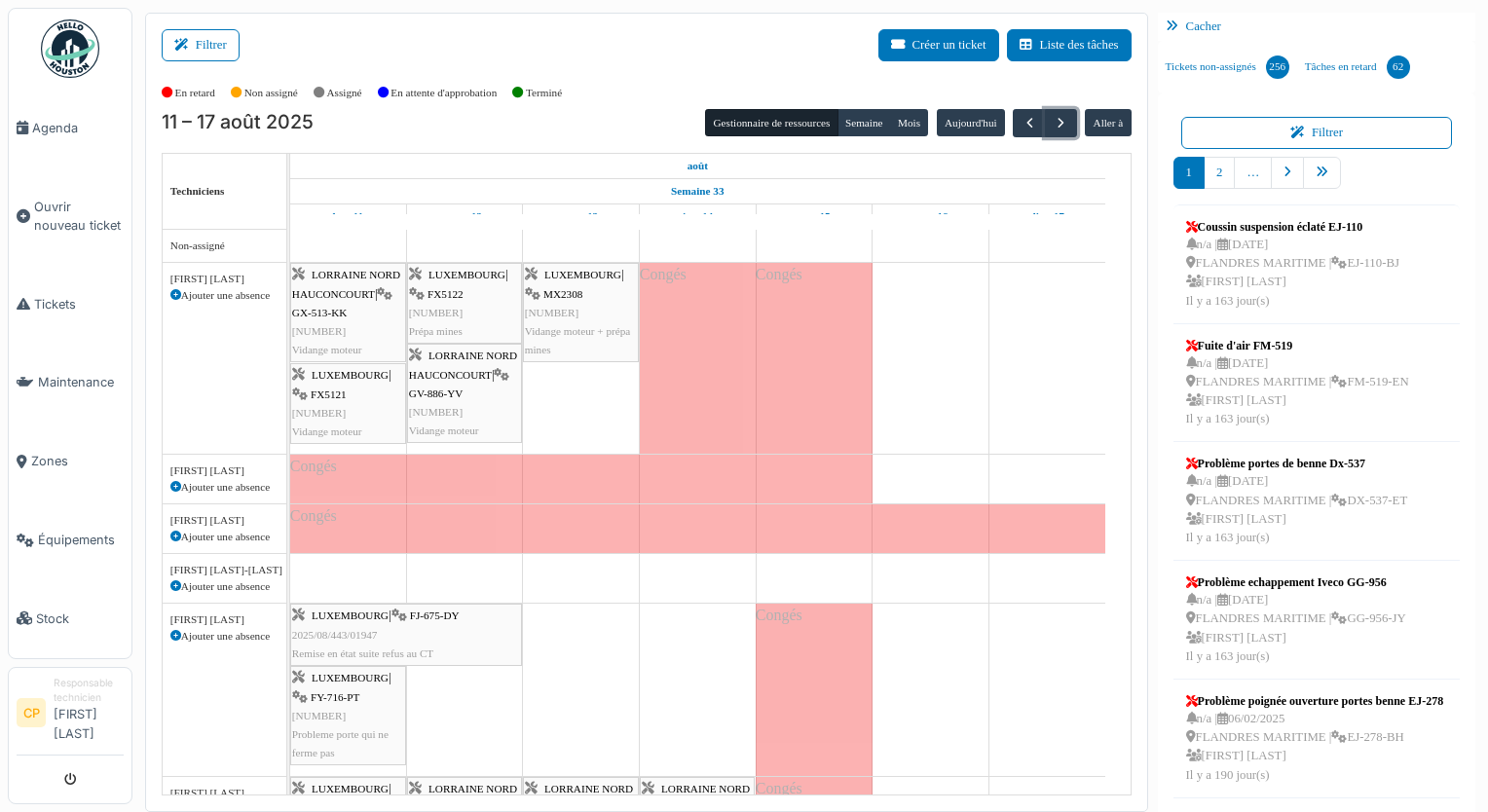 scroll, scrollTop: 101, scrollLeft: 0, axis: vertical 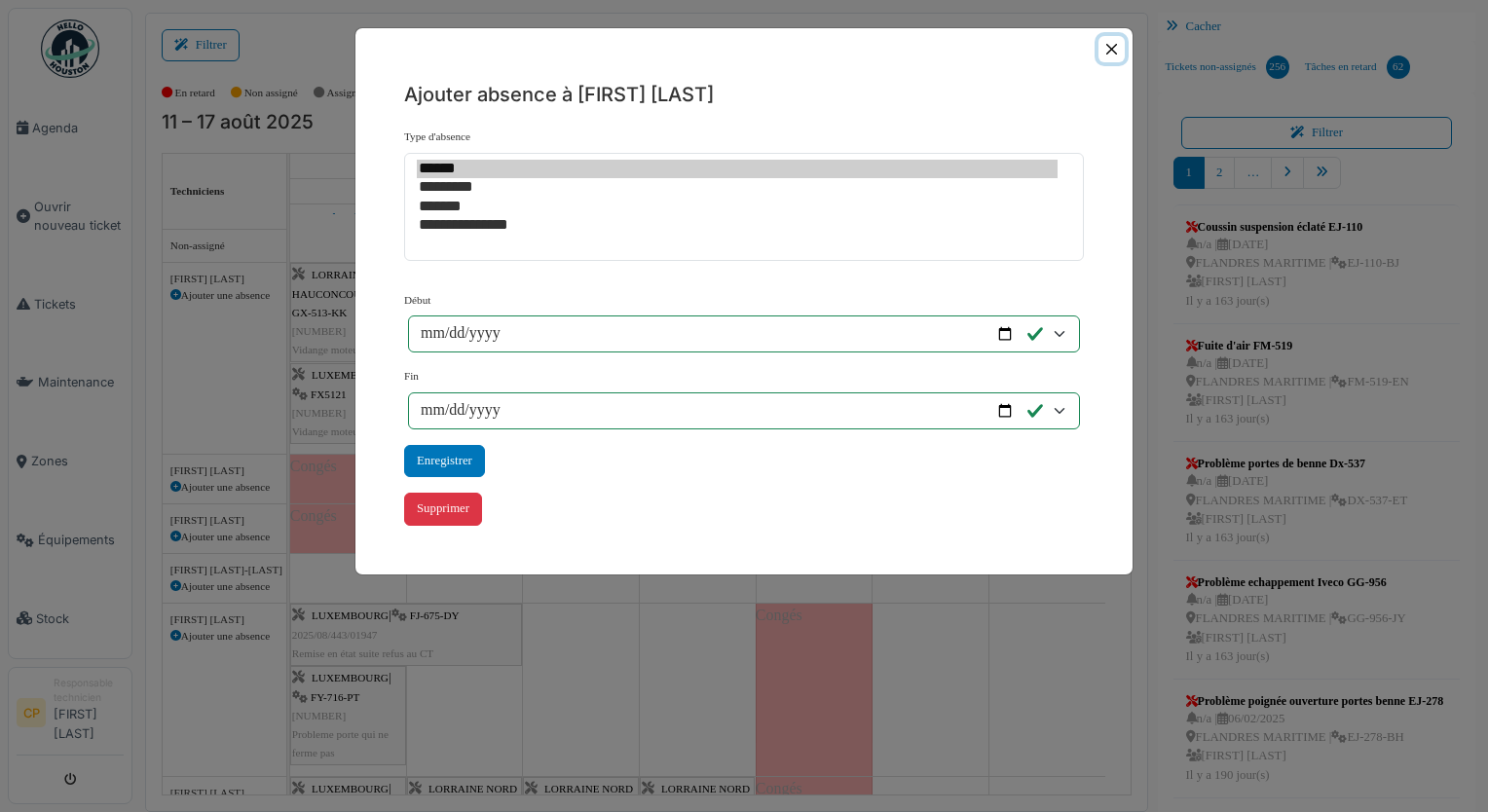 click at bounding box center (1111, 49) 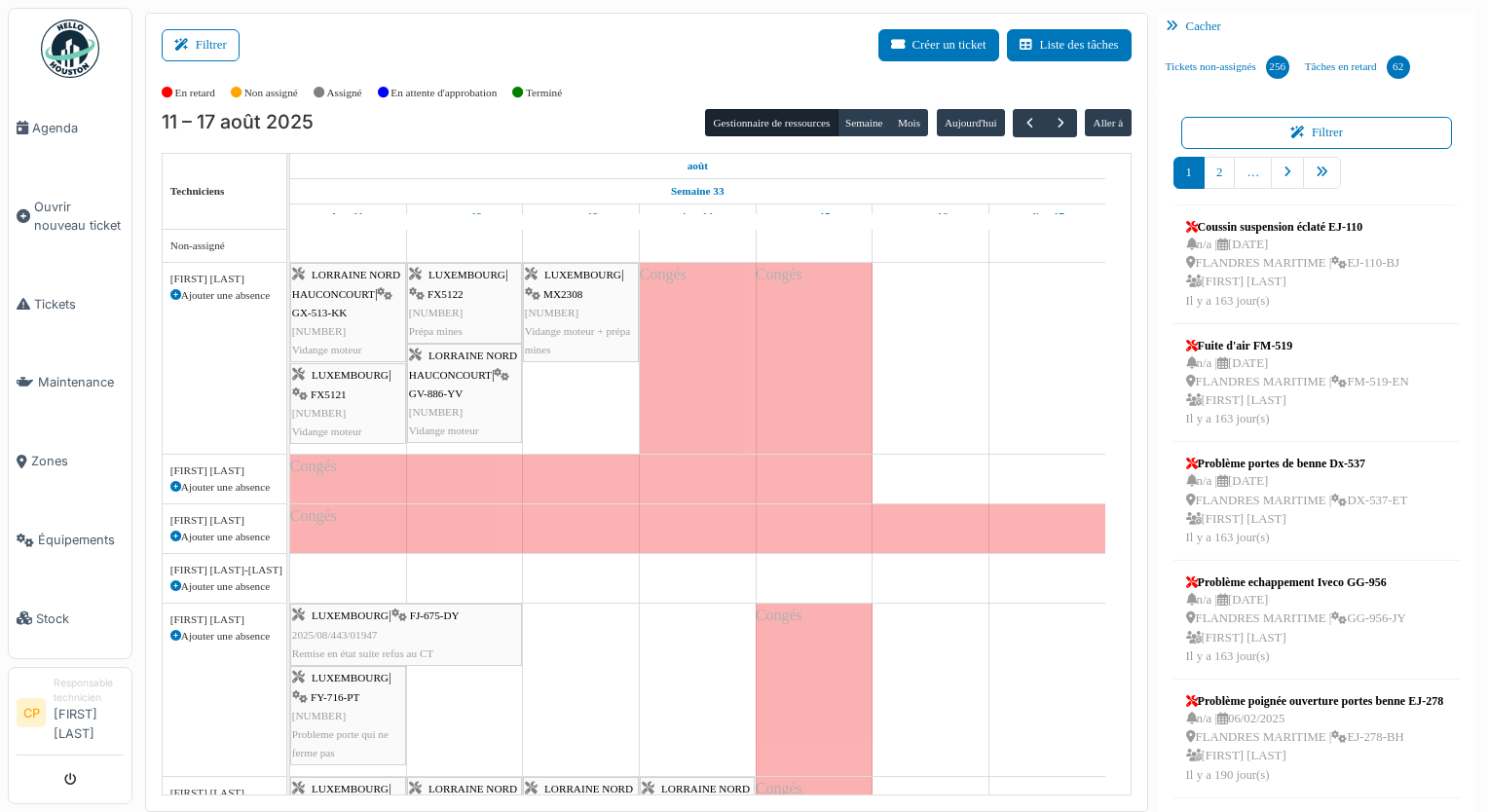 click at bounding box center [931, 760] 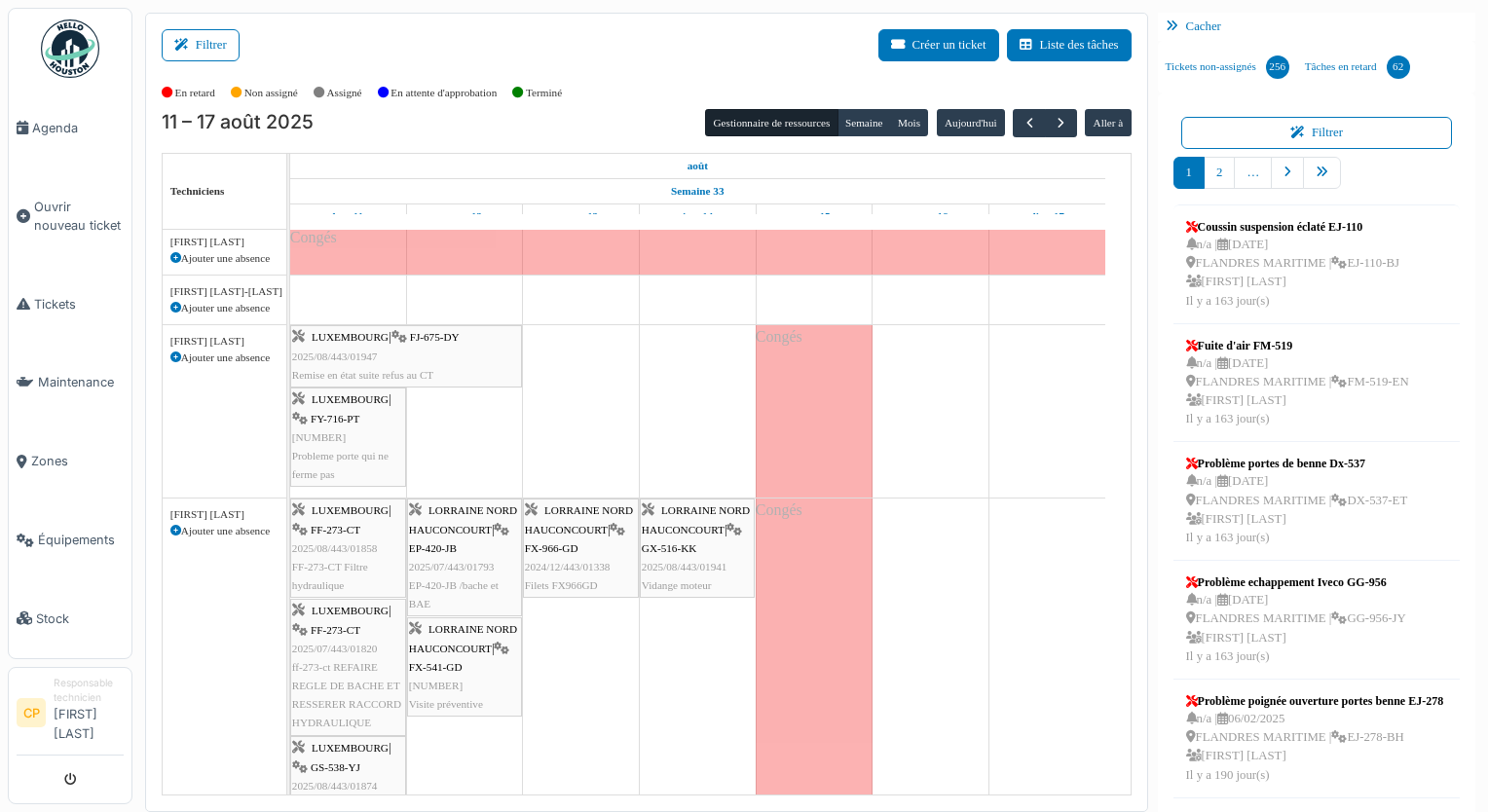 scroll, scrollTop: 389, scrollLeft: 0, axis: vertical 